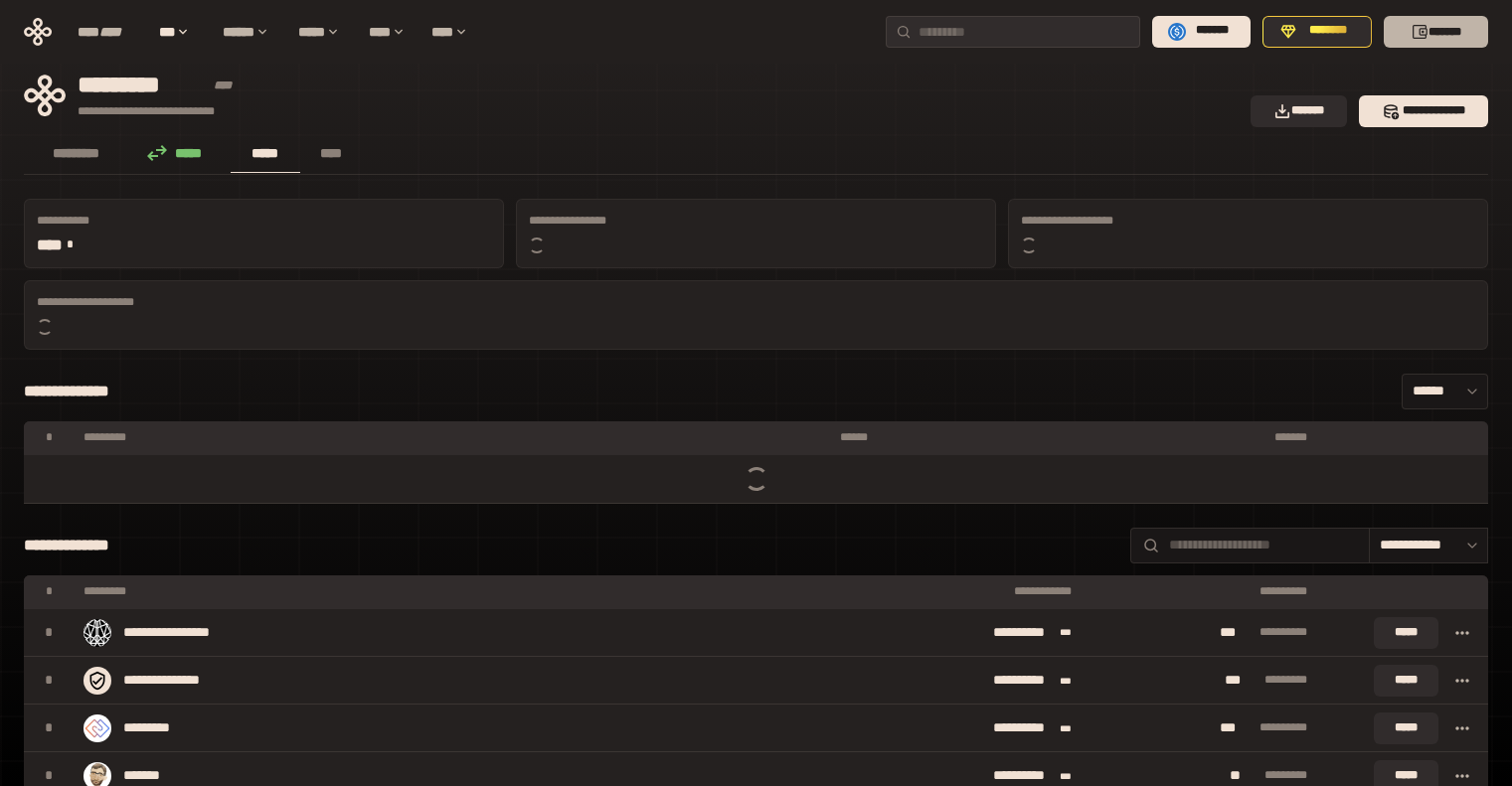 scroll, scrollTop: 0, scrollLeft: 0, axis: both 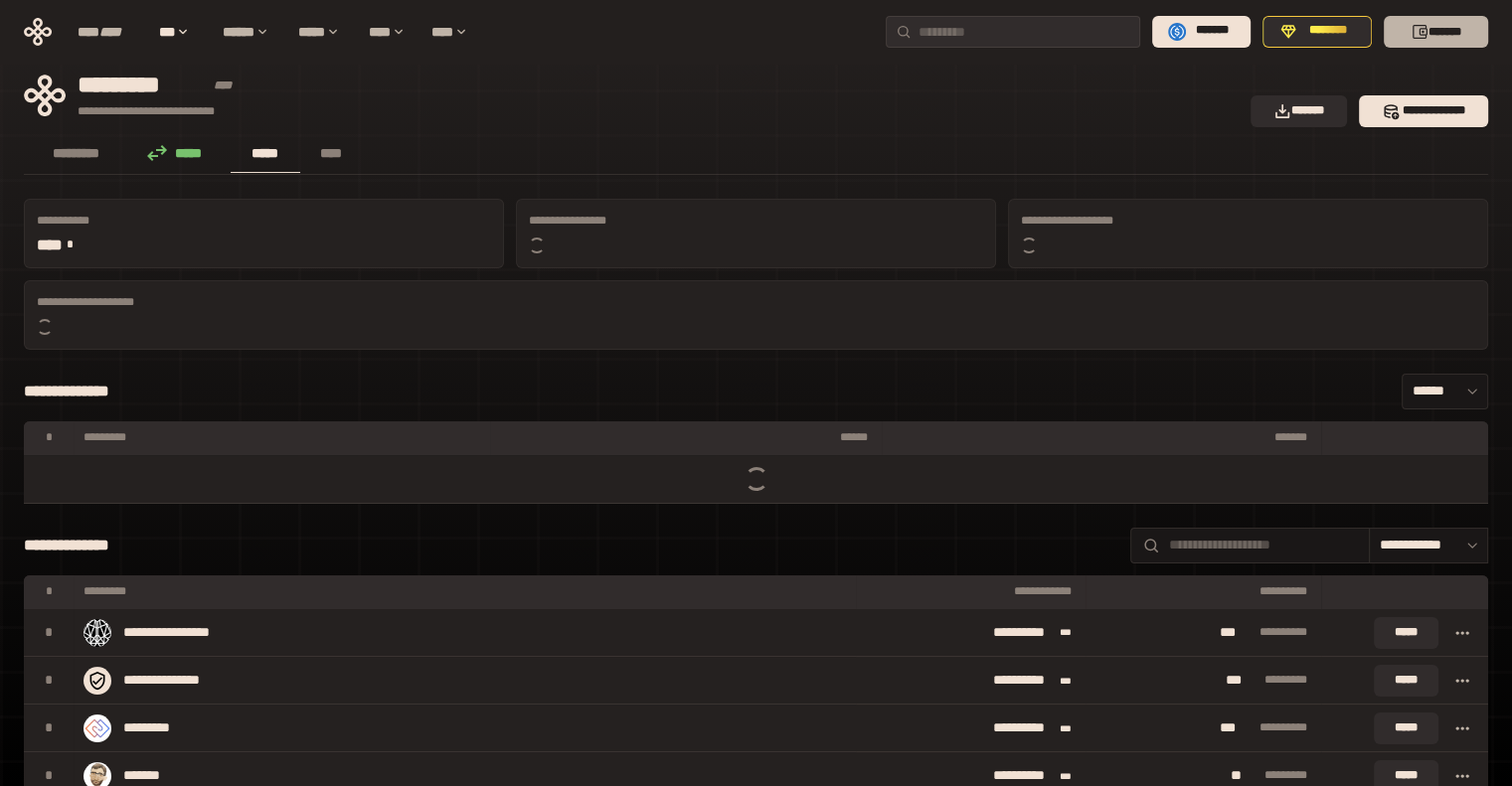 click on "*******" at bounding box center (1435, 32) 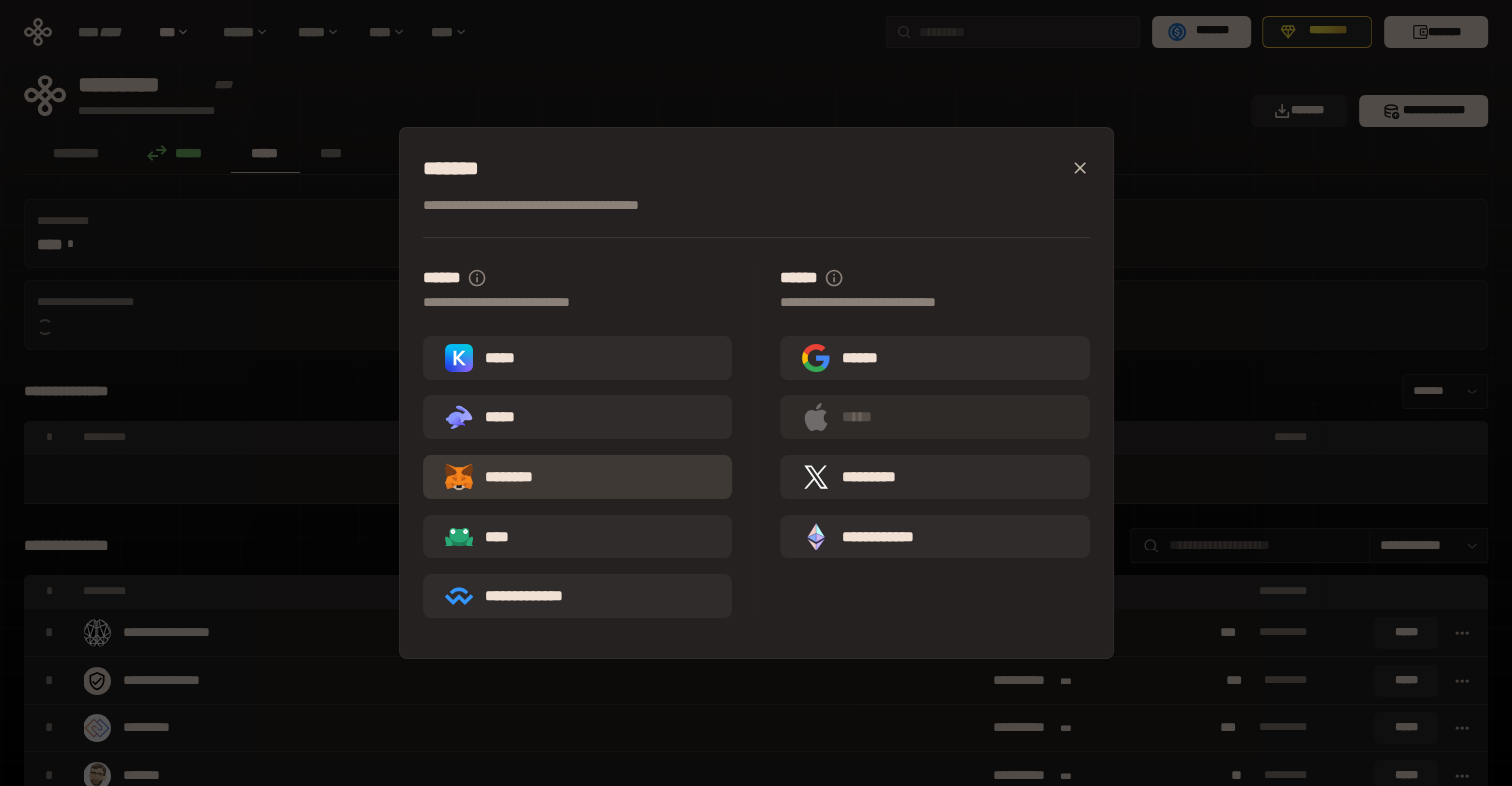 click on "********" at bounding box center [578, 477] 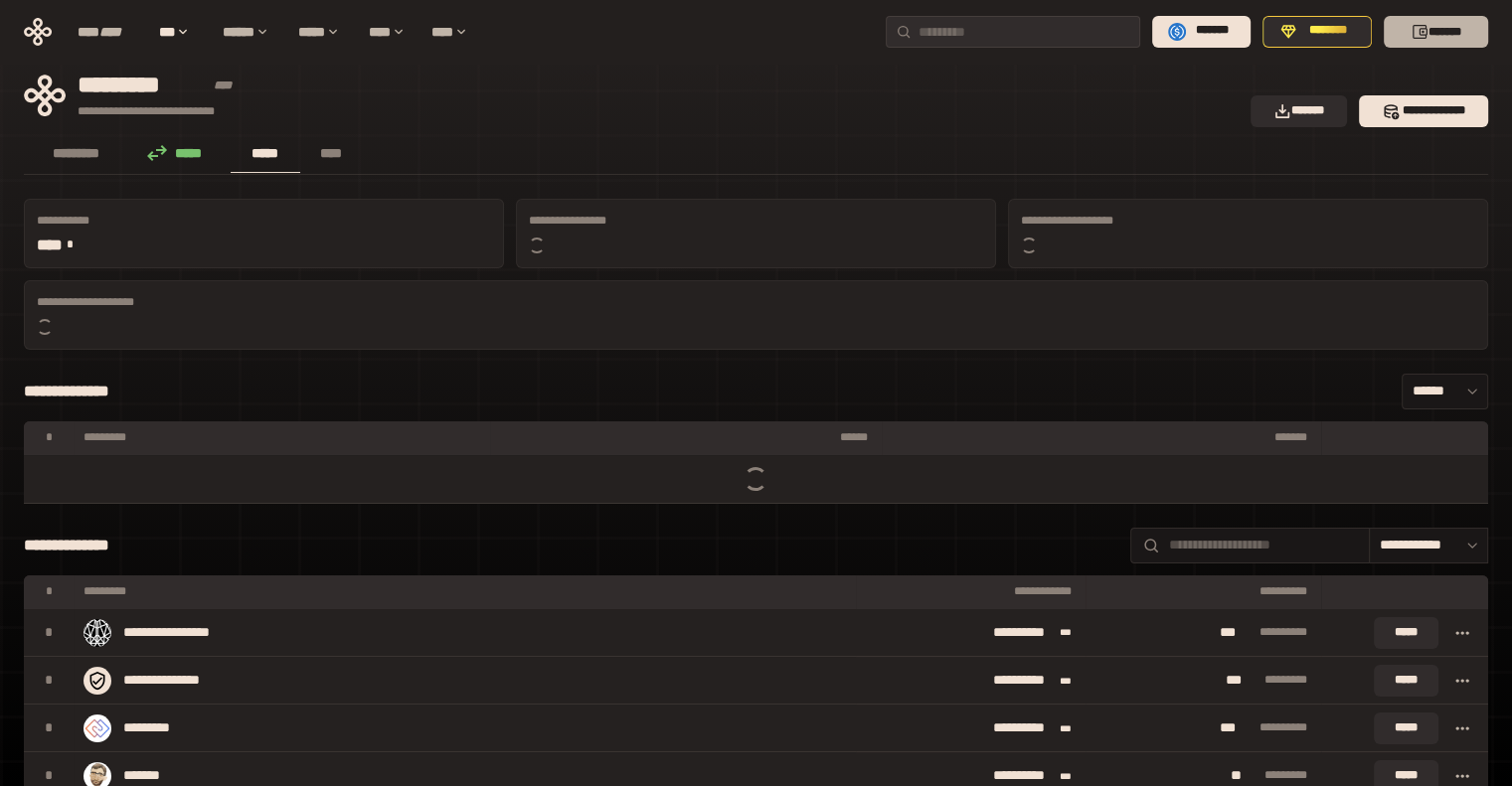 click on "*******" at bounding box center [1435, 32] 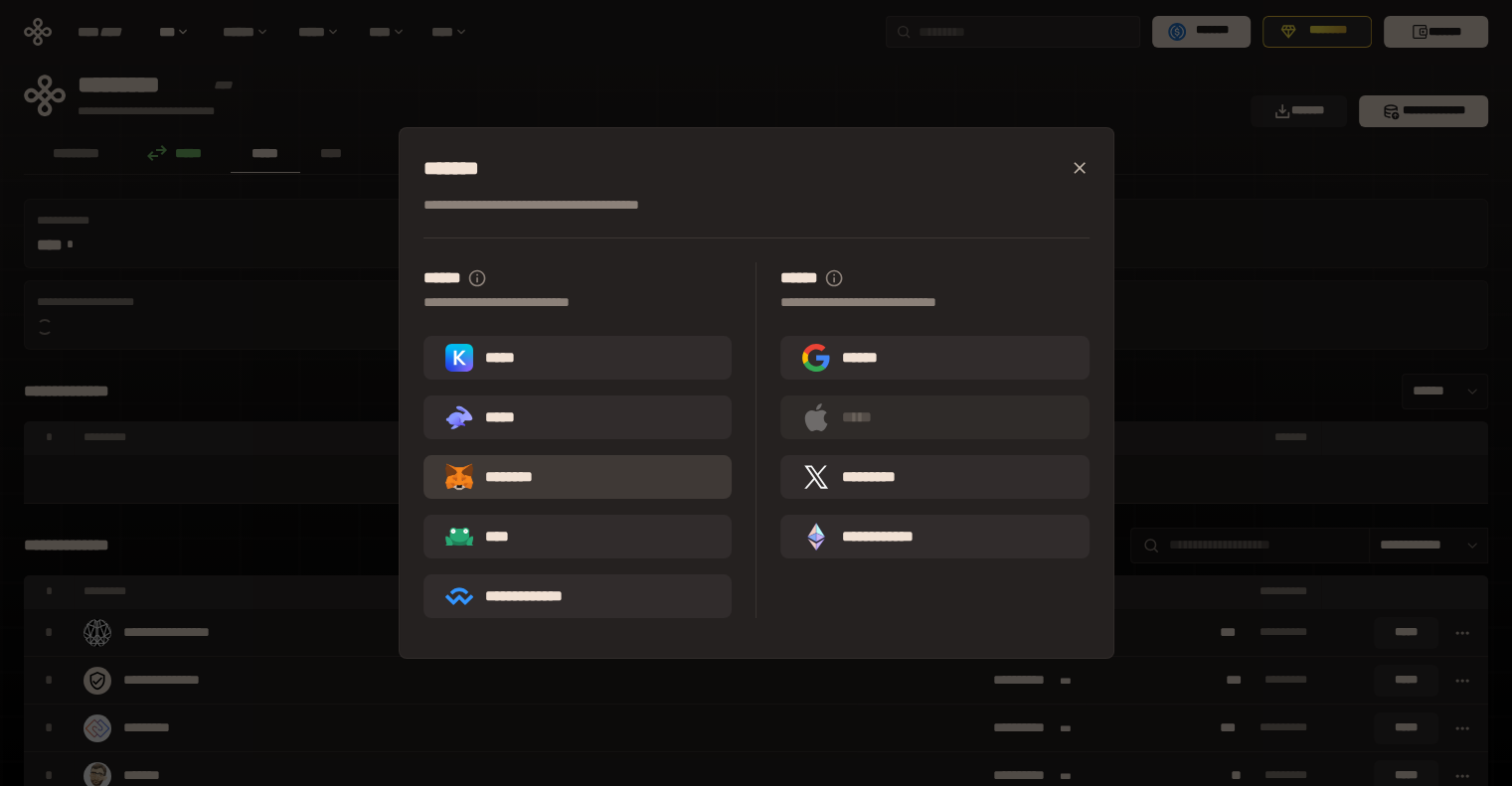 click on "********" at bounding box center (578, 477) 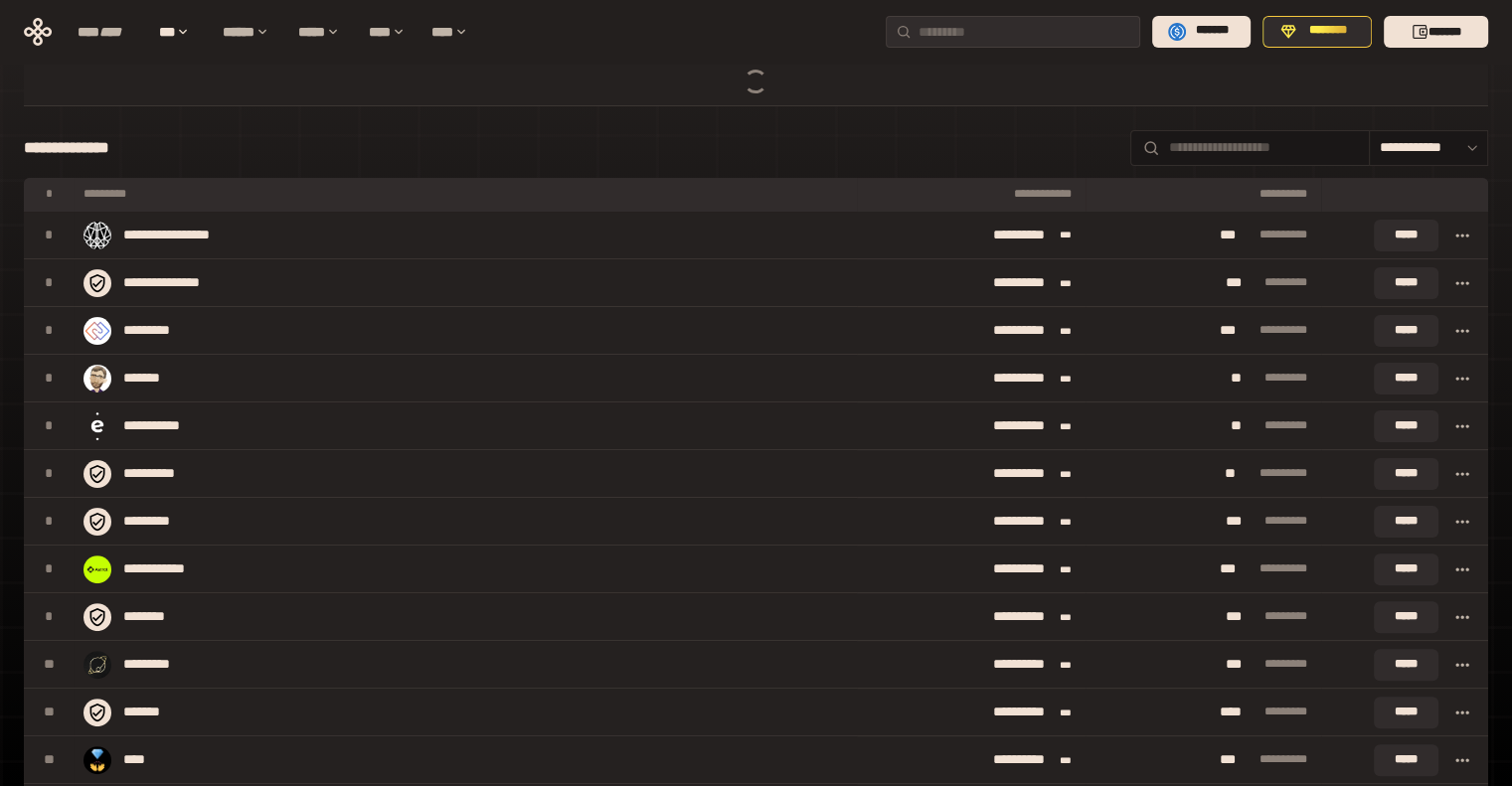scroll, scrollTop: 0, scrollLeft: 0, axis: both 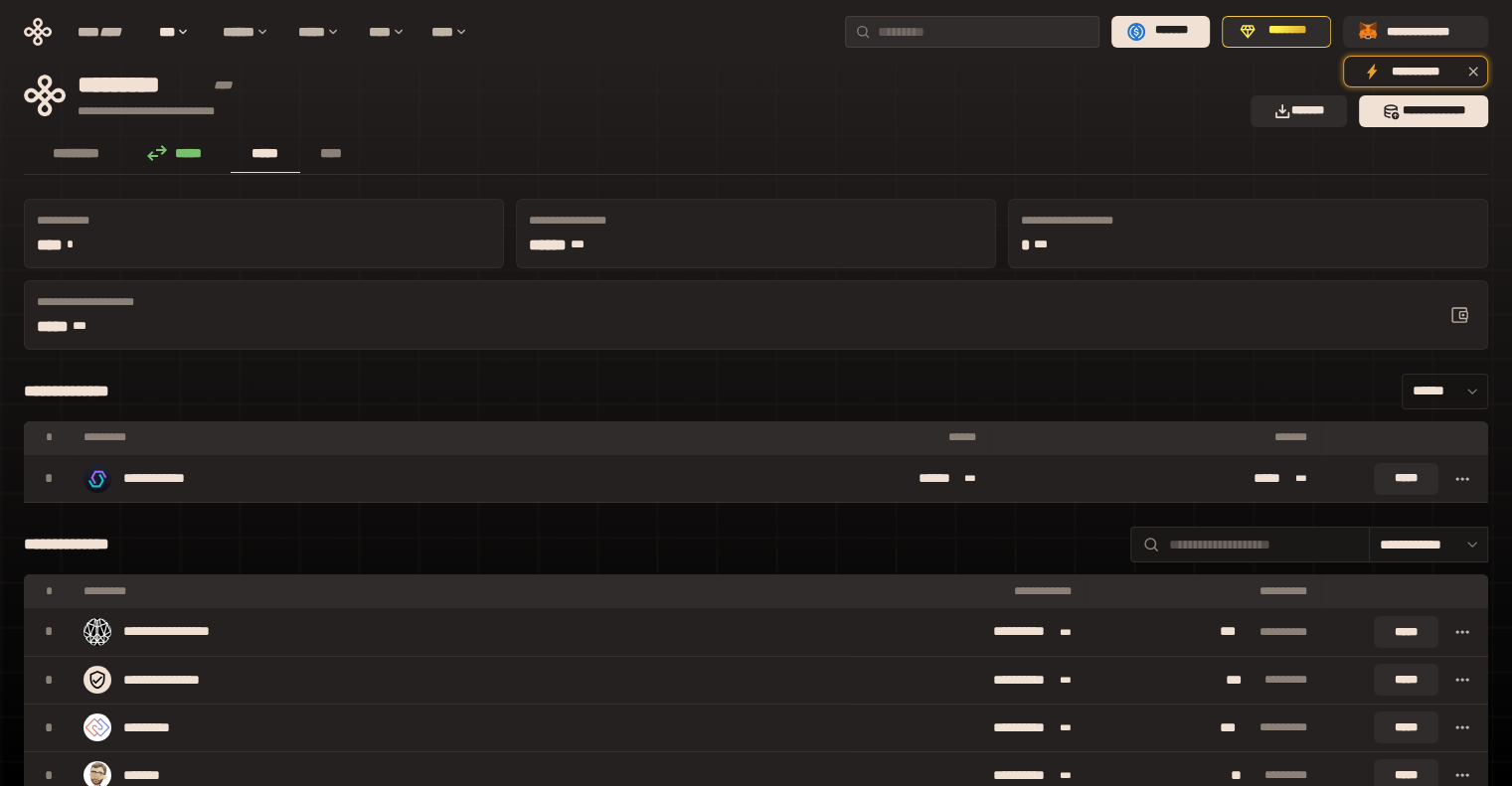click on "******" at bounding box center (1444, 392) 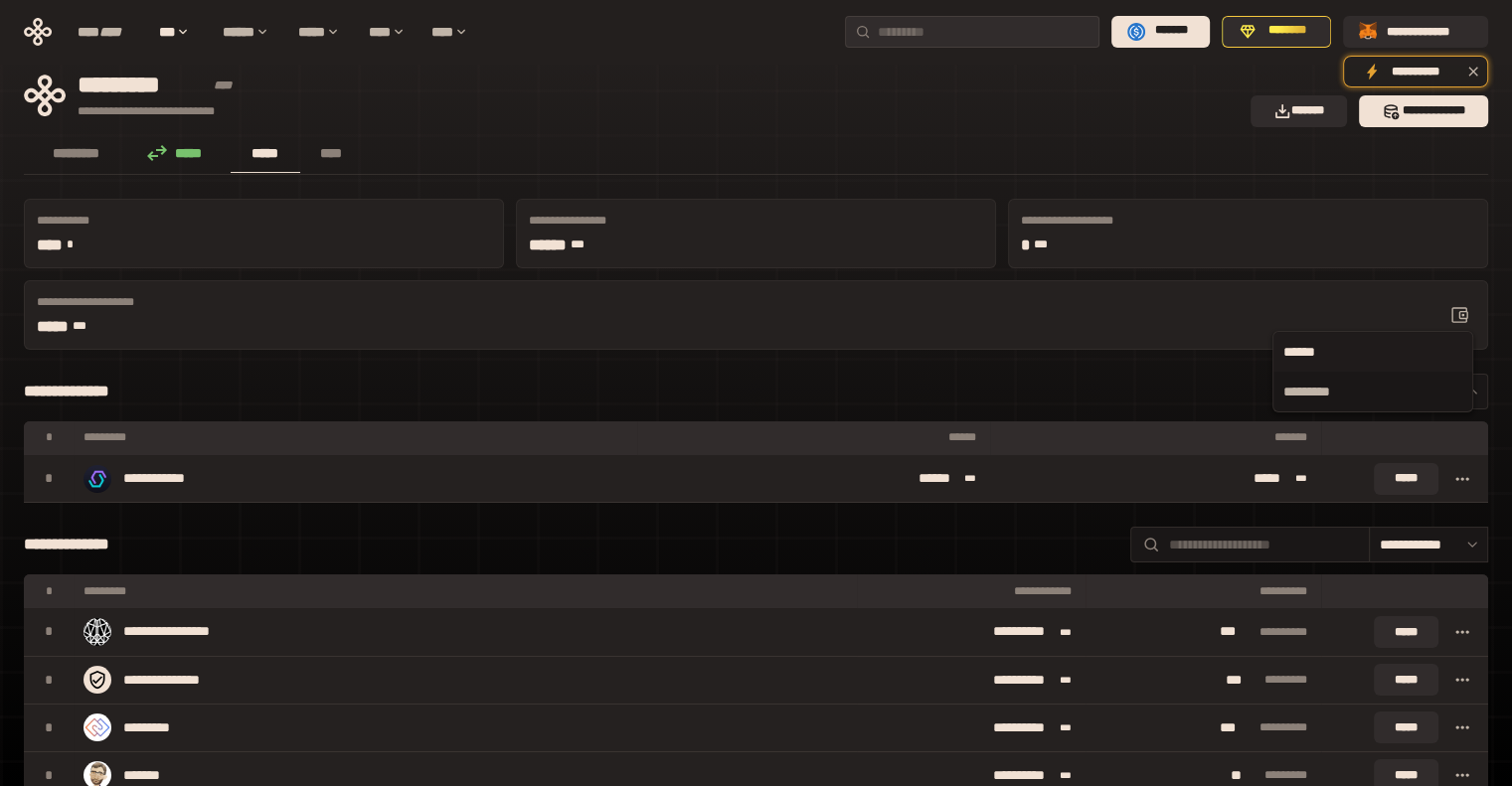 click on "**********" at bounding box center [756, 392] 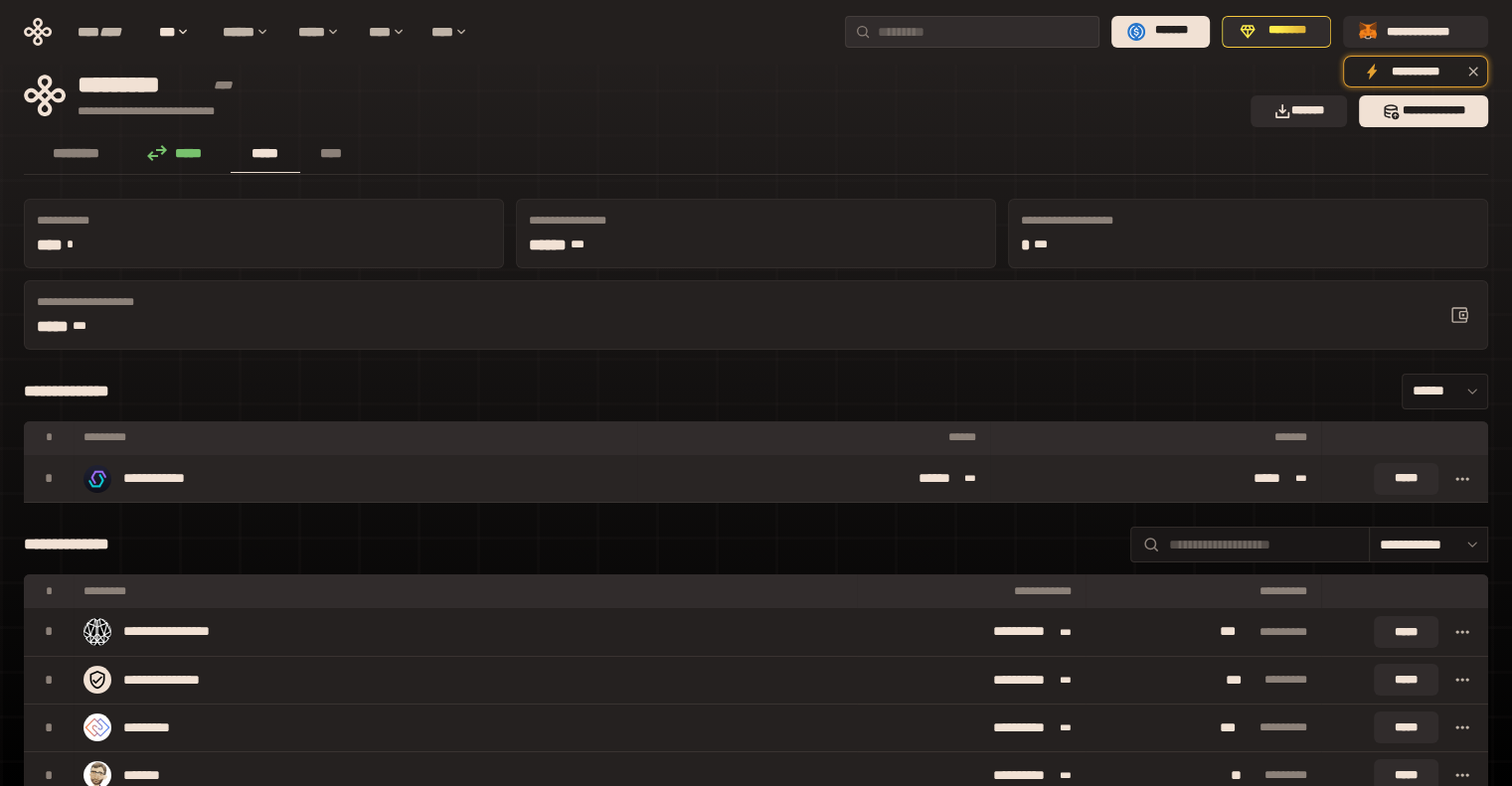 click 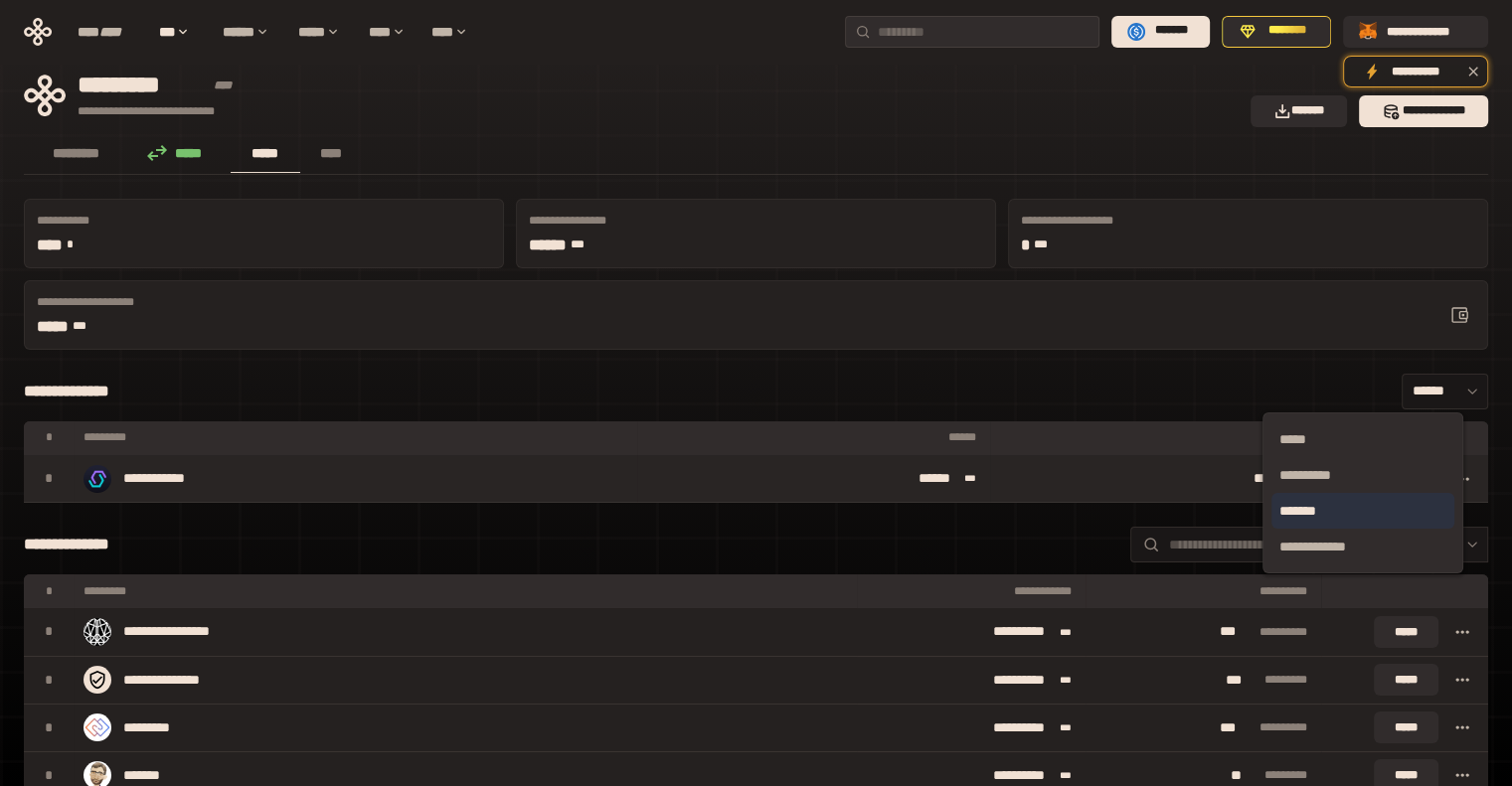click on "*******" at bounding box center [1363, 511] 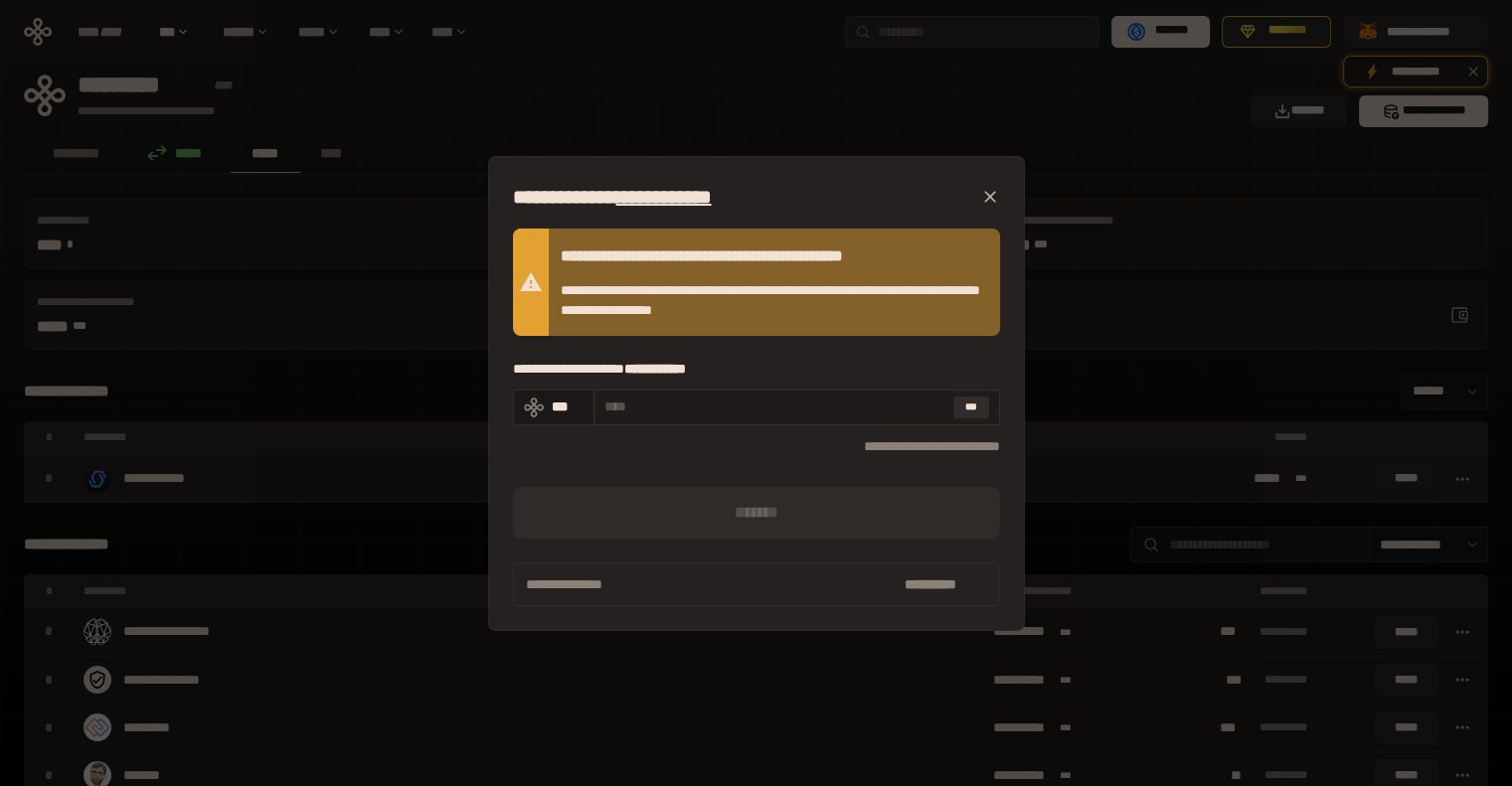 click on "***" at bounding box center (796, 407) 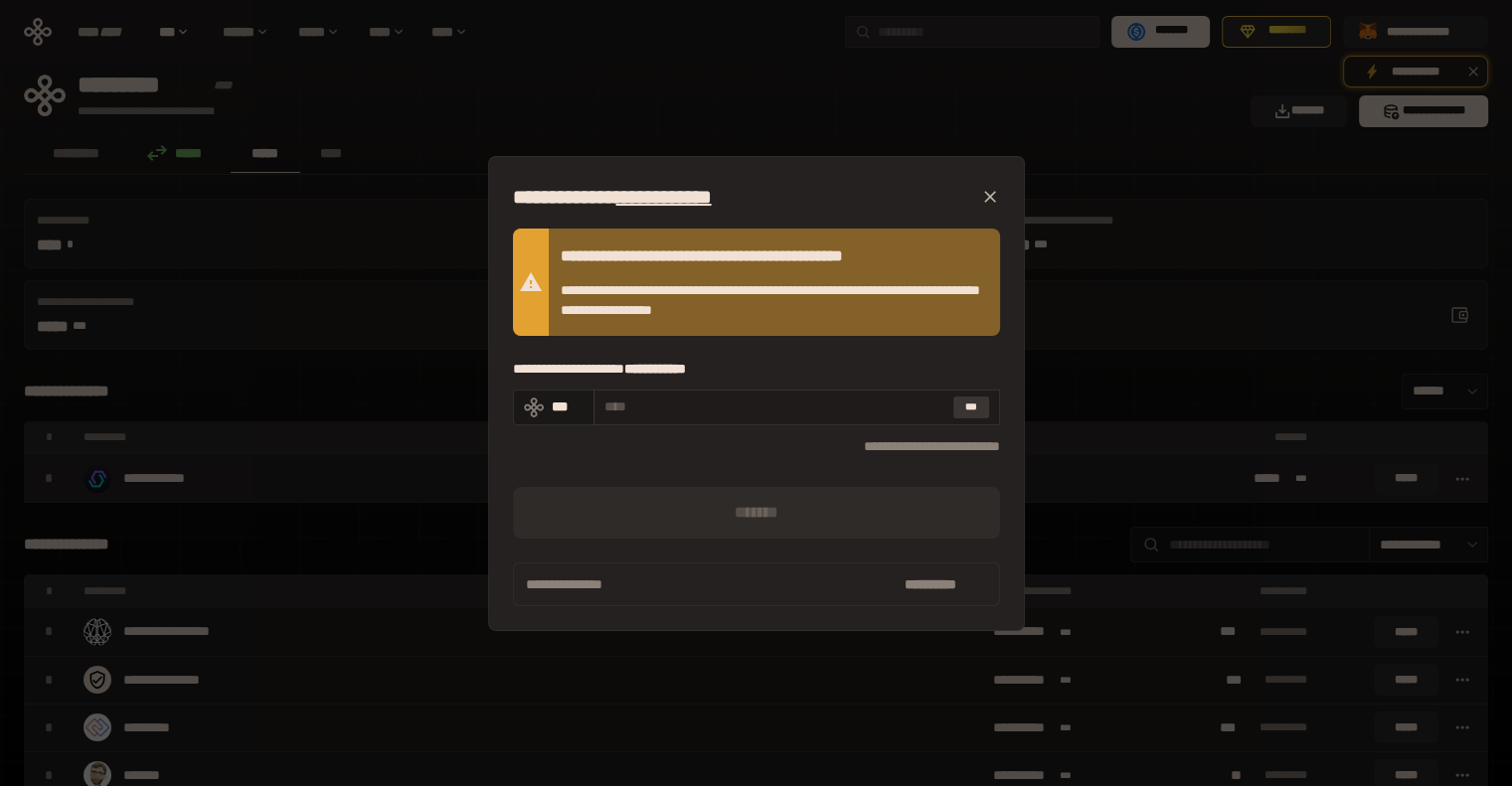 click on "***" at bounding box center (971, 407) 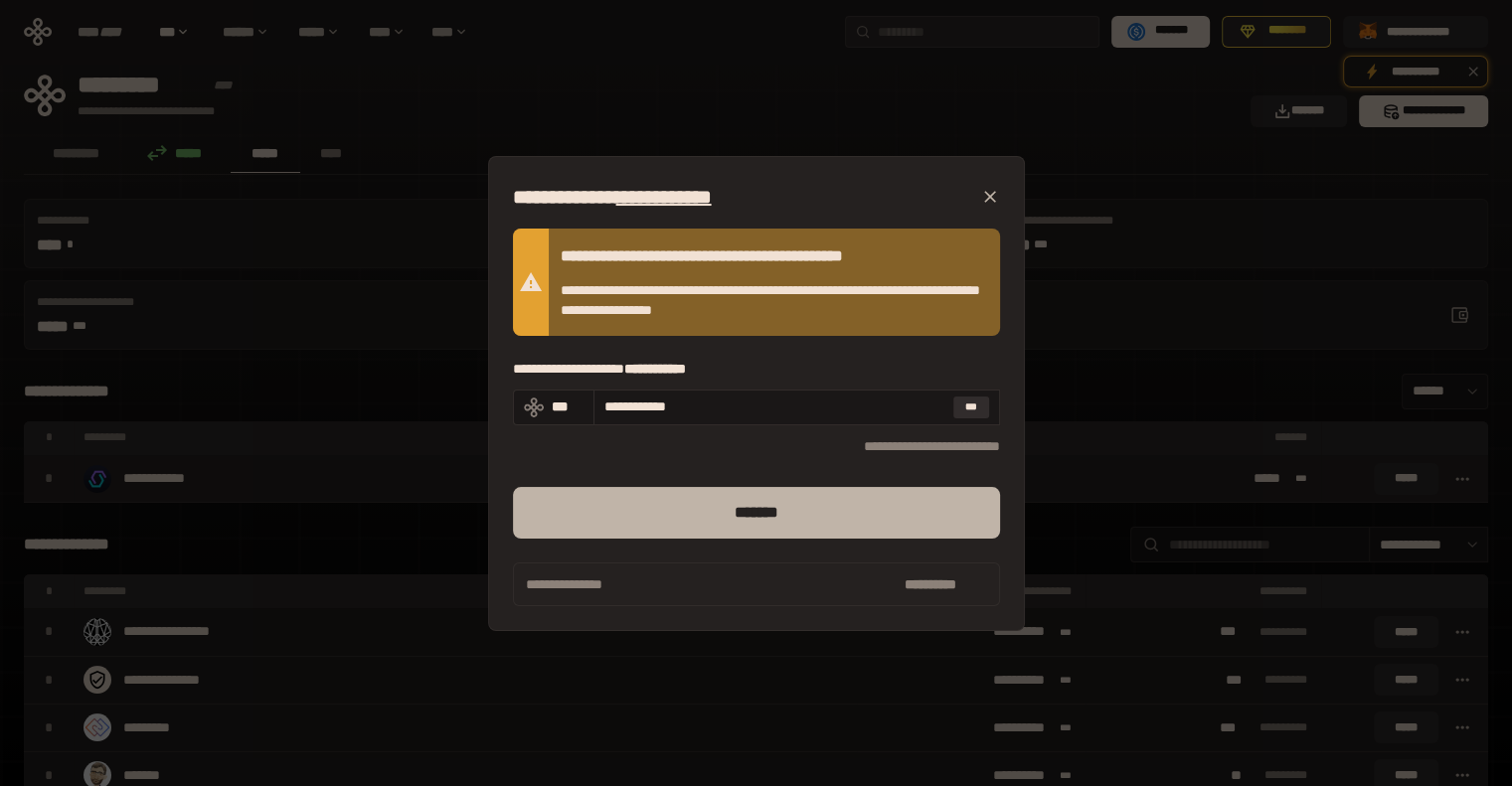 click on "*******" at bounding box center [756, 513] 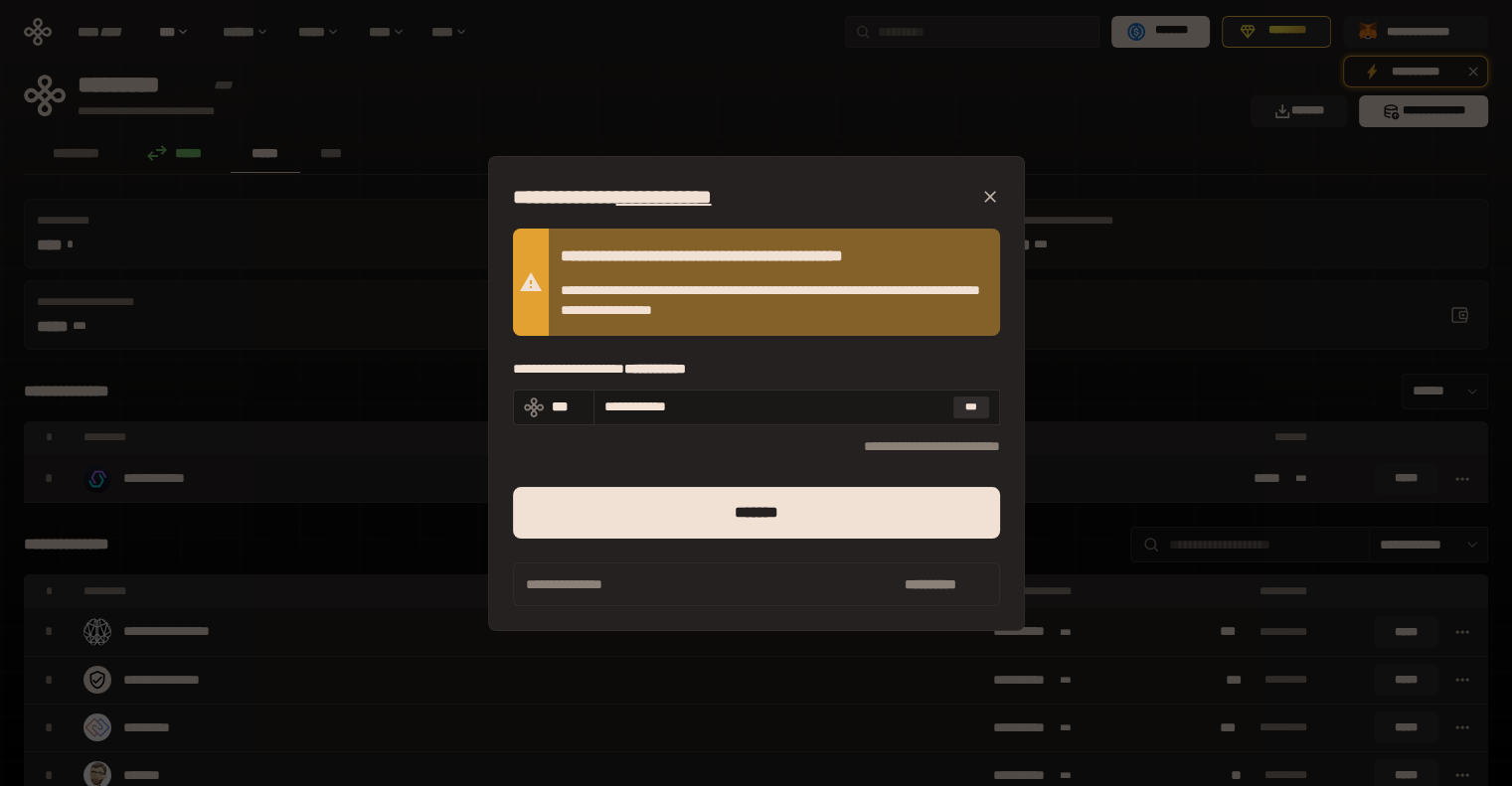 click 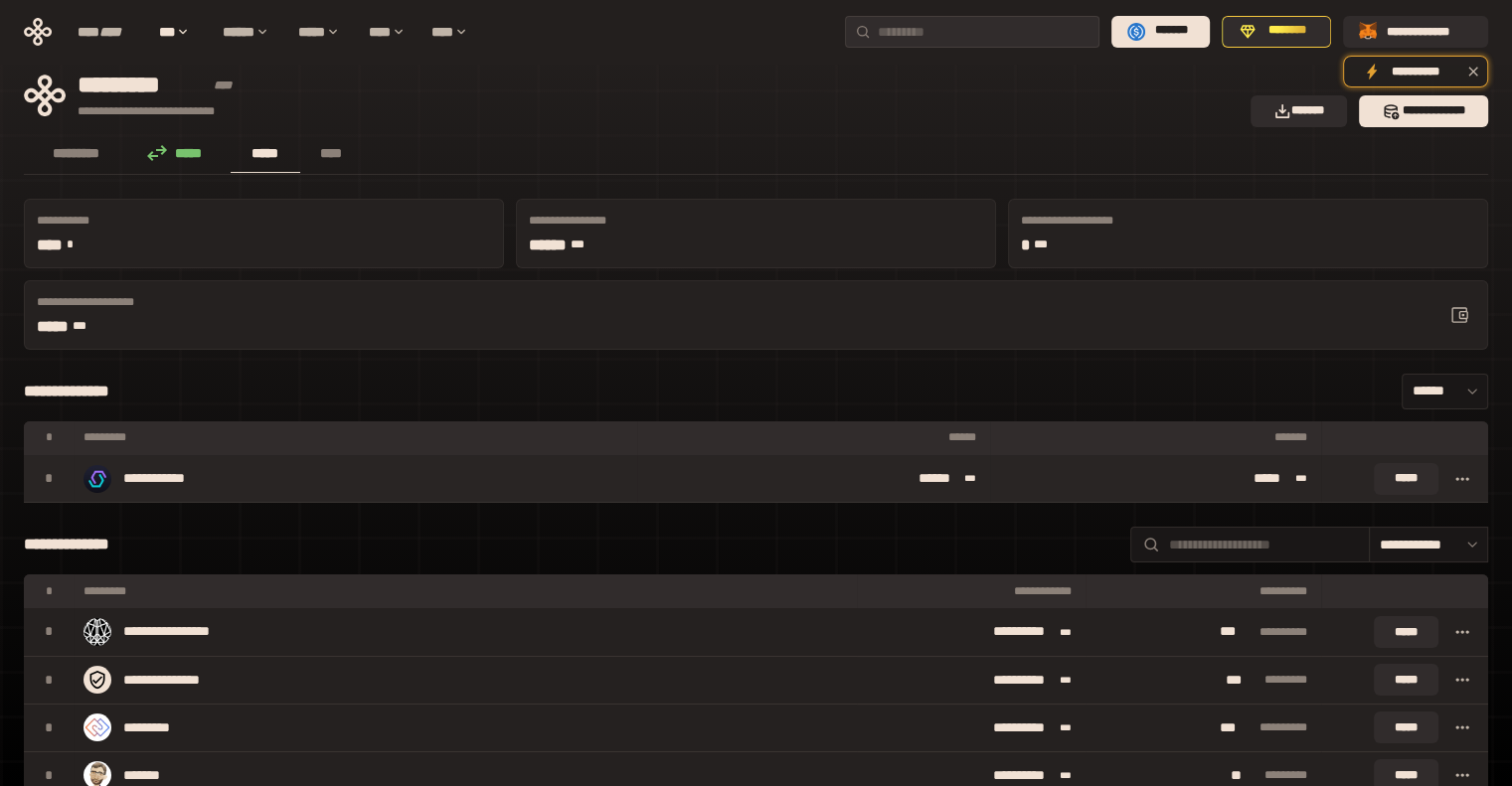 click 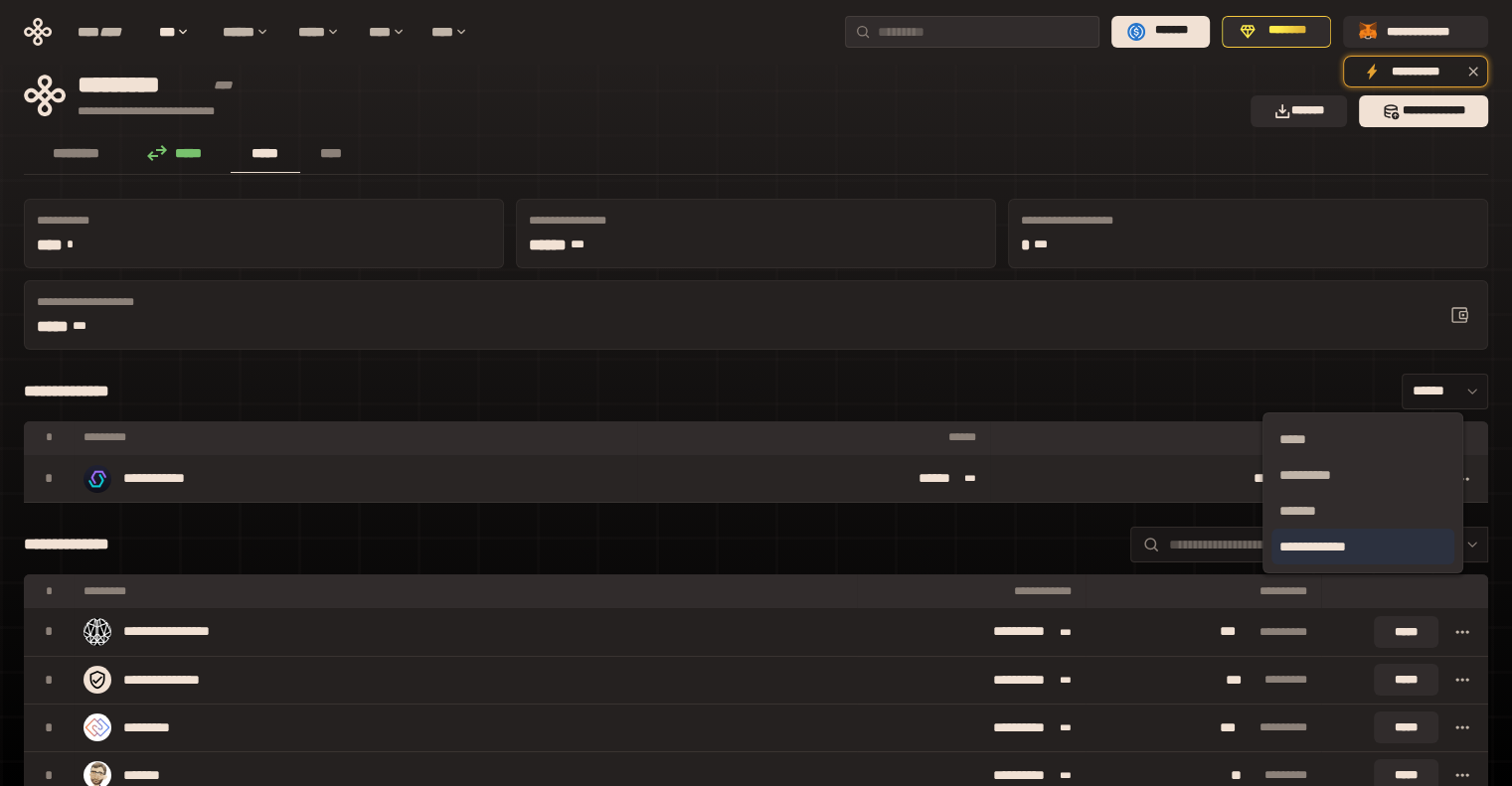 click on "**********" at bounding box center (1363, 547) 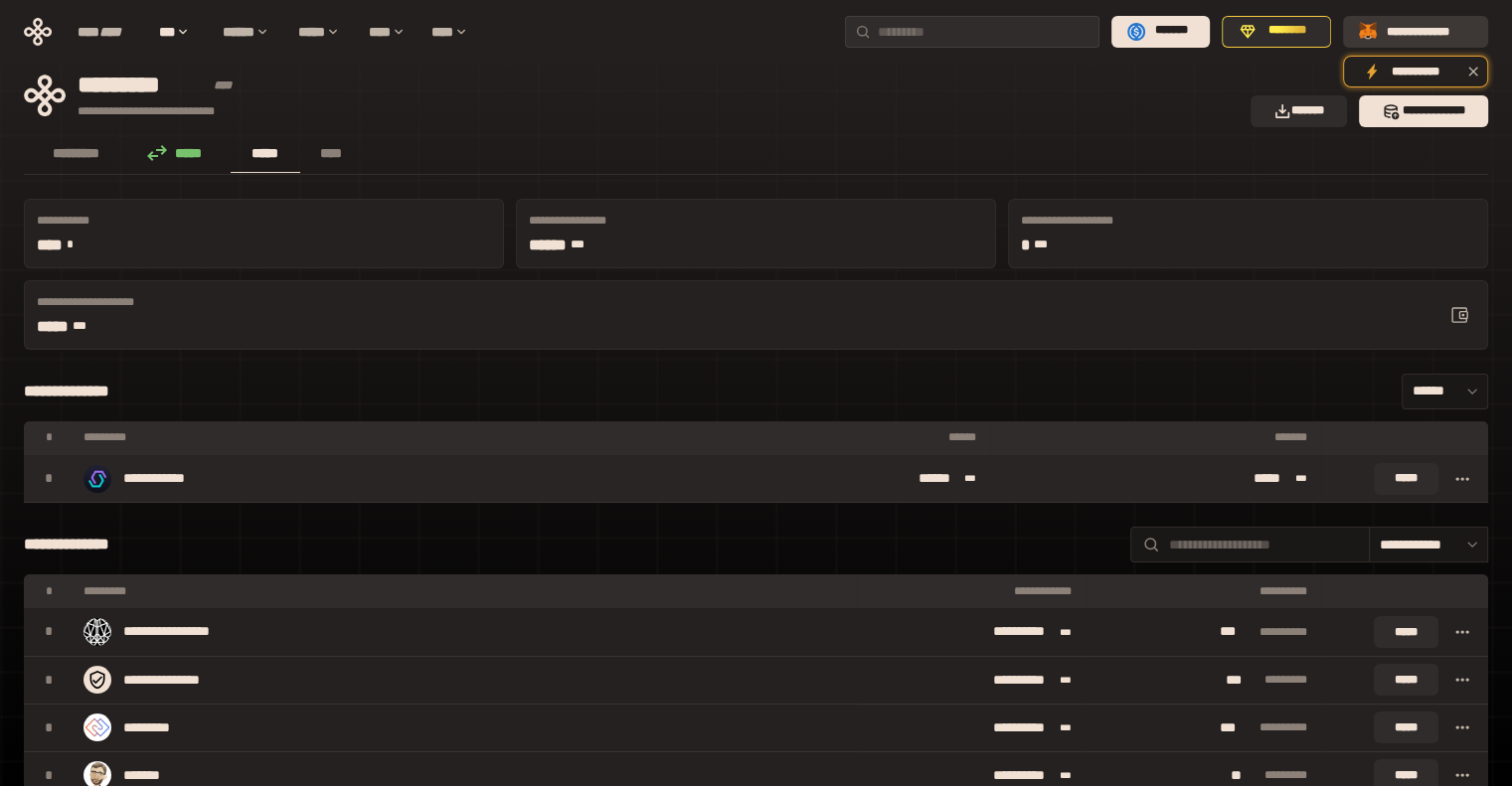click on "**********" at bounding box center [1429, 31] 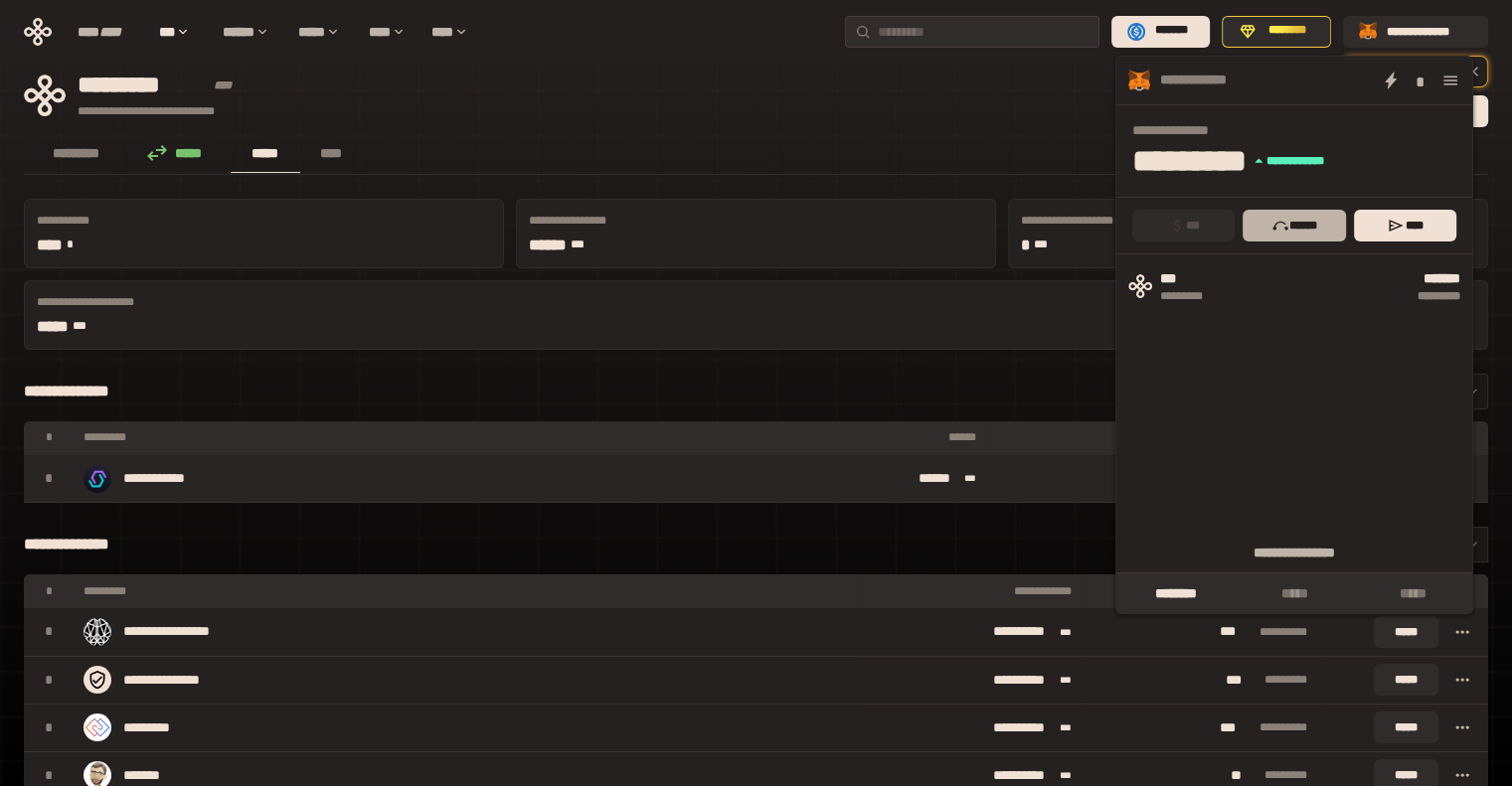 click on "******" at bounding box center (1293, 226) 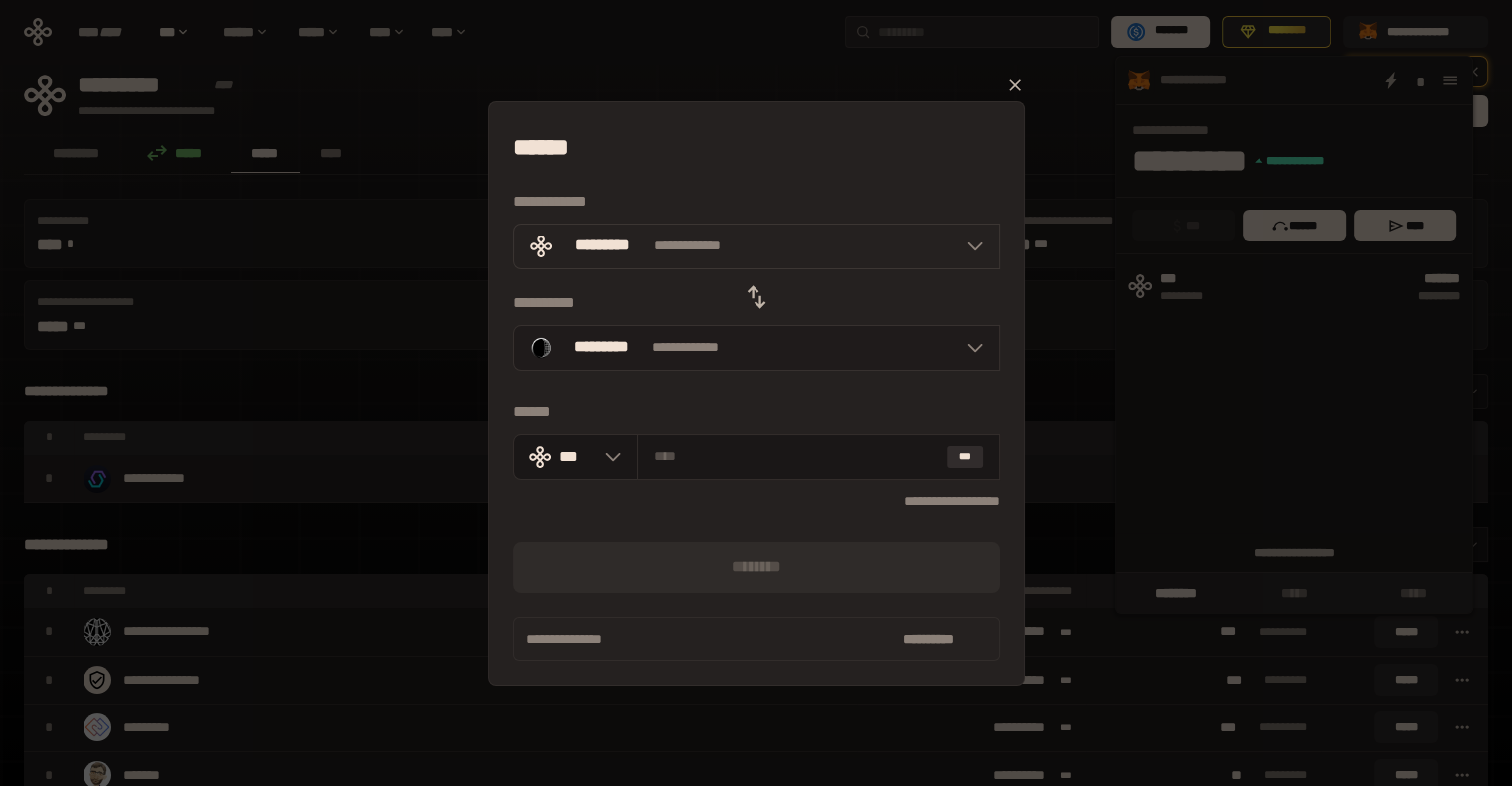 click on "**********" at bounding box center [756, 348] 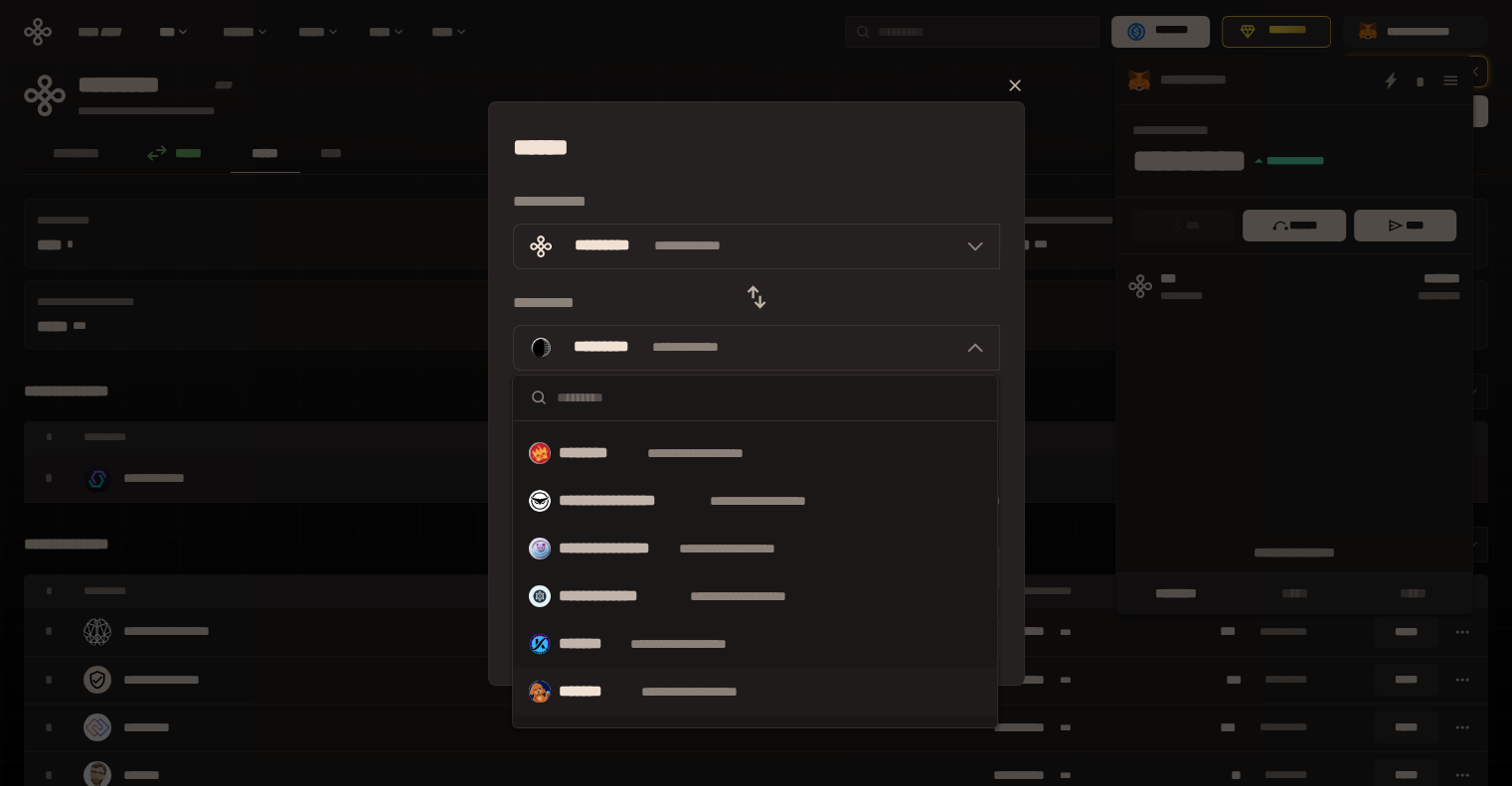 scroll, scrollTop: 596, scrollLeft: 0, axis: vertical 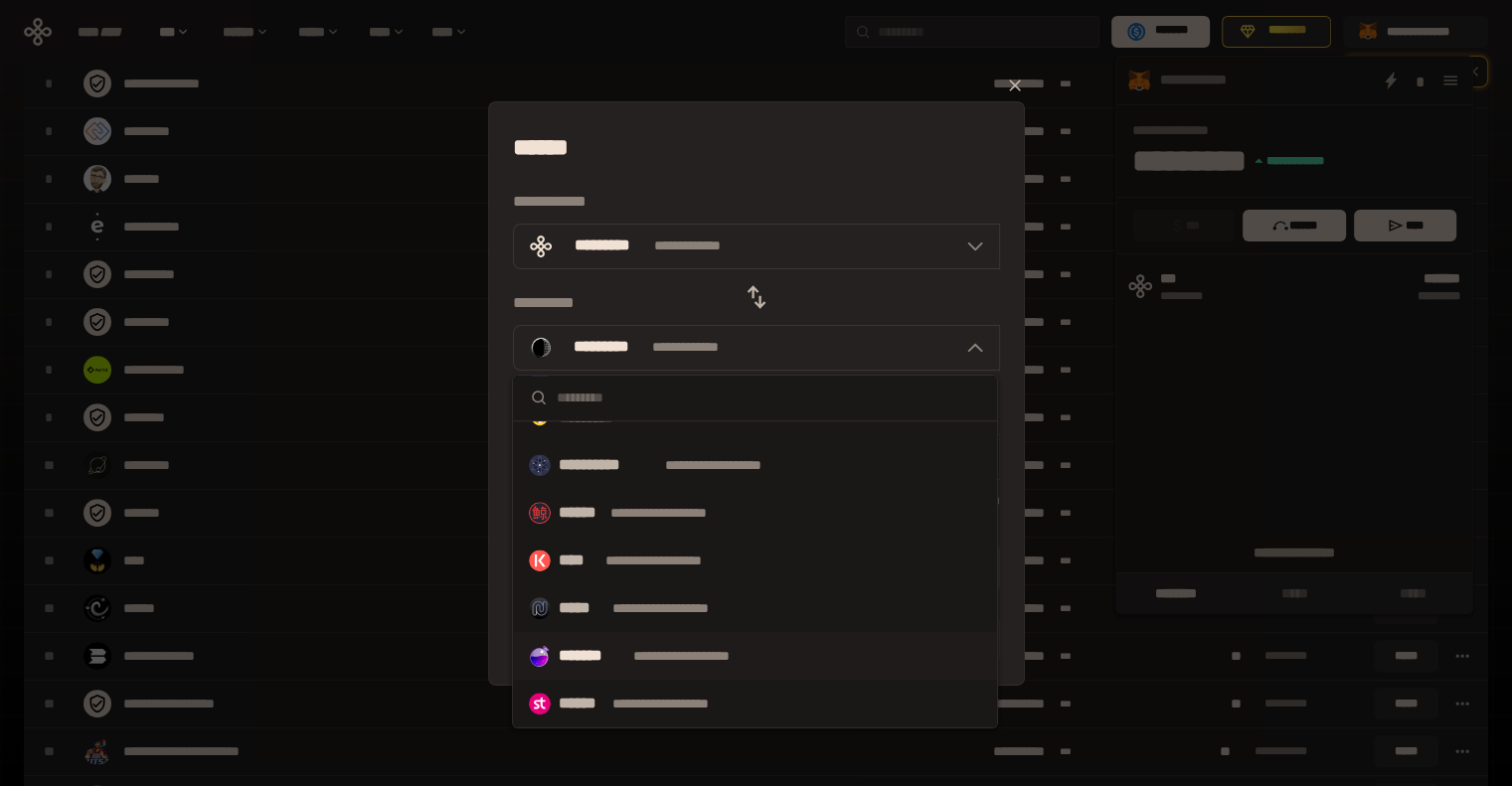 click on "**********" at bounding box center (700, 656) 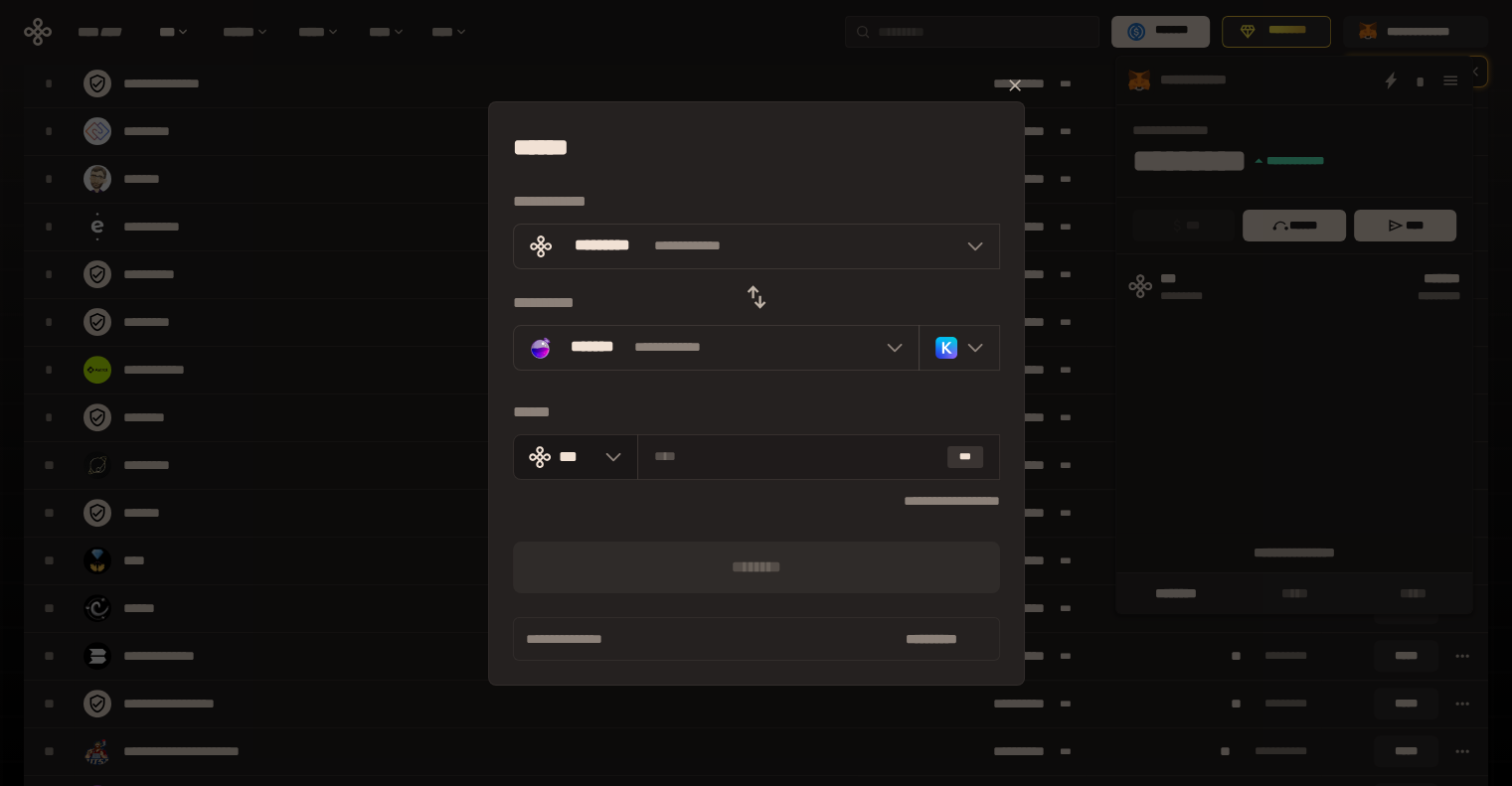 click on "***" at bounding box center (965, 457) 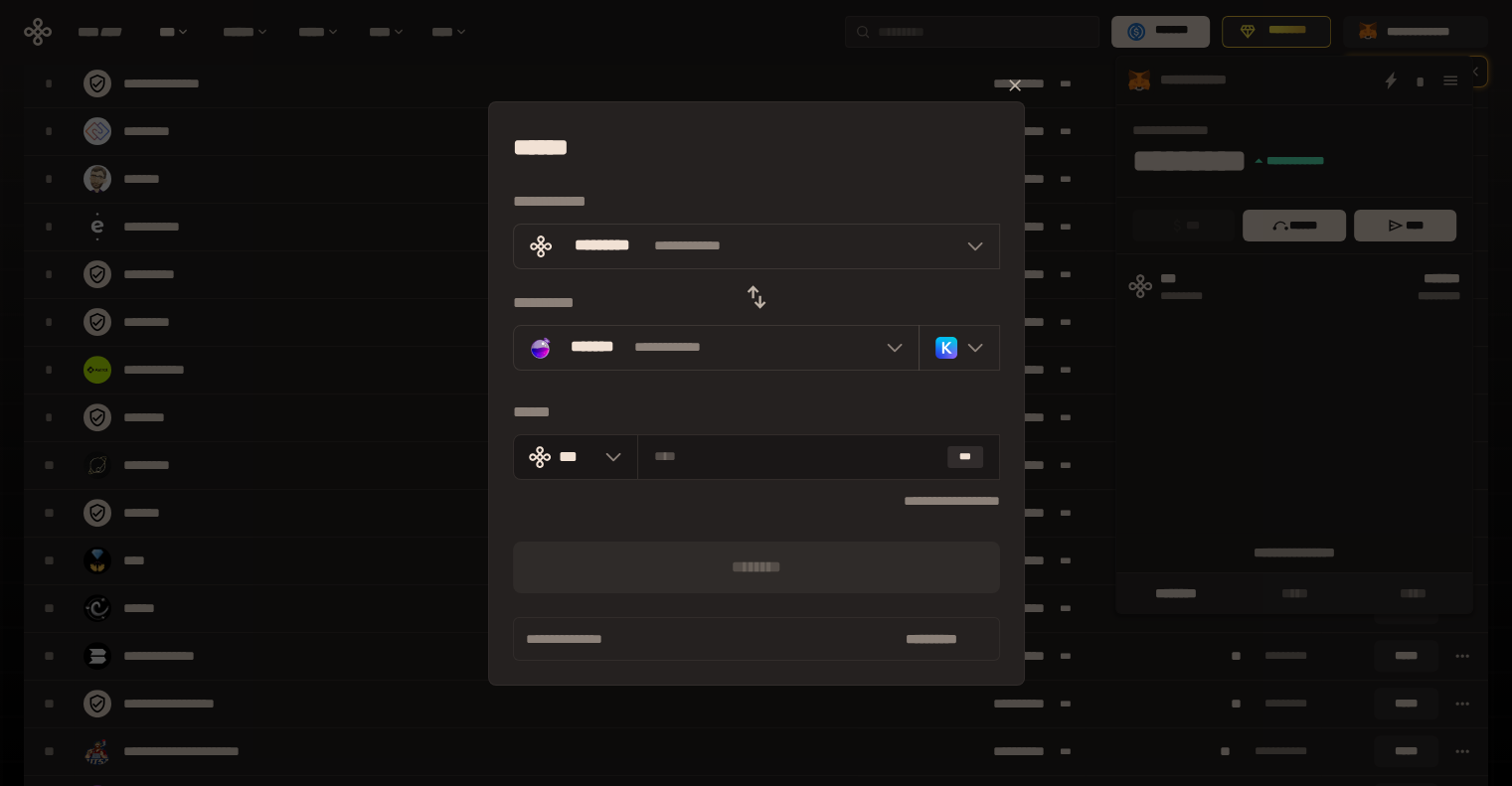 click 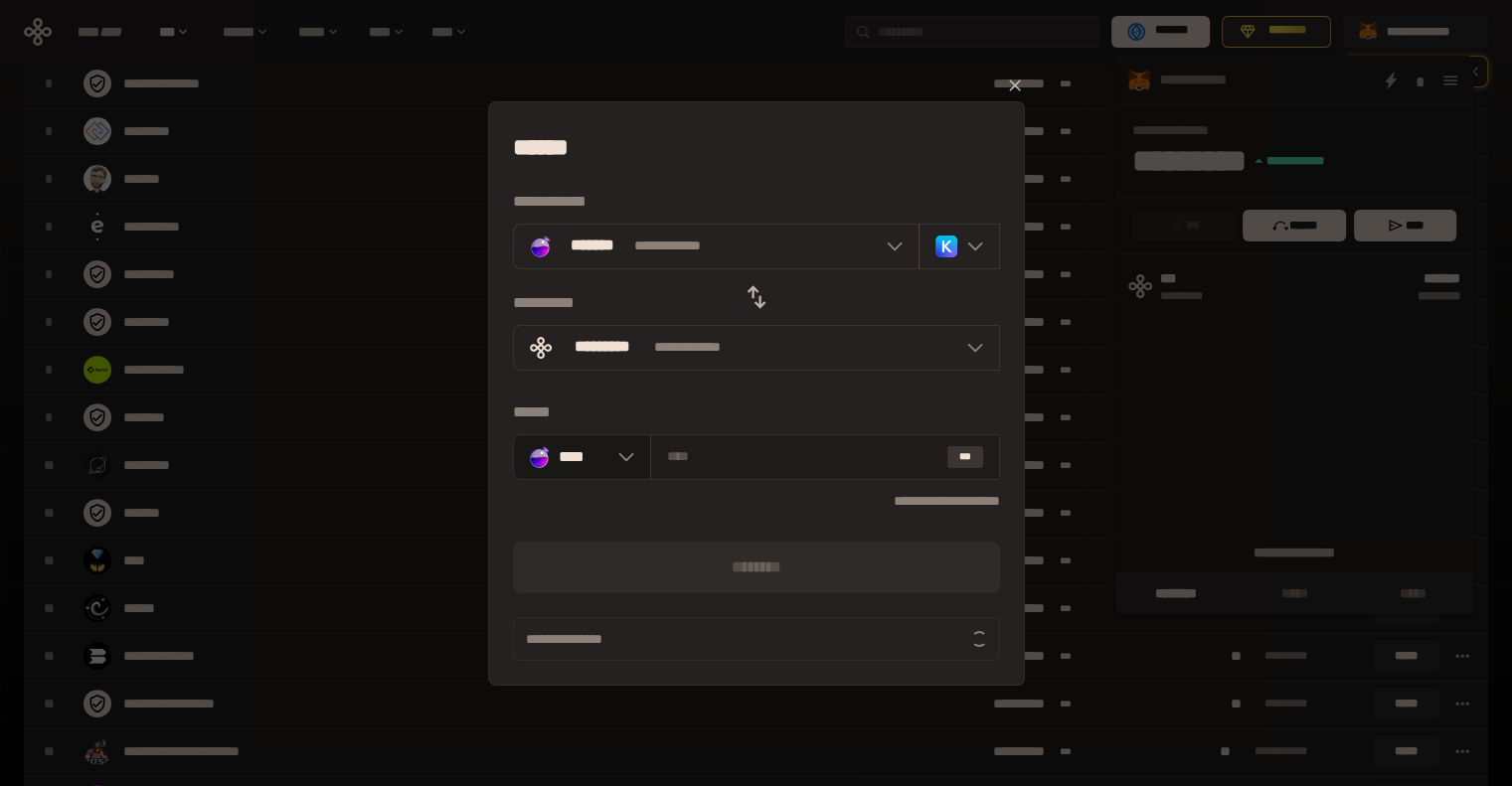 click on "***" at bounding box center (965, 457) 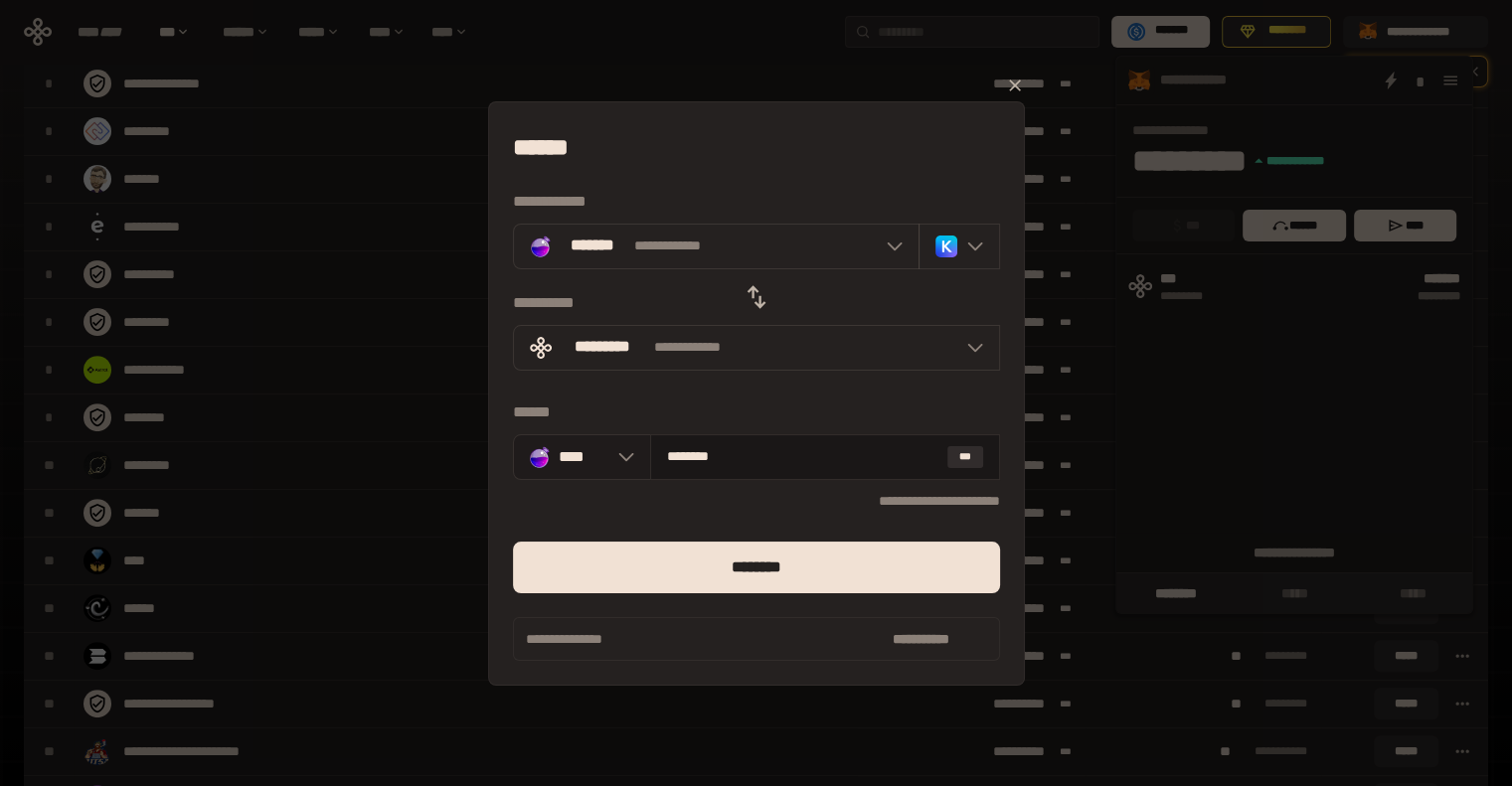 click on "****" at bounding box center [583, 456] 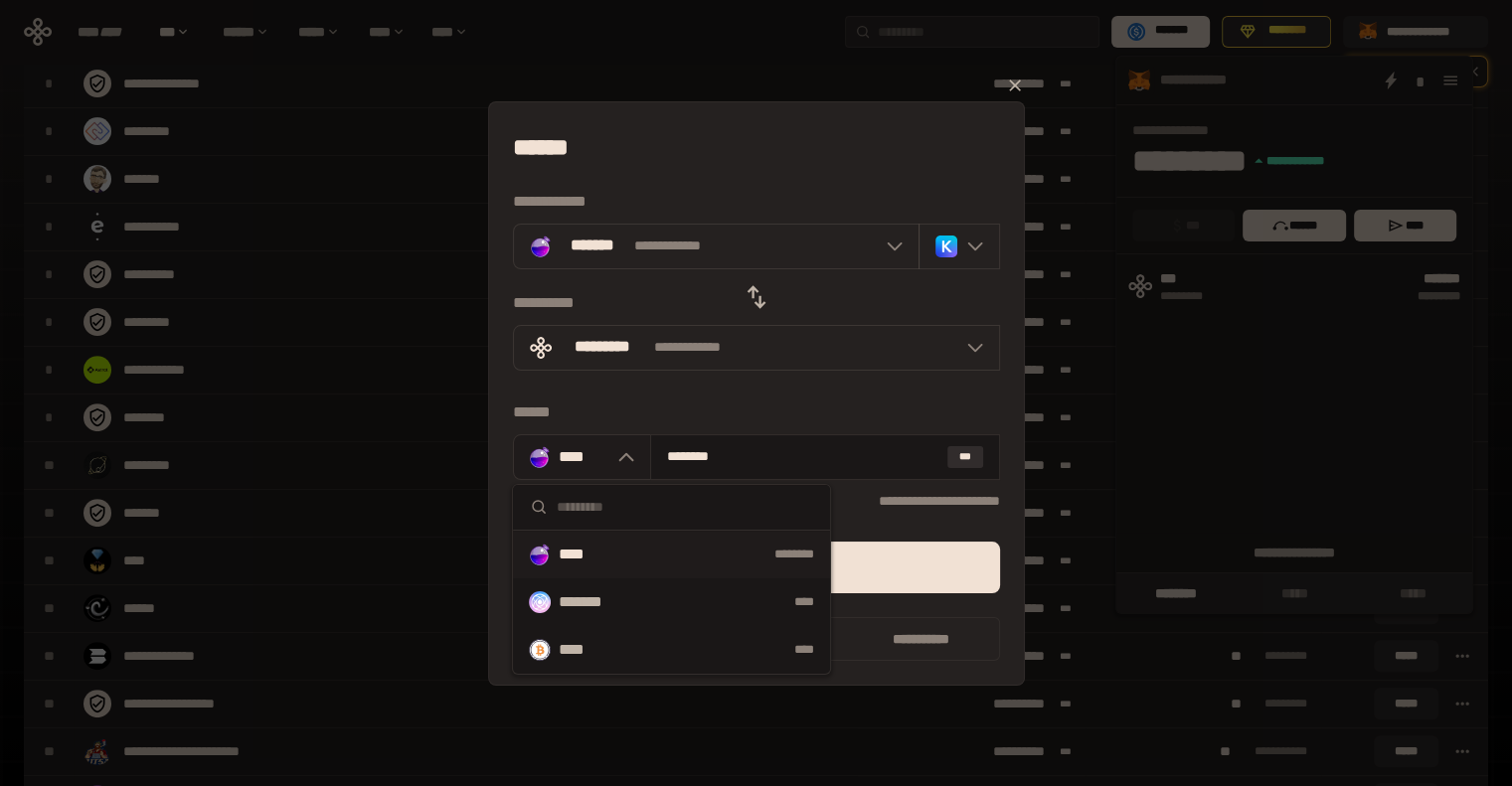 click on "****" at bounding box center [583, 456] 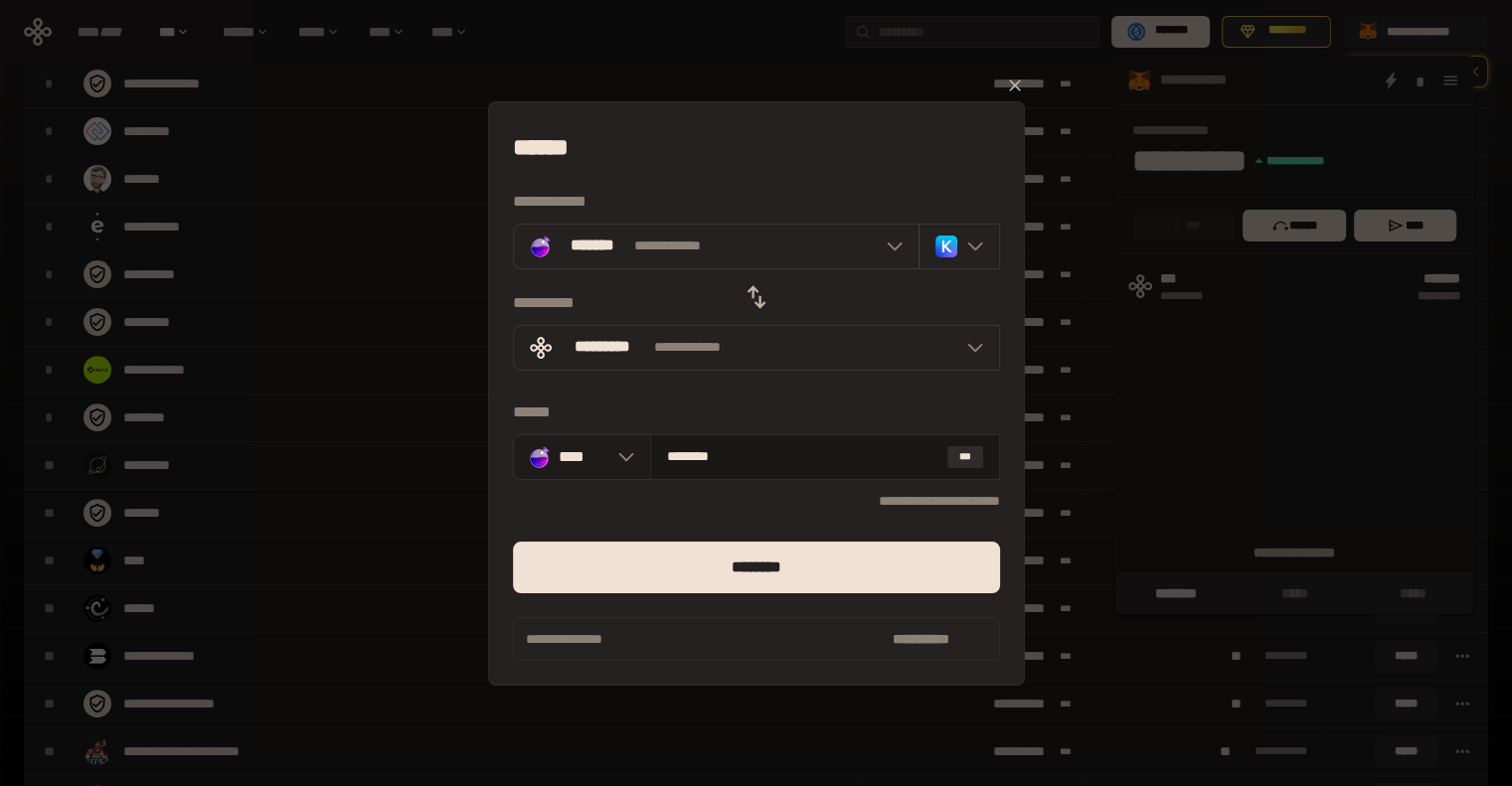 click 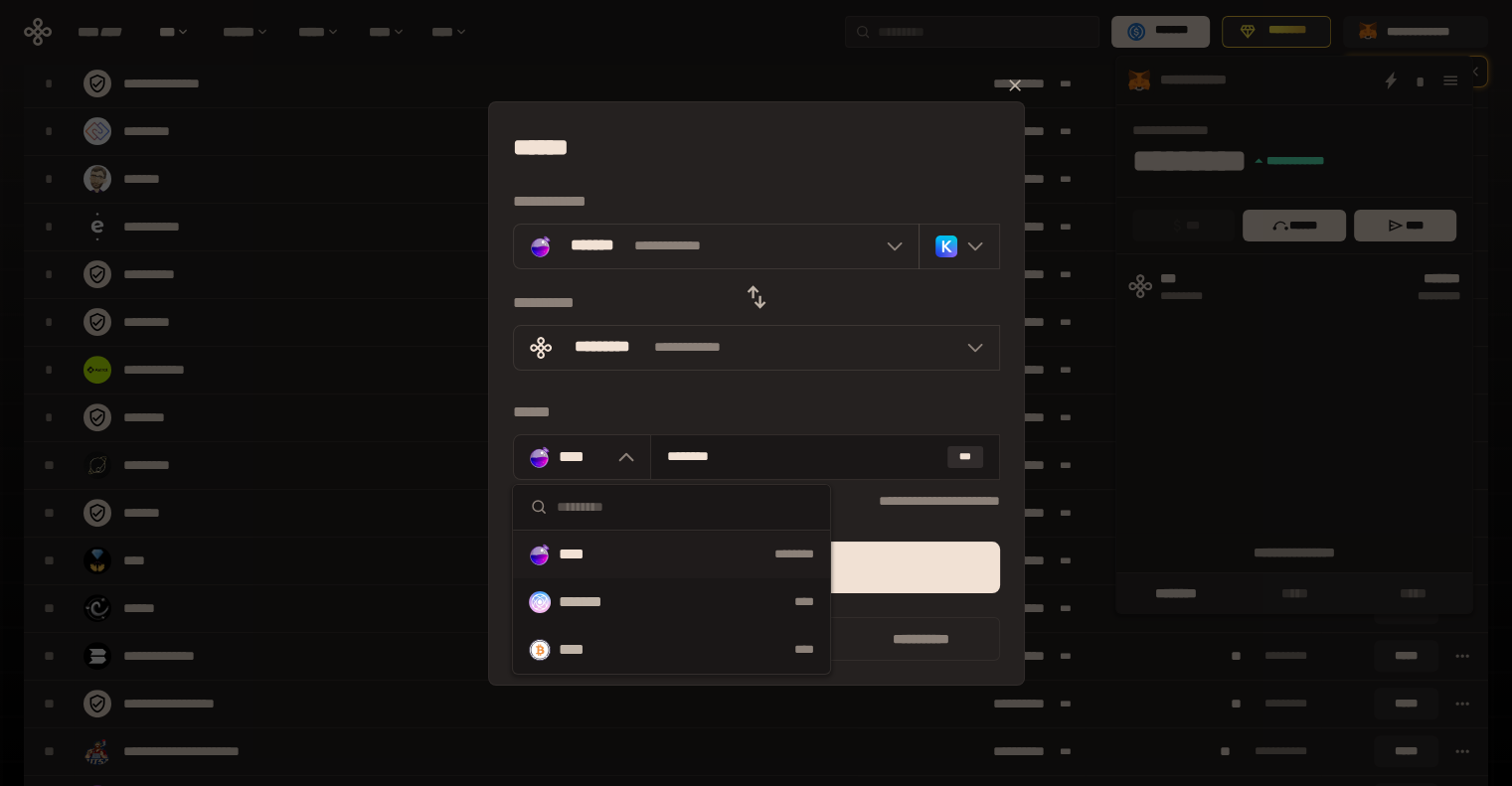 click 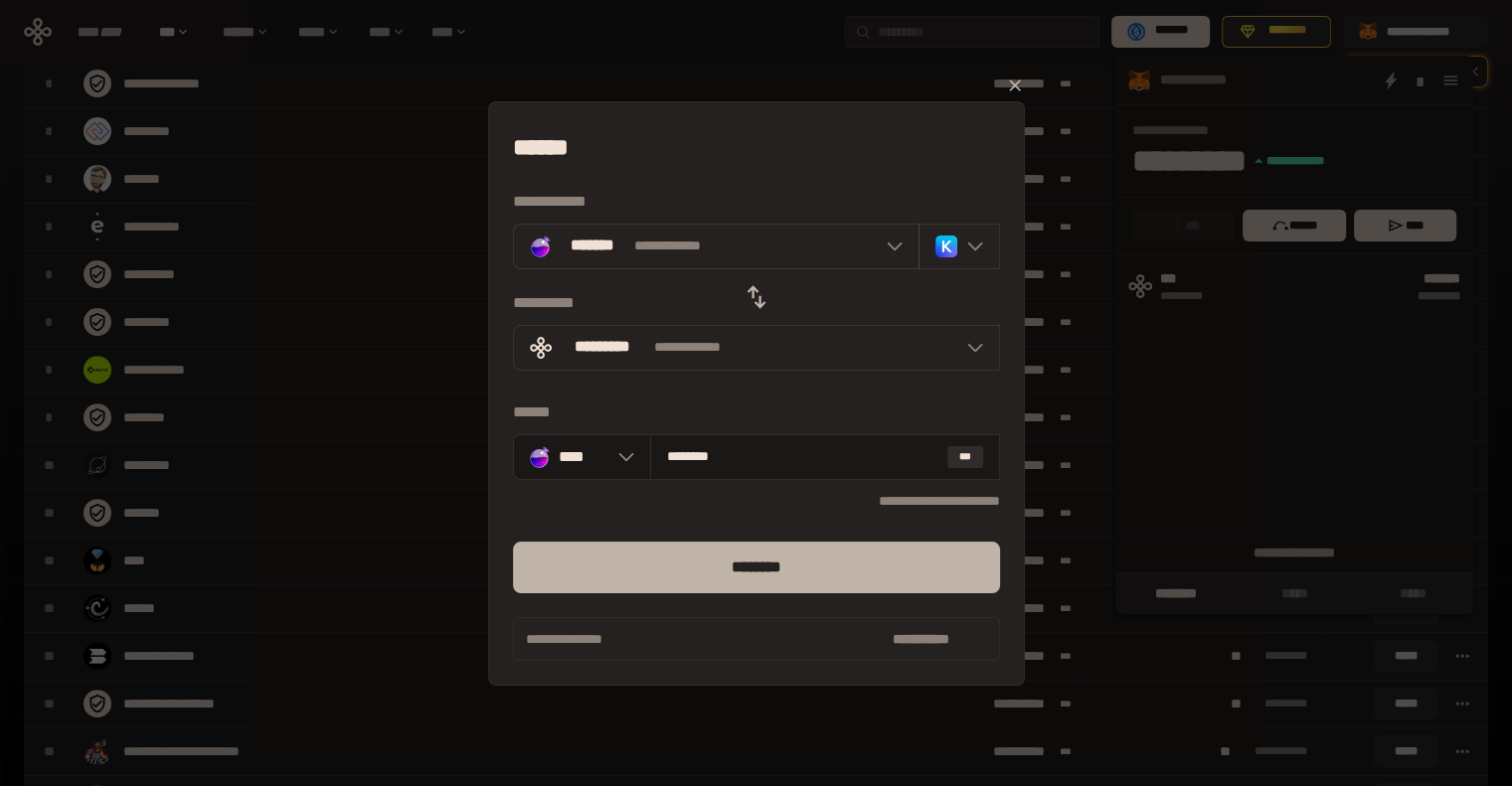 click on "********" at bounding box center [756, 567] 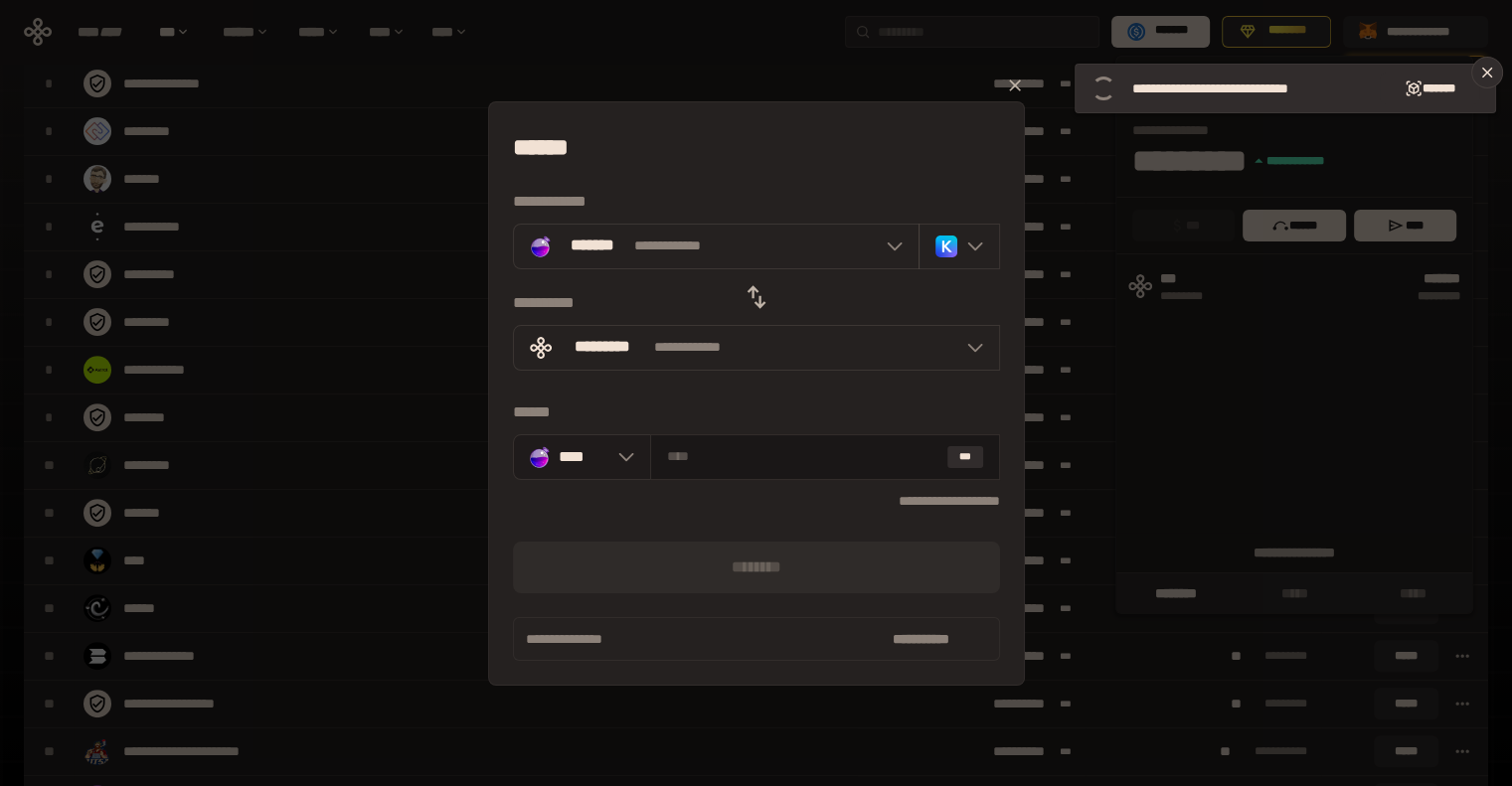 click 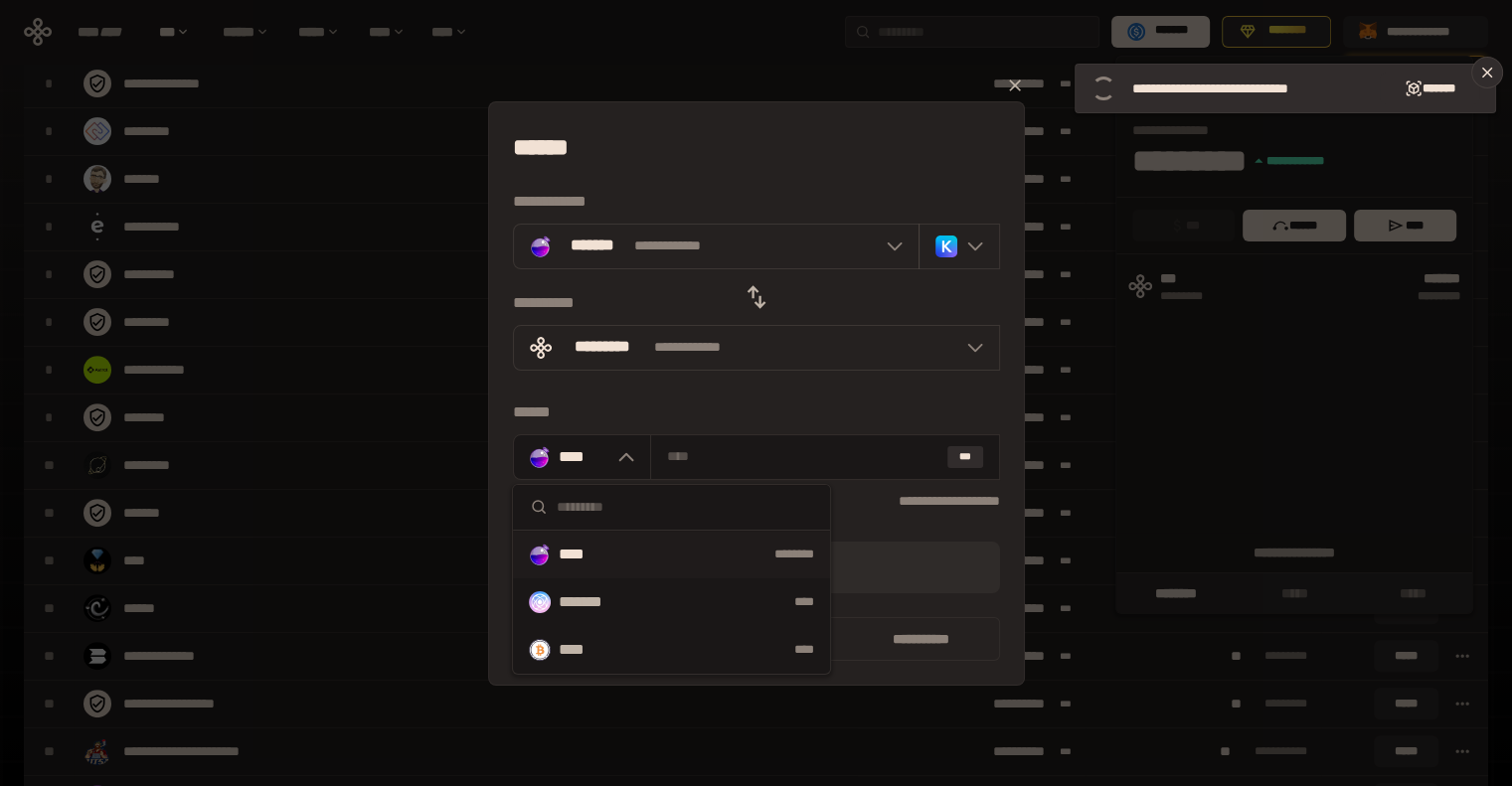 scroll, scrollTop: 696, scrollLeft: 0, axis: vertical 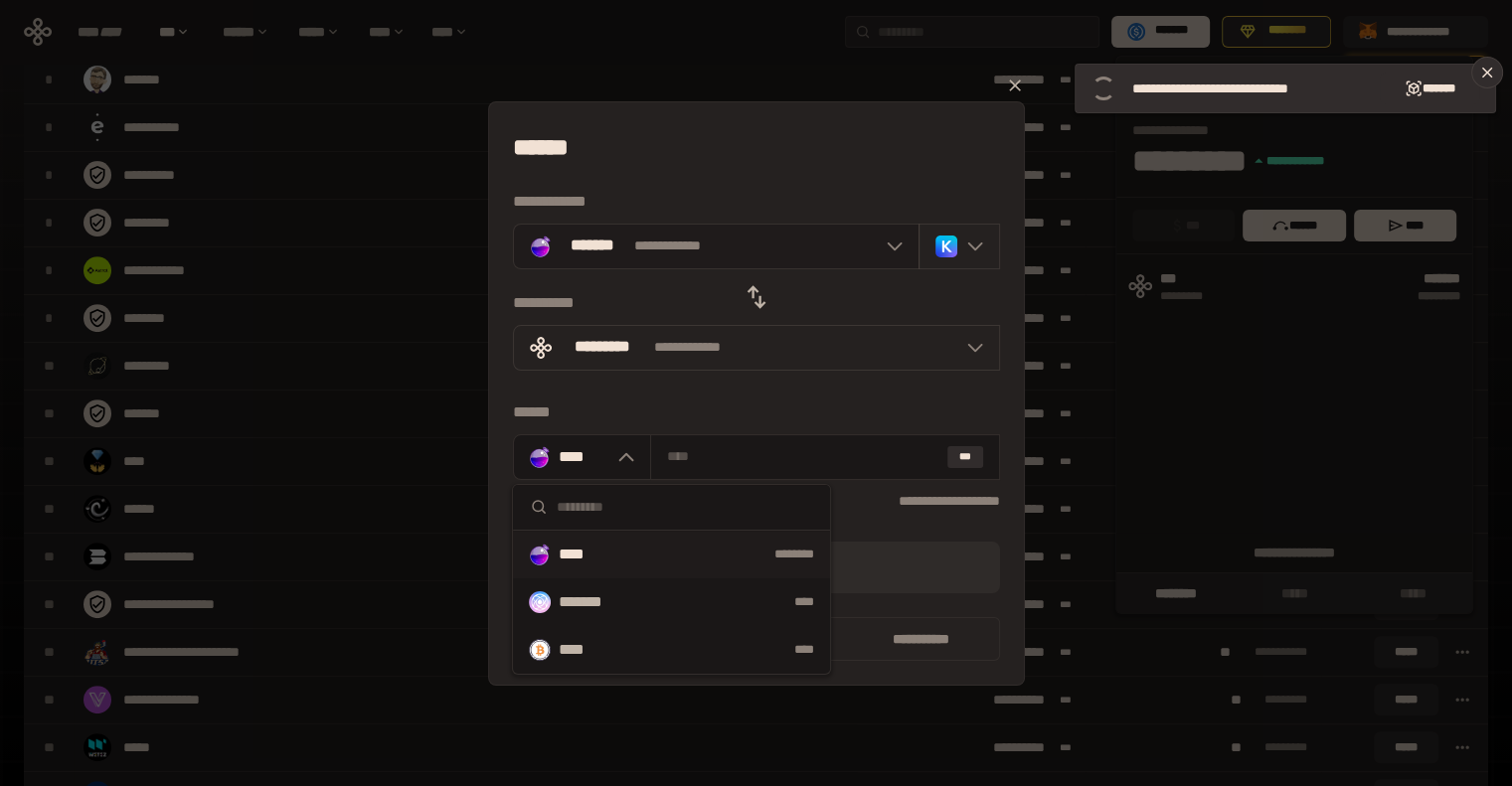click on "*******" at bounding box center [592, 245] 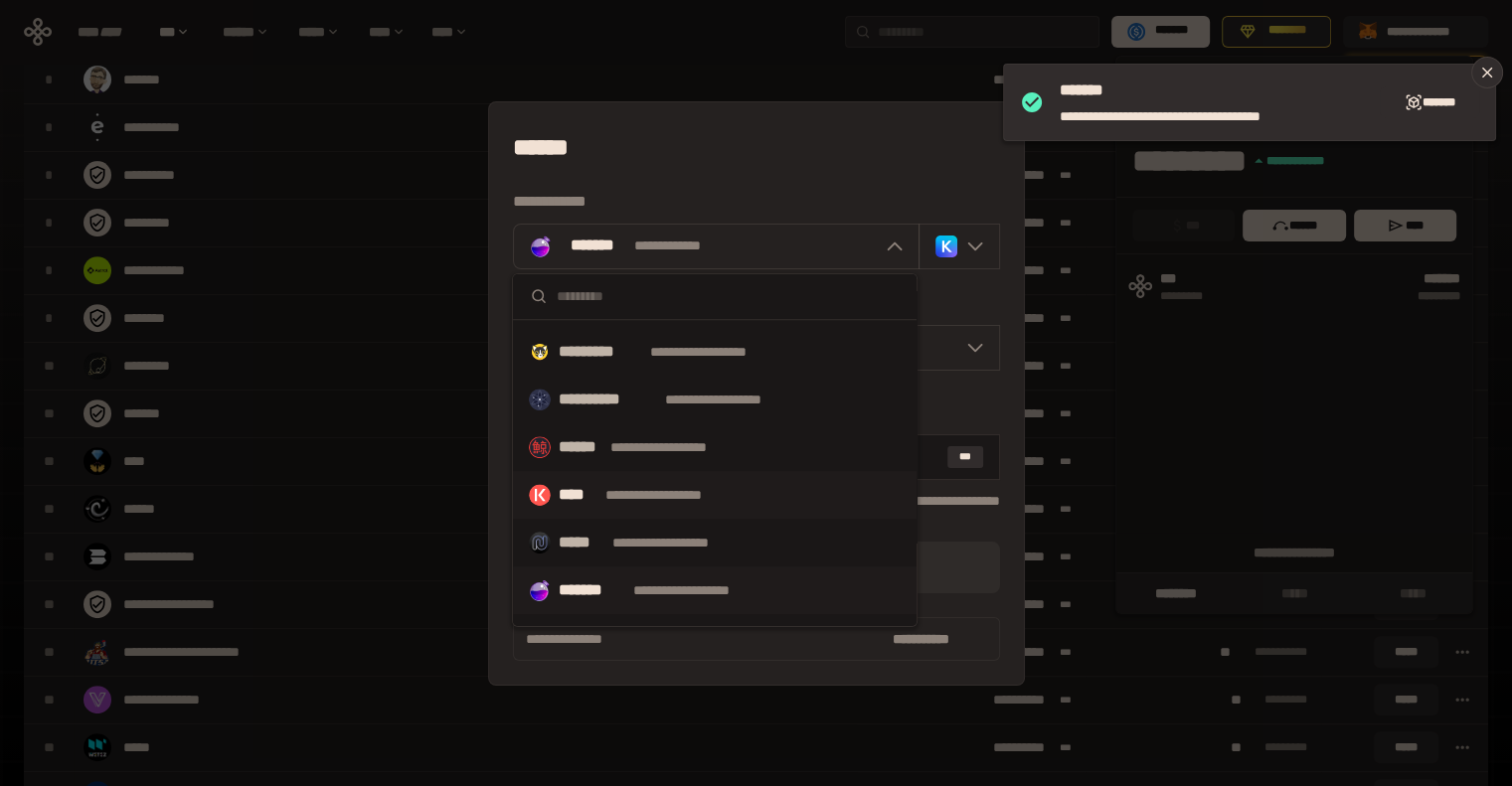 scroll, scrollTop: 1028, scrollLeft: 0, axis: vertical 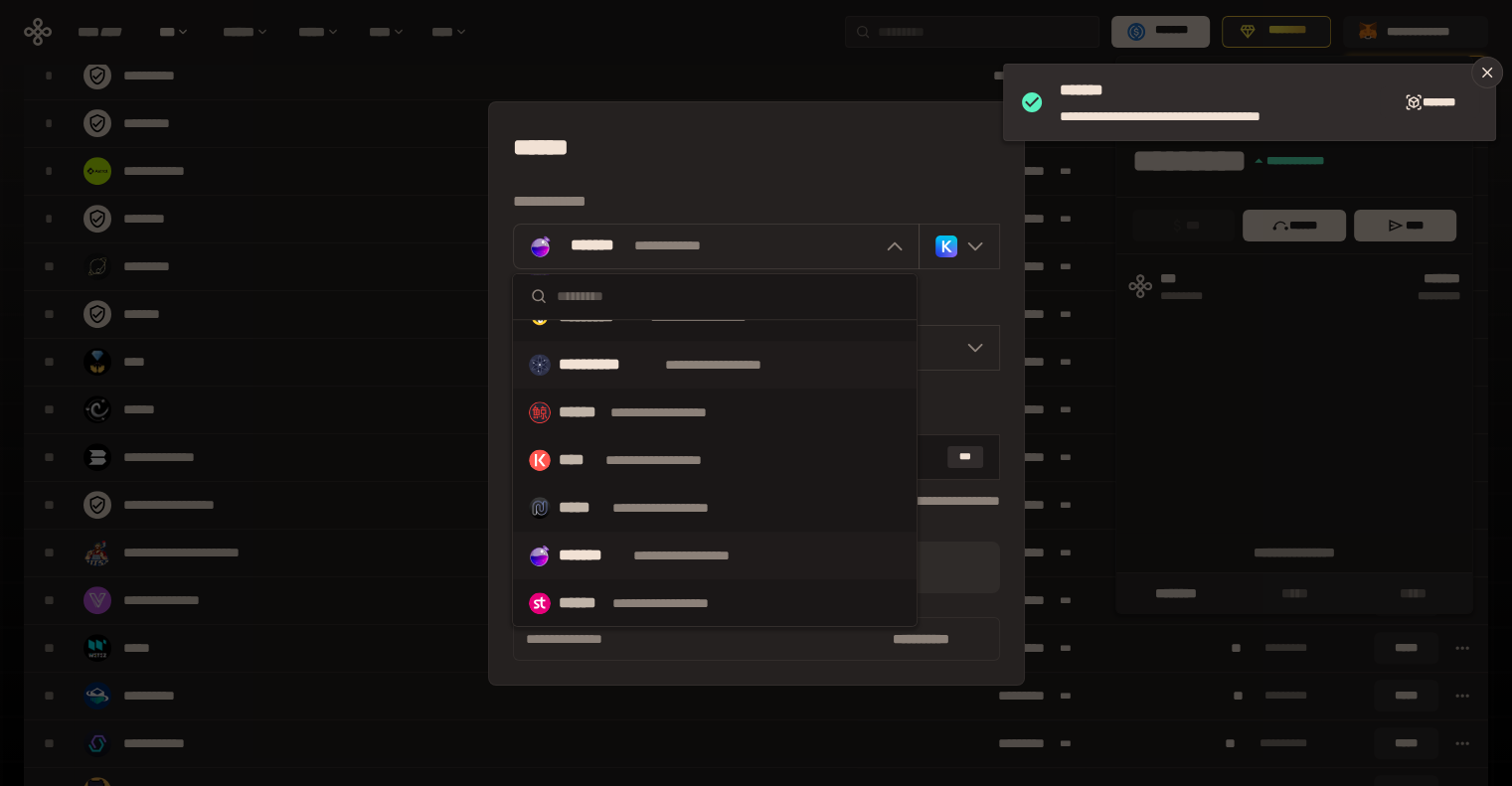 click on "**********" at bounding box center [732, 365] 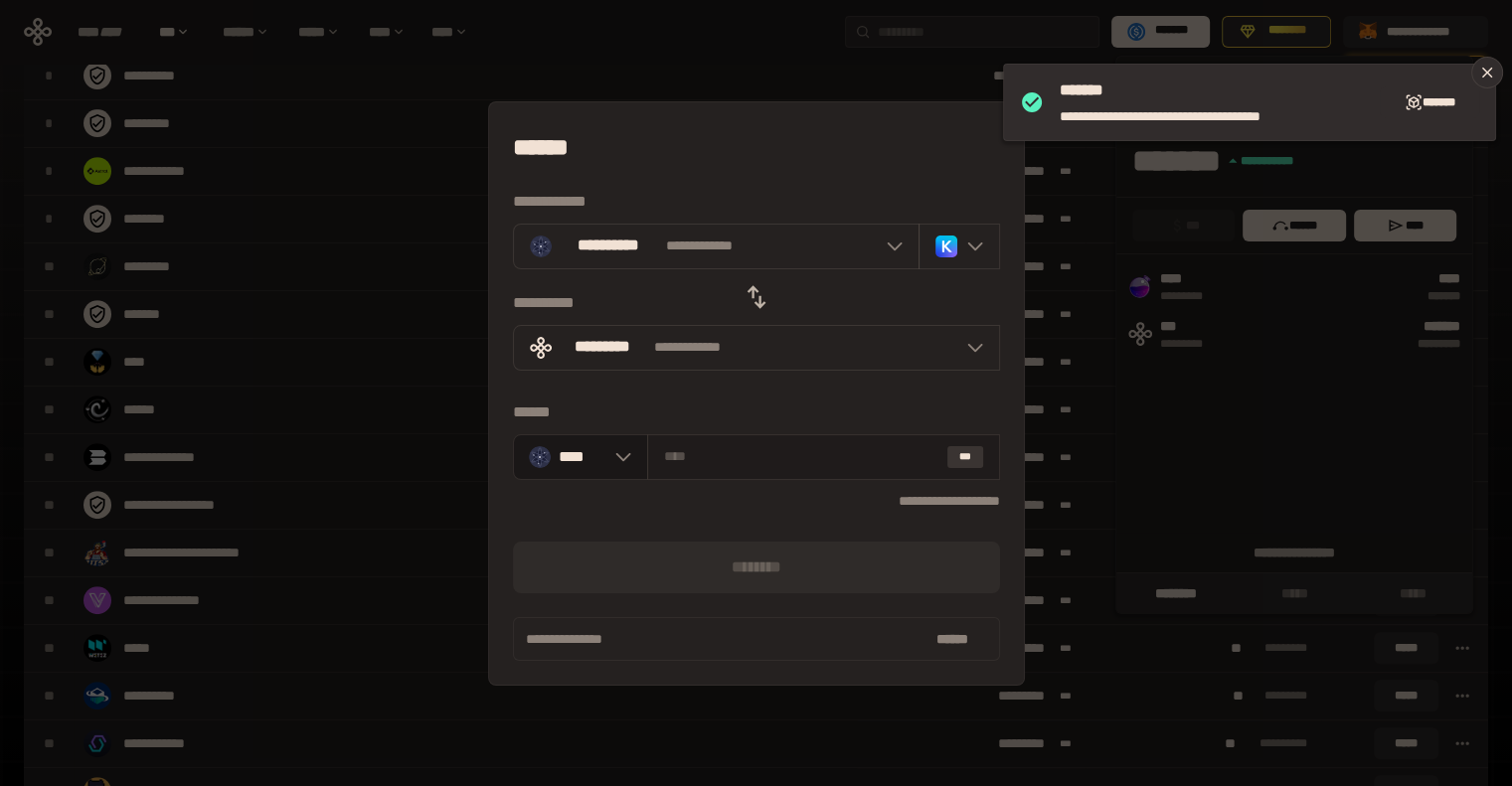 click on "***" at bounding box center [965, 457] 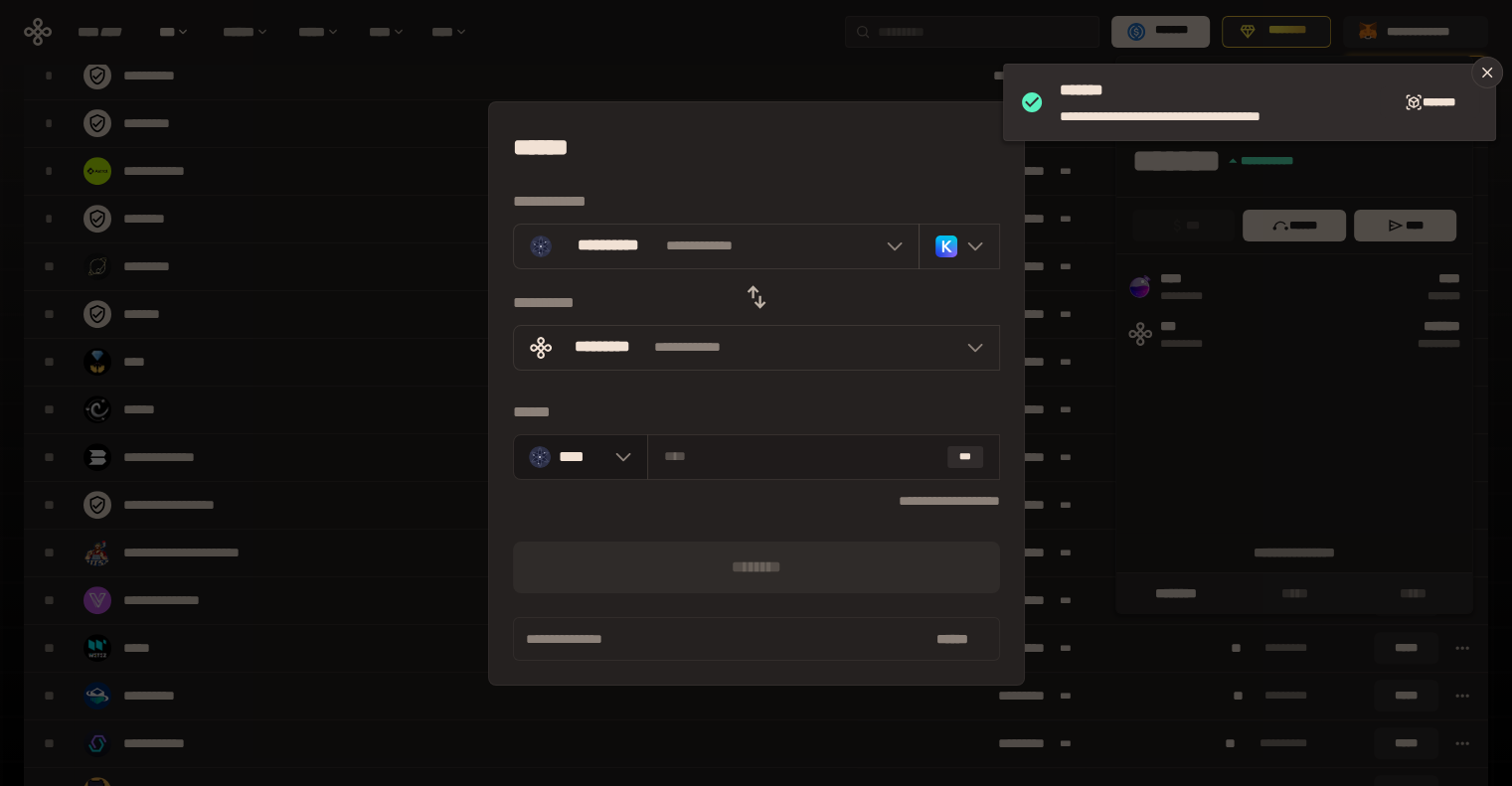 click on "***" at bounding box center [823, 457] 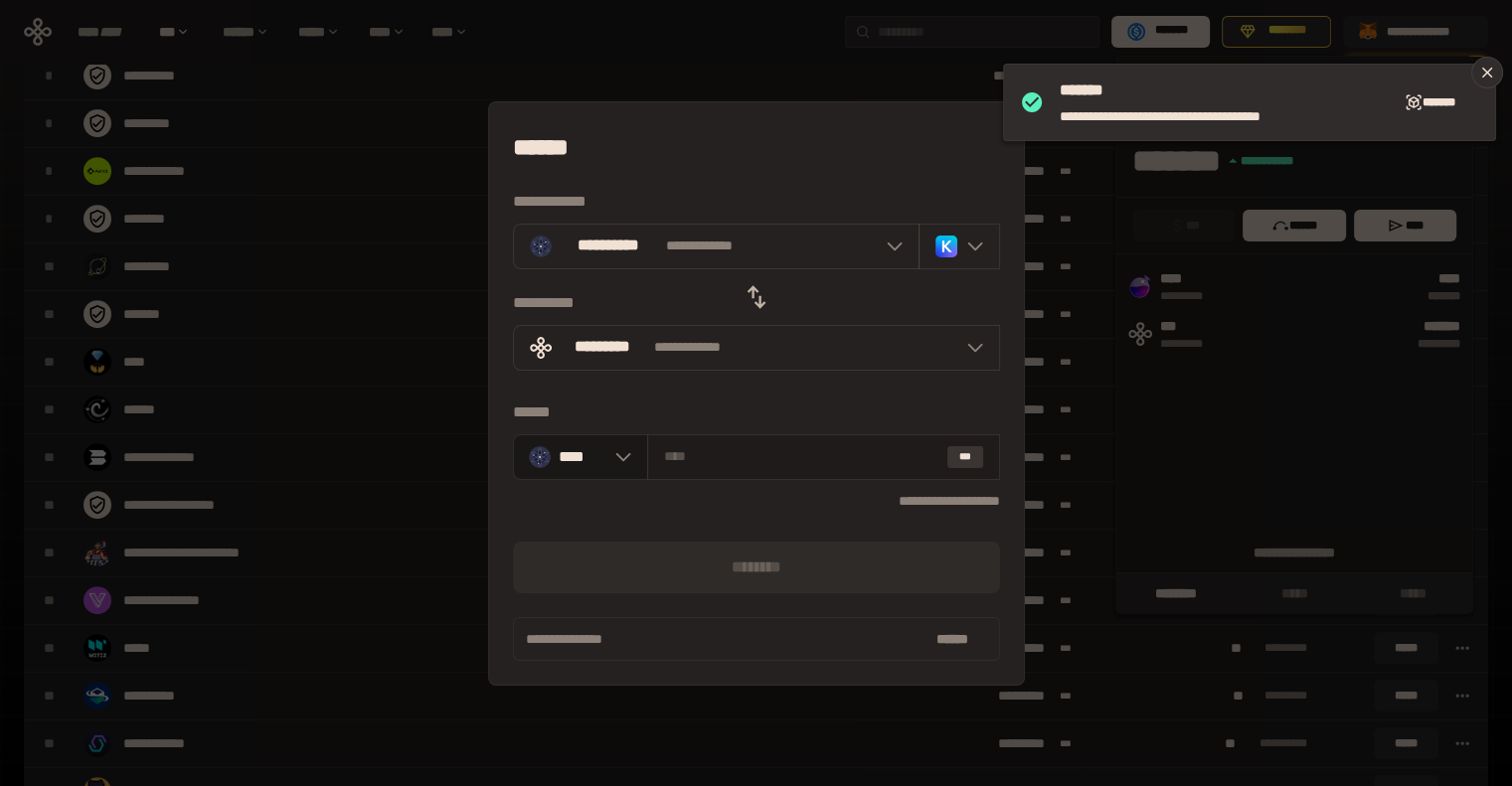 click on "***" at bounding box center [965, 457] 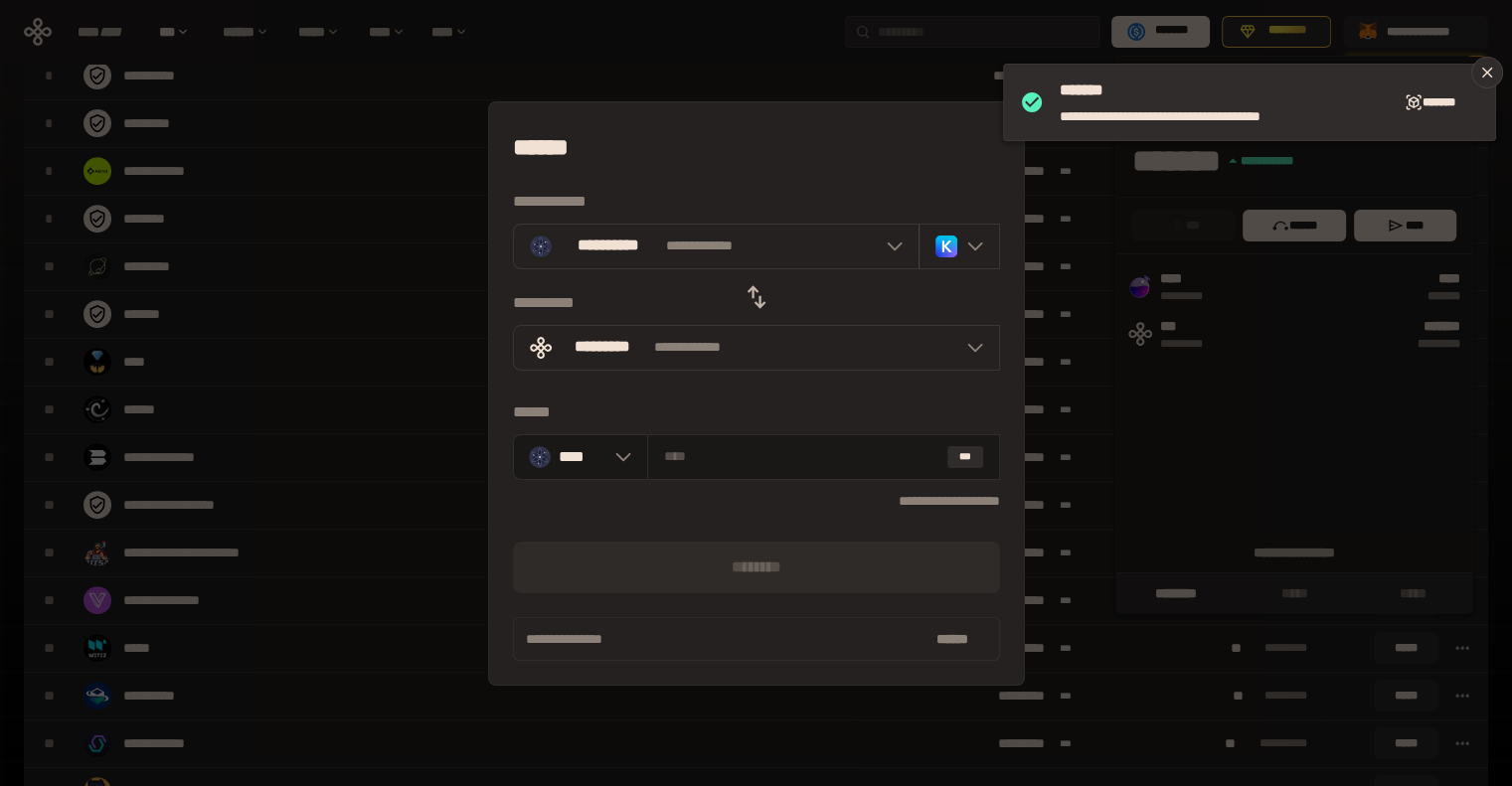 click on "**********" at bounding box center (756, 393) 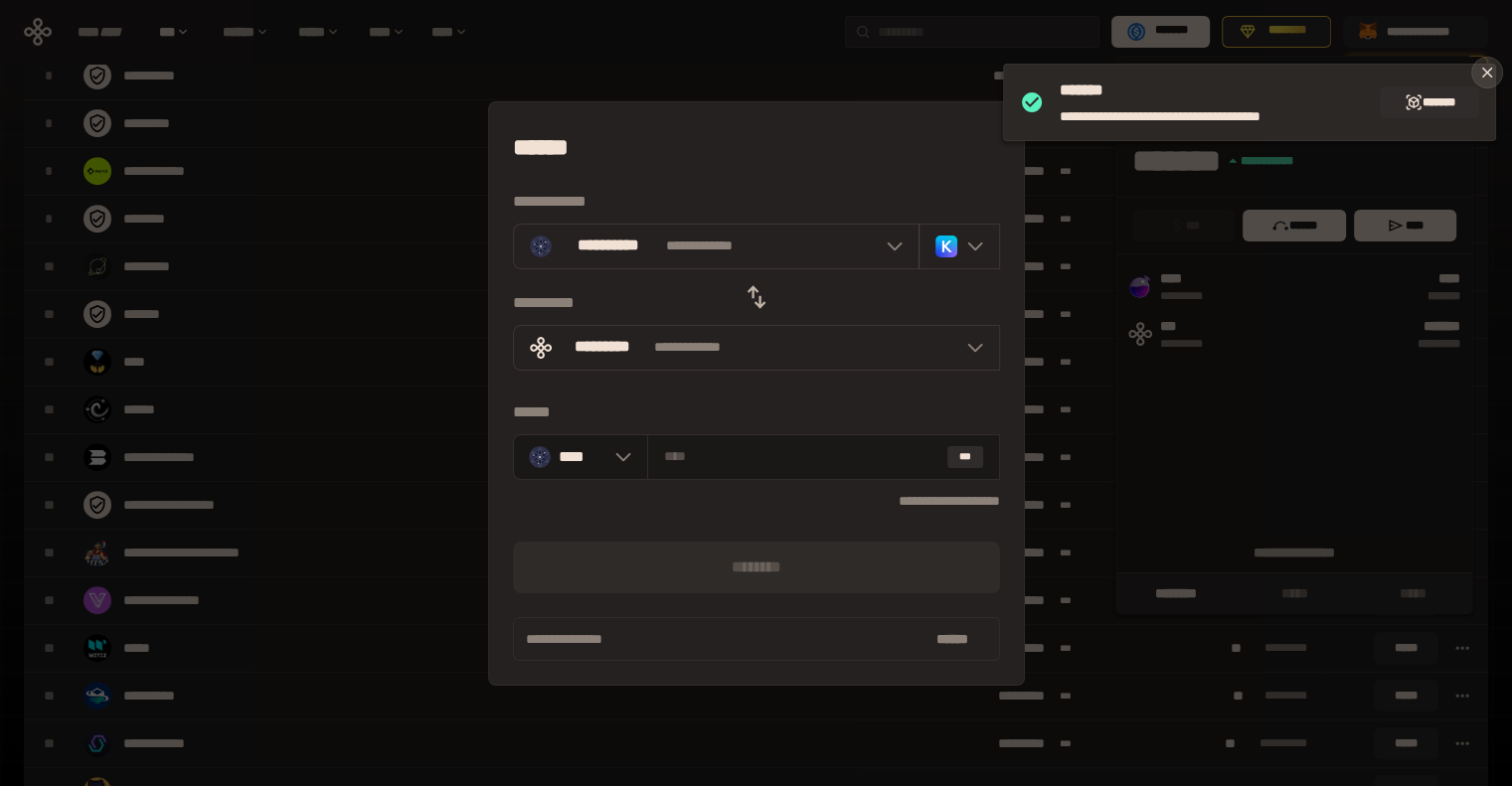 click at bounding box center [1487, 73] 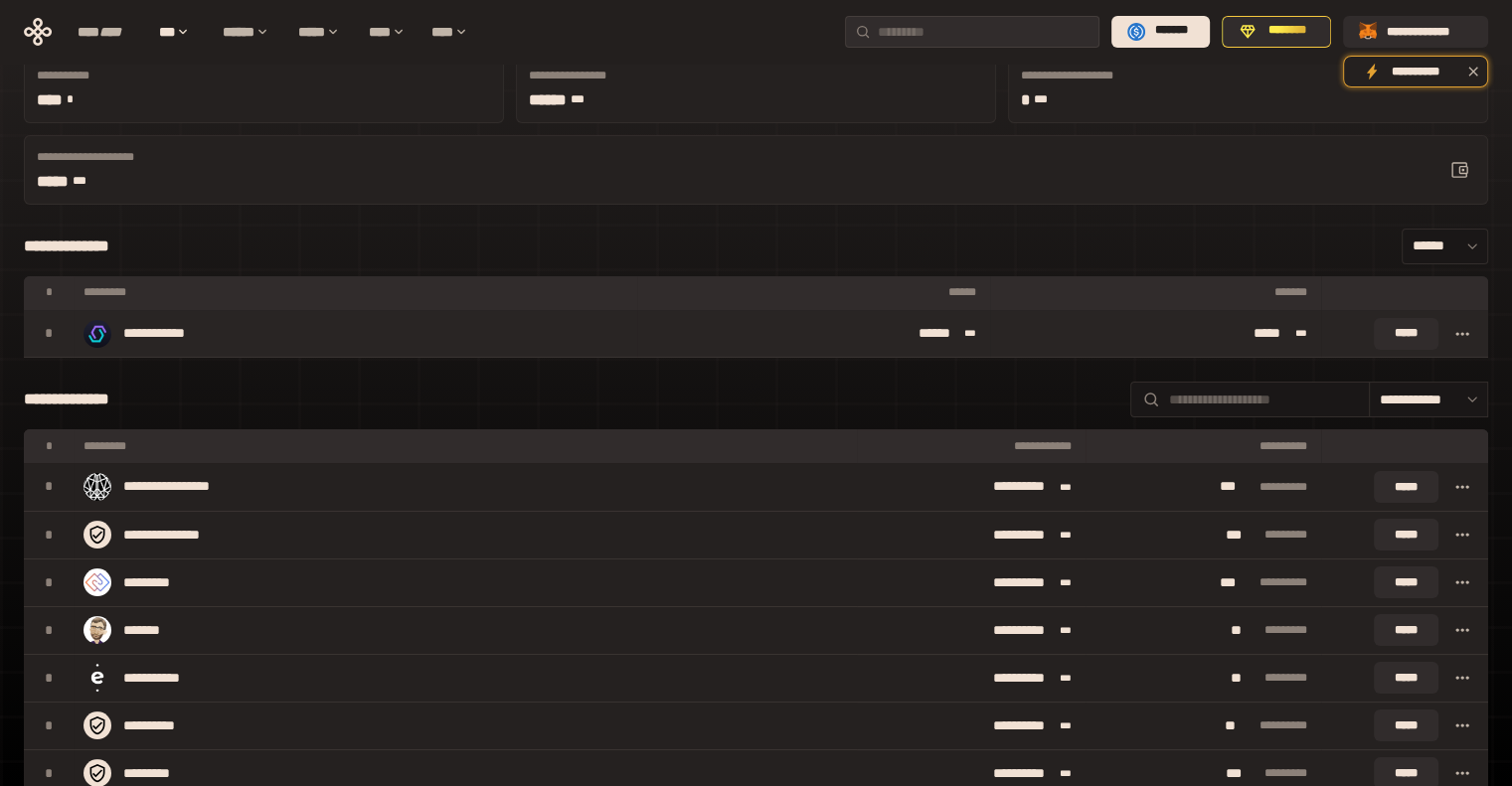 scroll, scrollTop: 0, scrollLeft: 0, axis: both 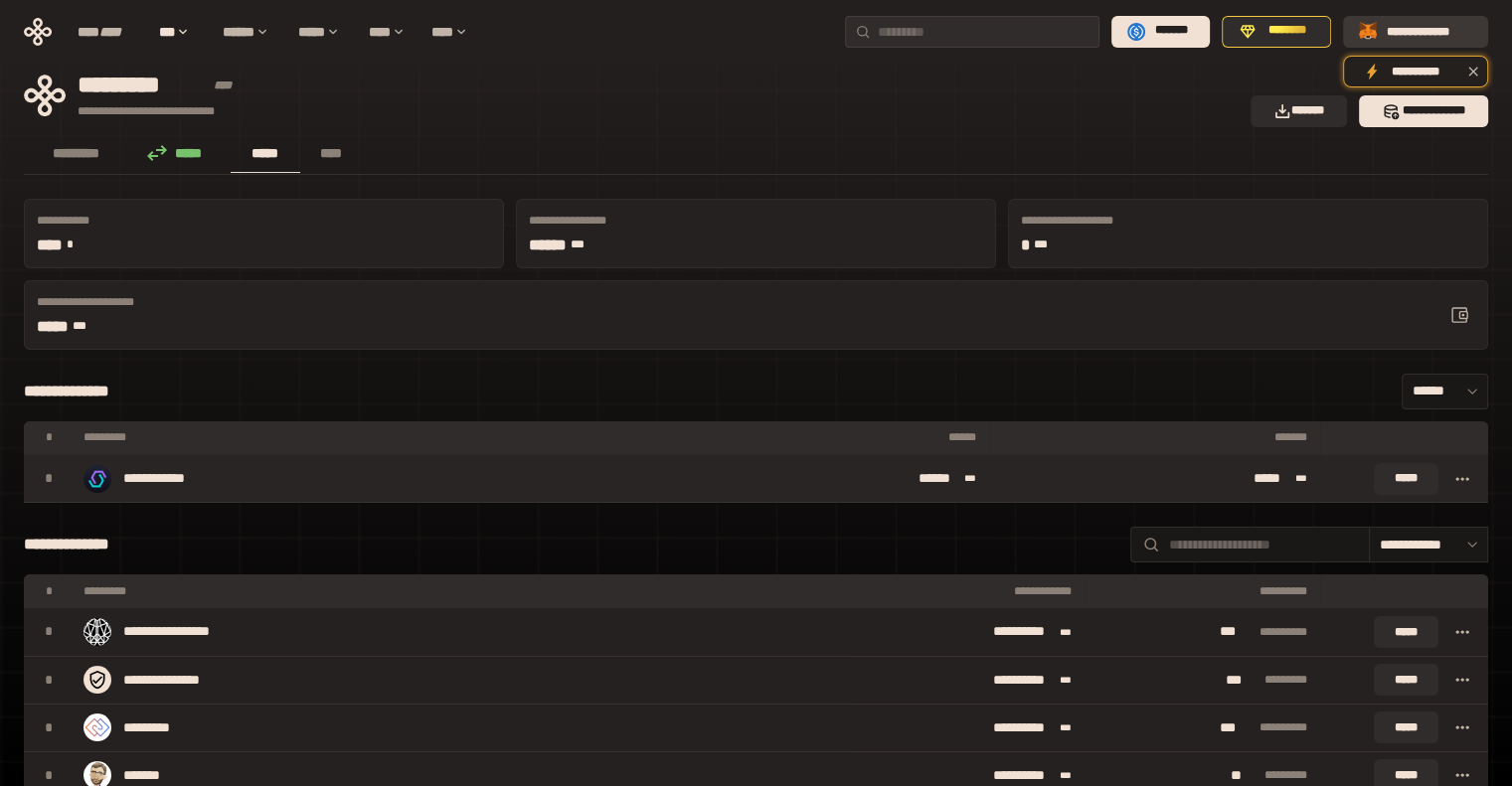 click 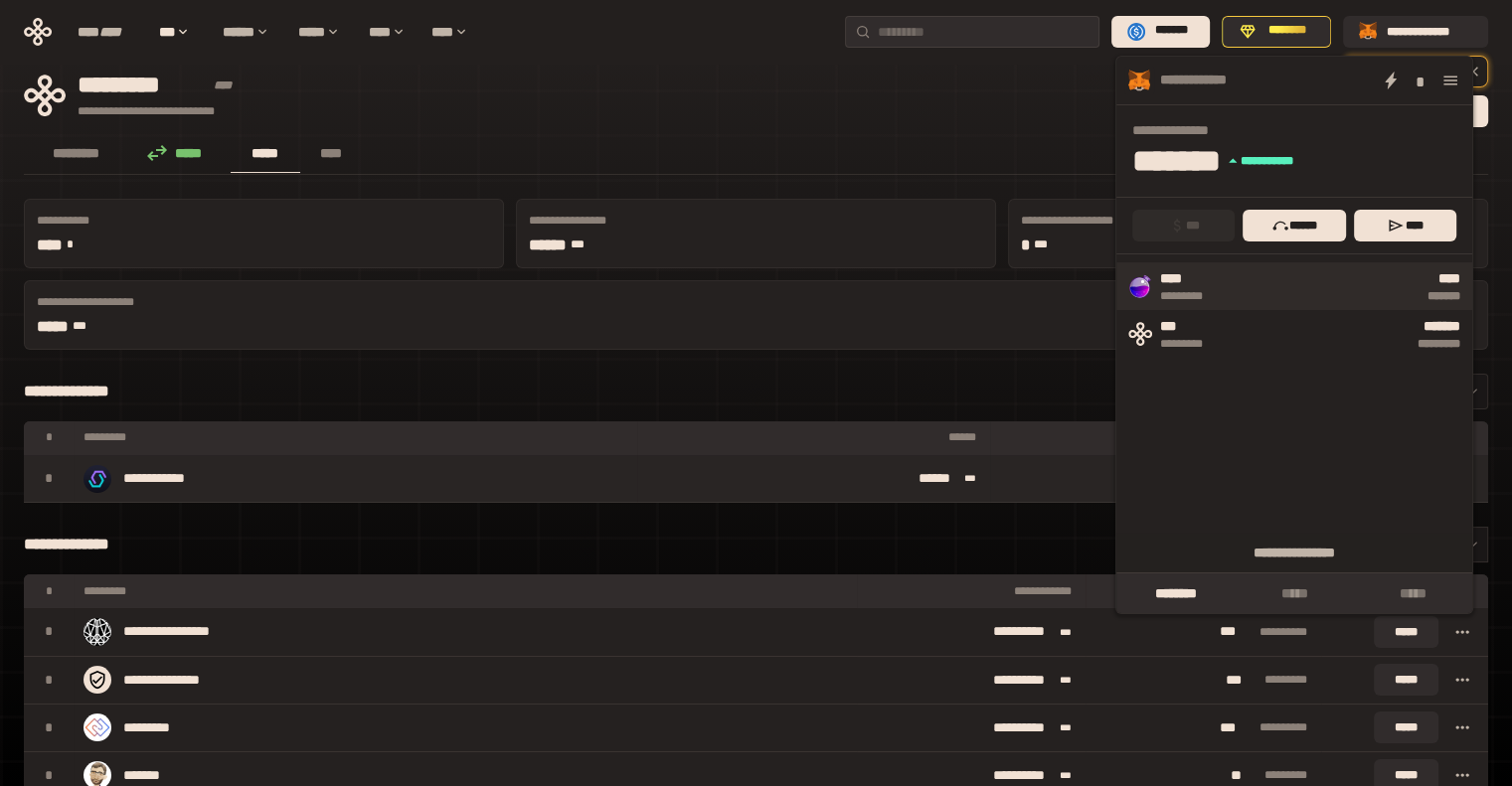 click on "*******" at bounding box center (1345, 296) 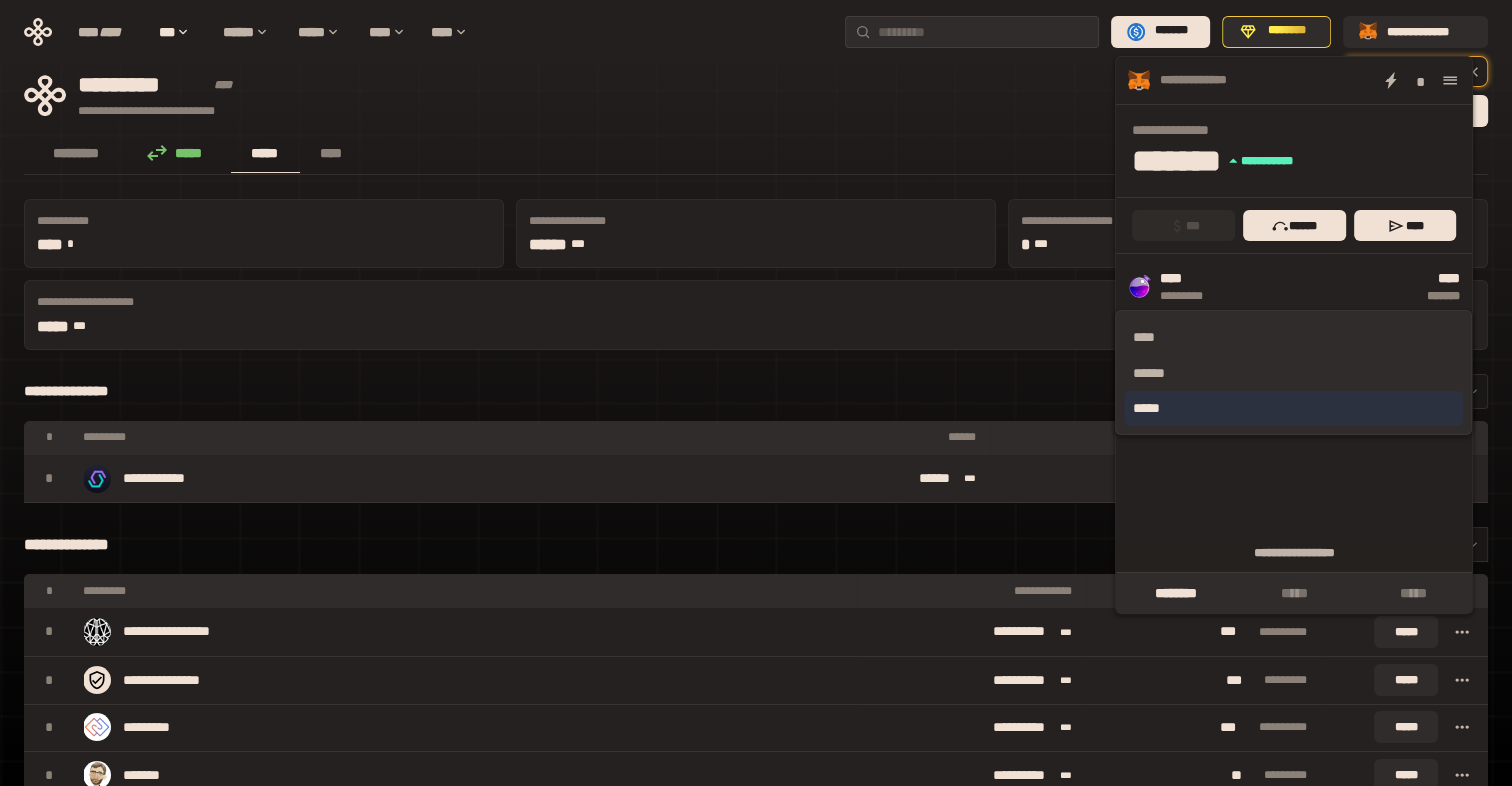 click on "*****" at bounding box center (1293, 408) 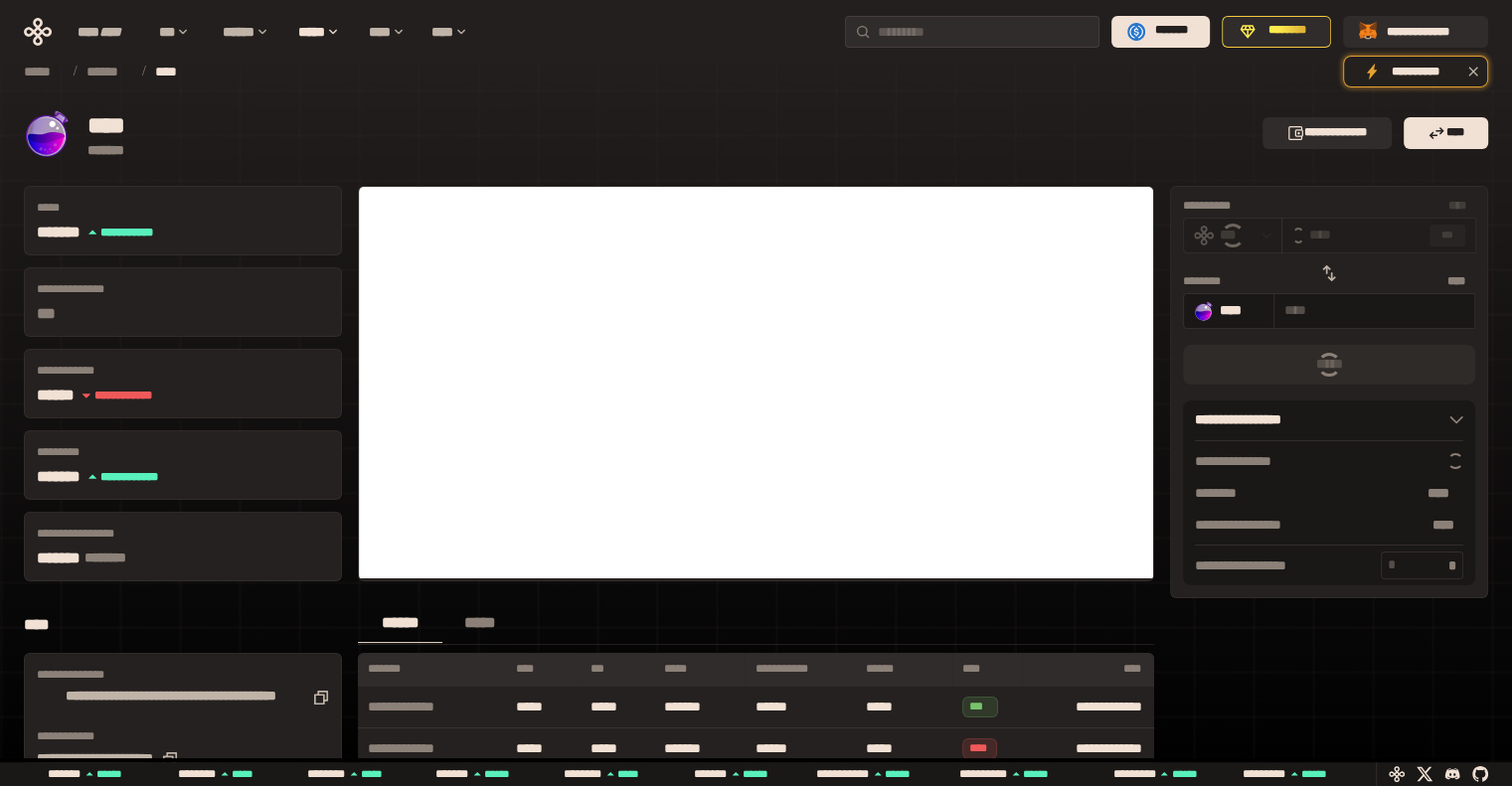 click 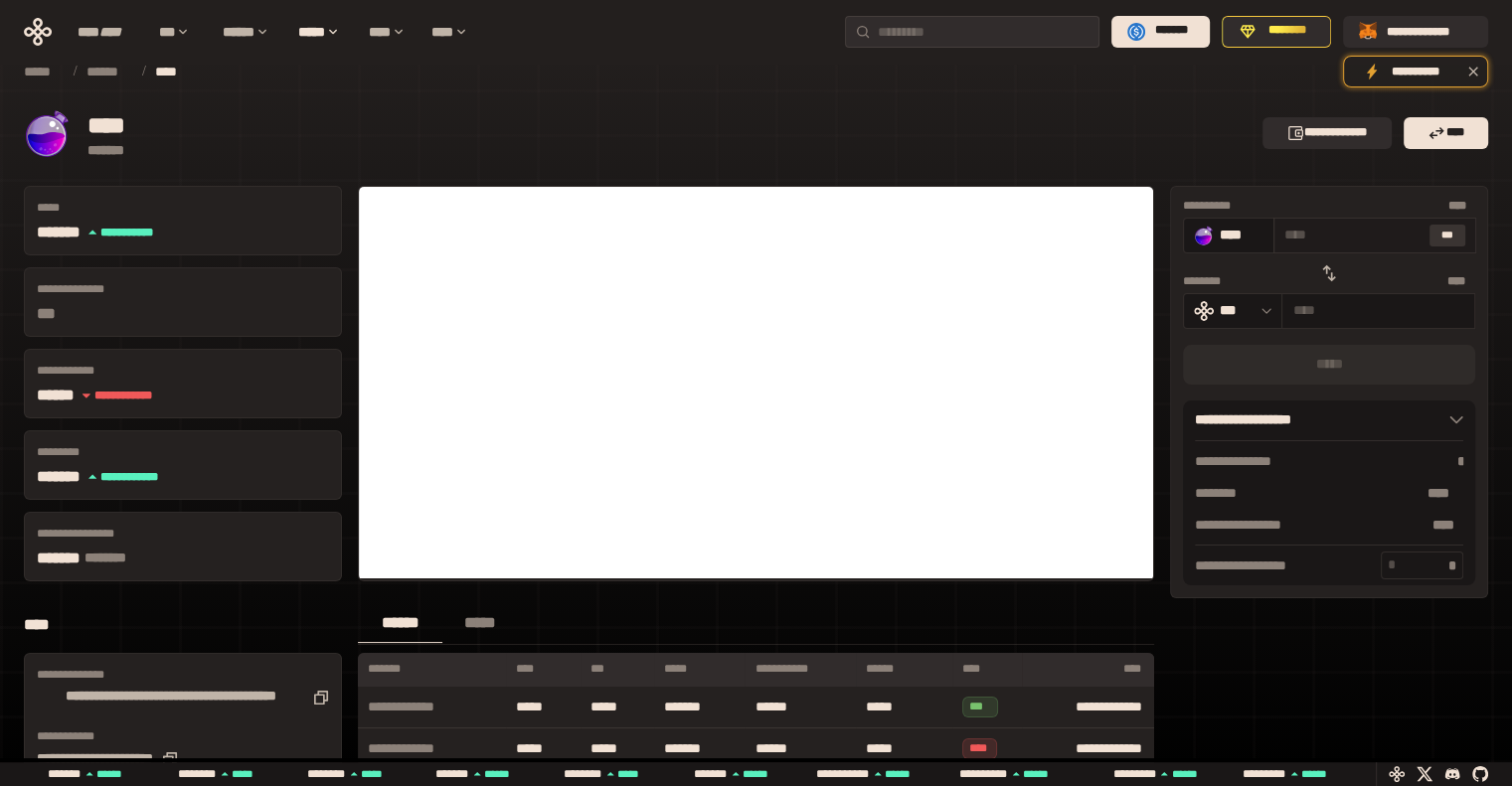 click on "***" at bounding box center [1447, 236] 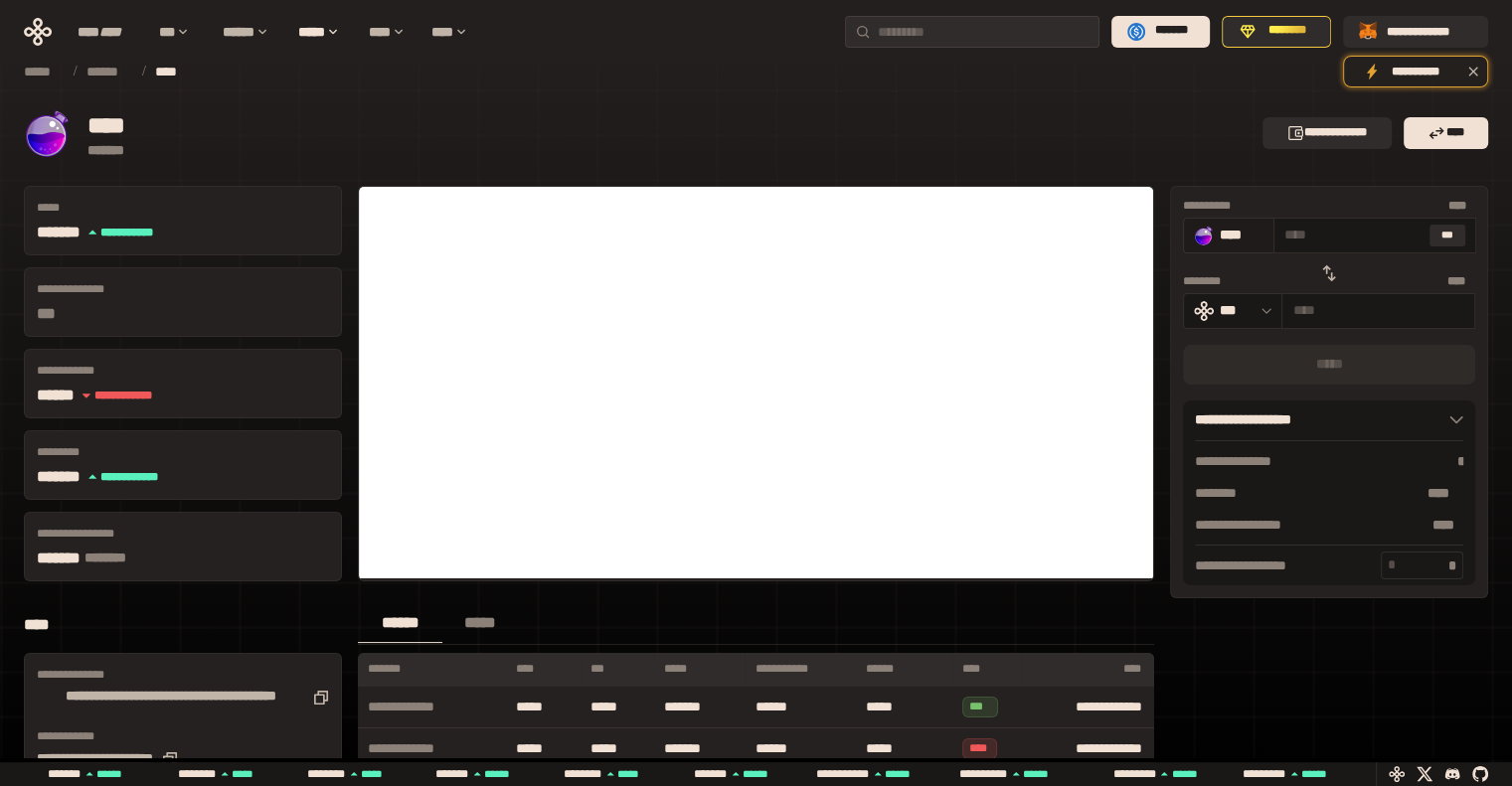 click on "****" at bounding box center (1242, 235) 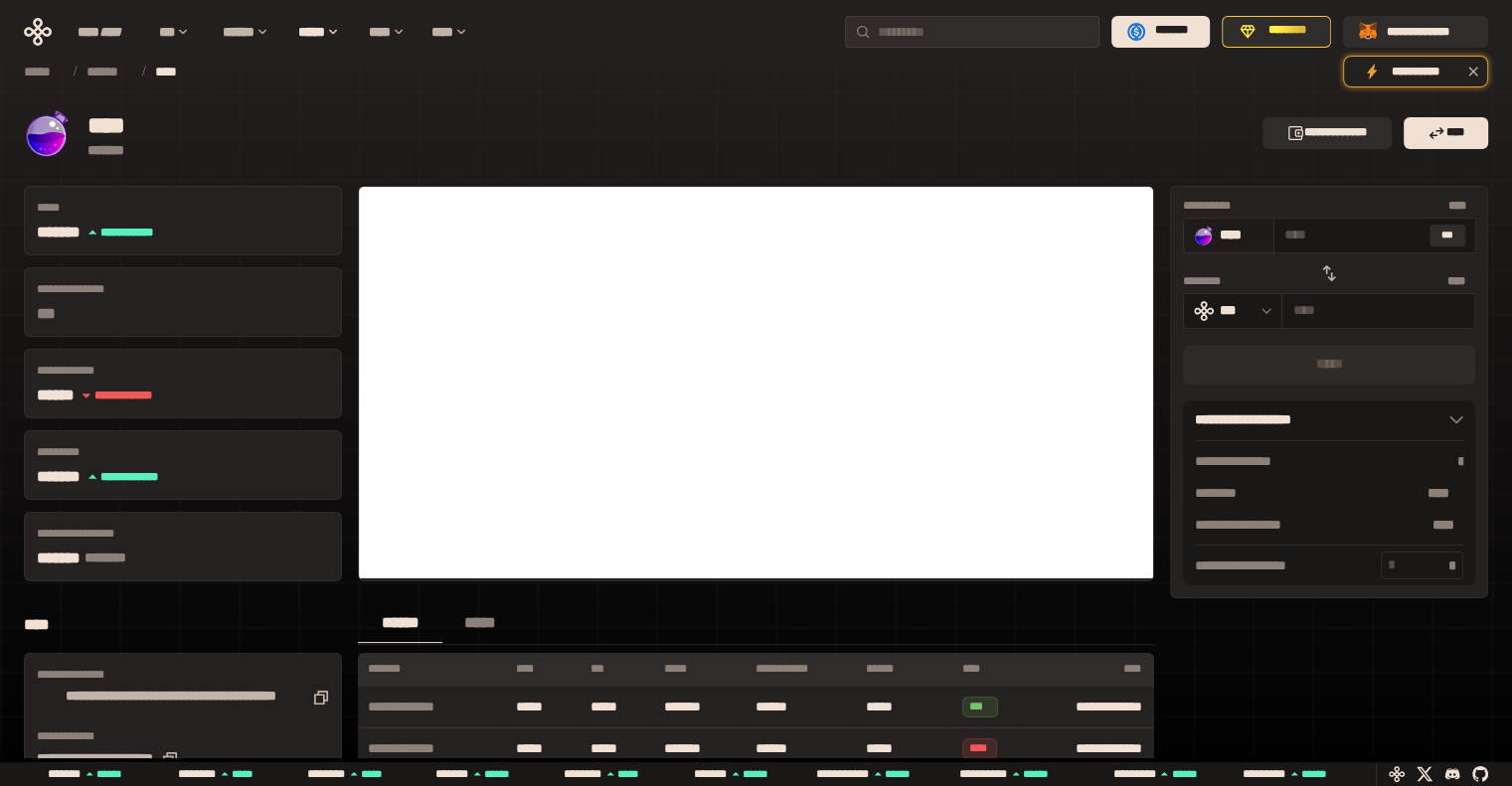 click on "****" at bounding box center [1242, 235] 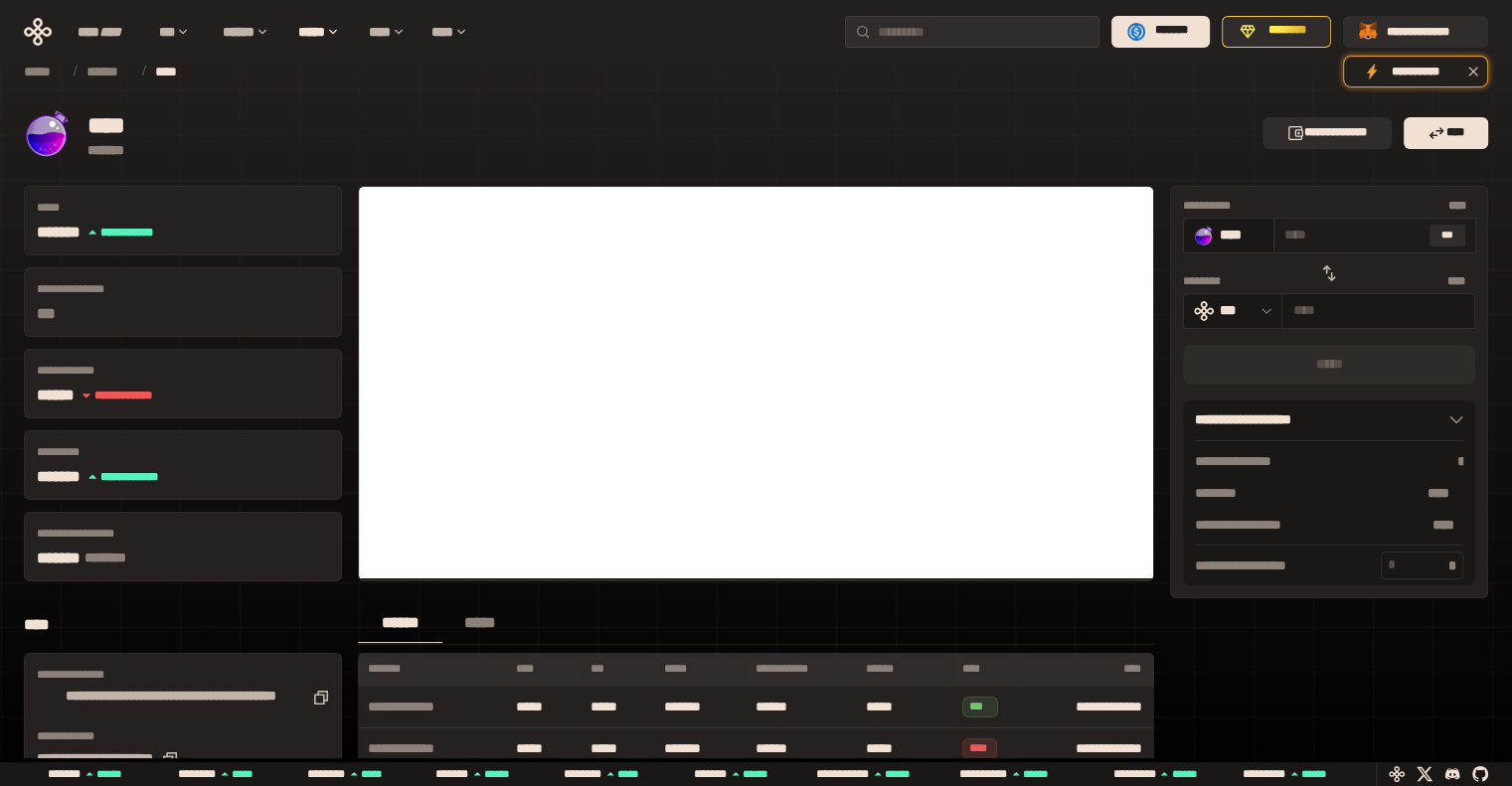 click at bounding box center [1353, 235] 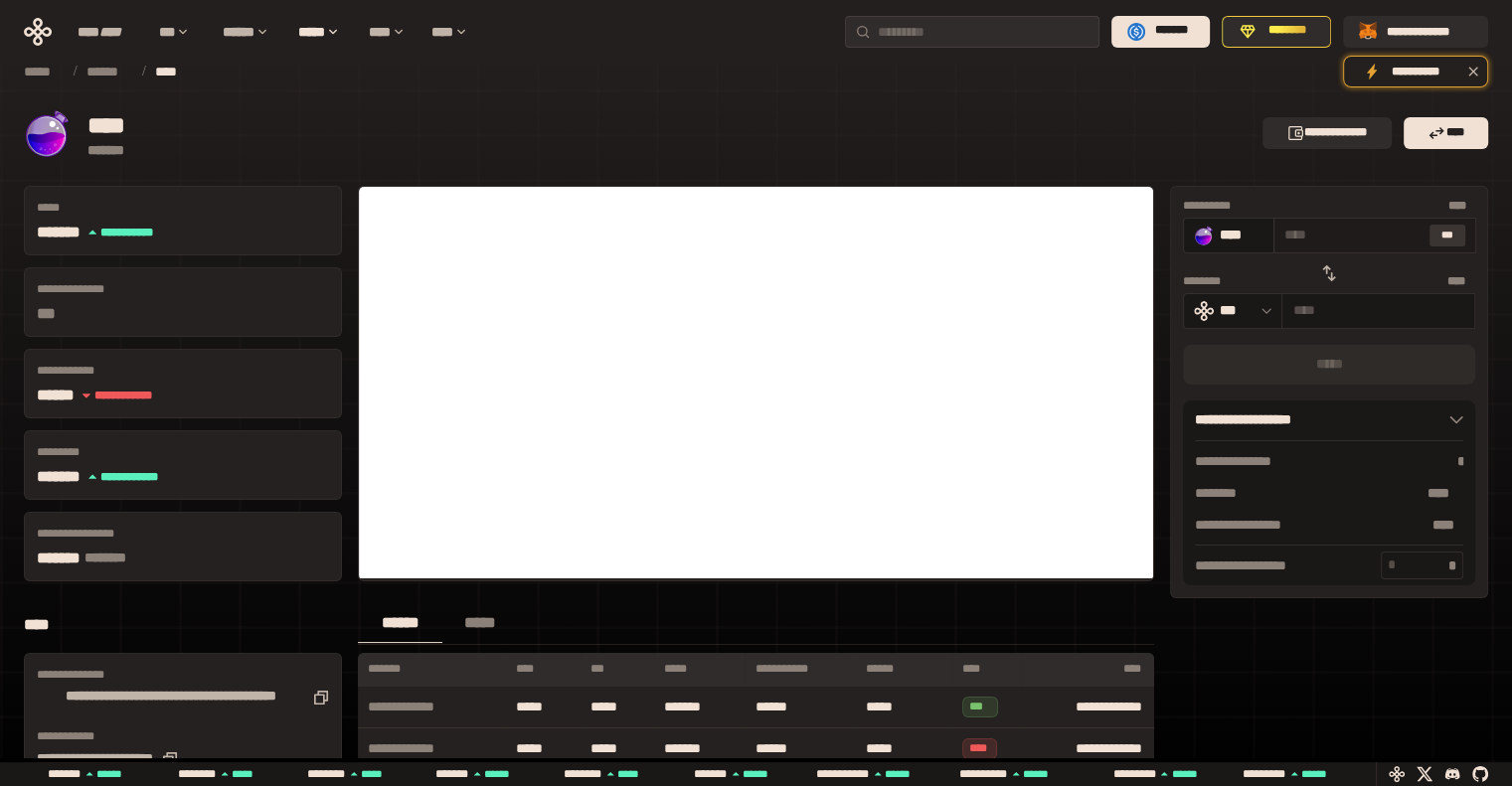 click on "***" at bounding box center (1447, 236) 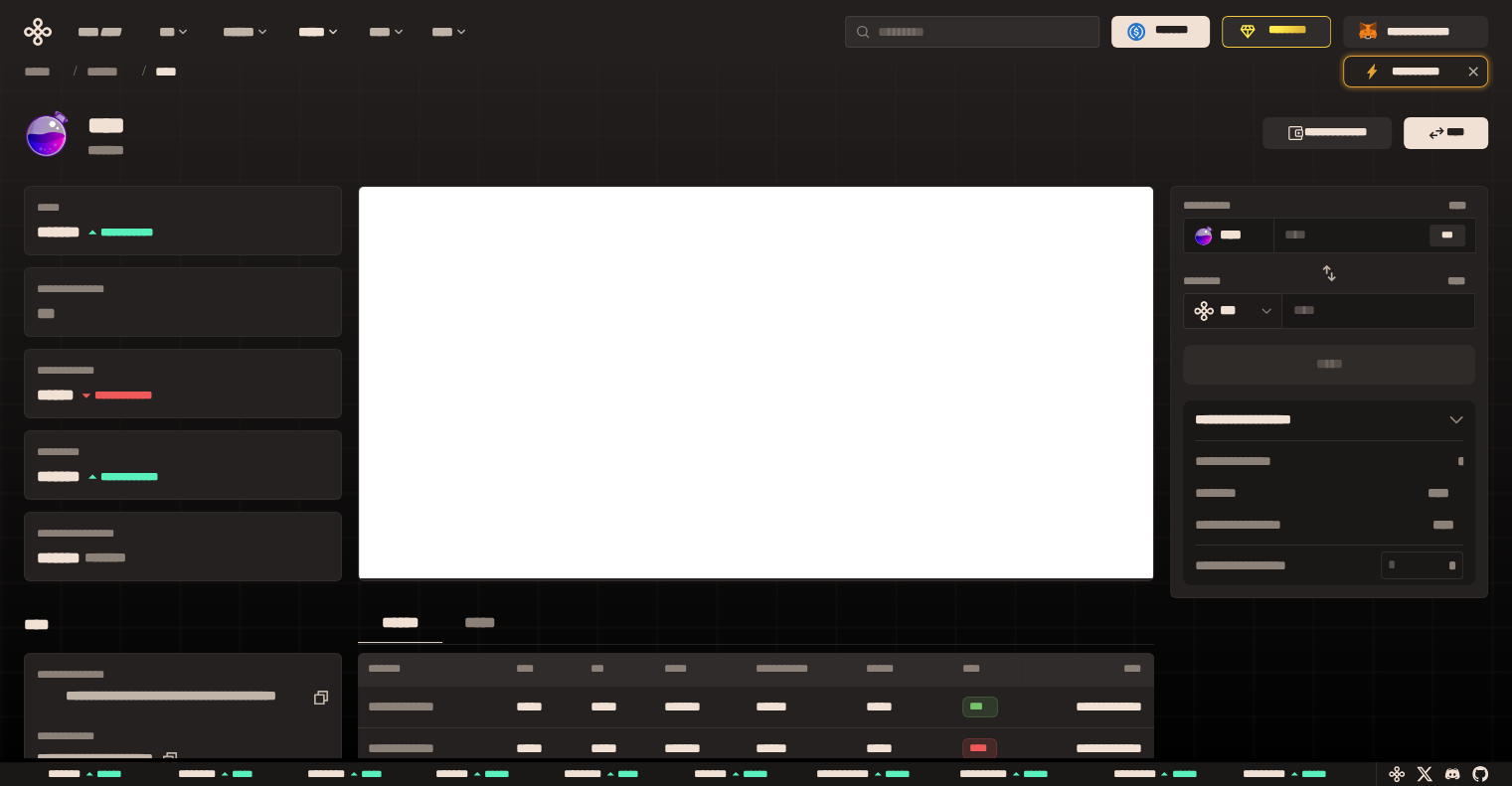 click on "***" at bounding box center [1236, 310] 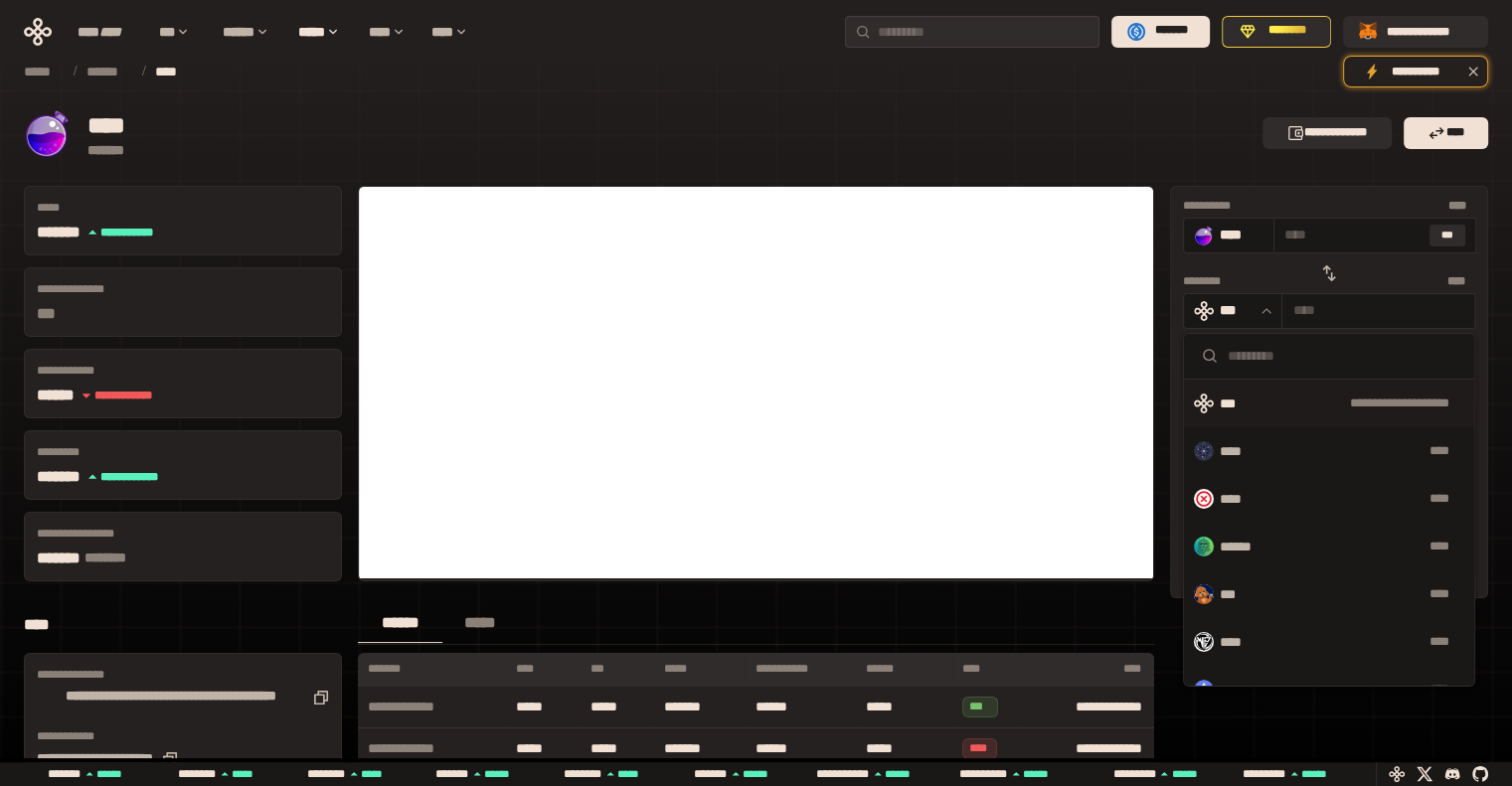 click on "**********" at bounding box center [1361, 403] 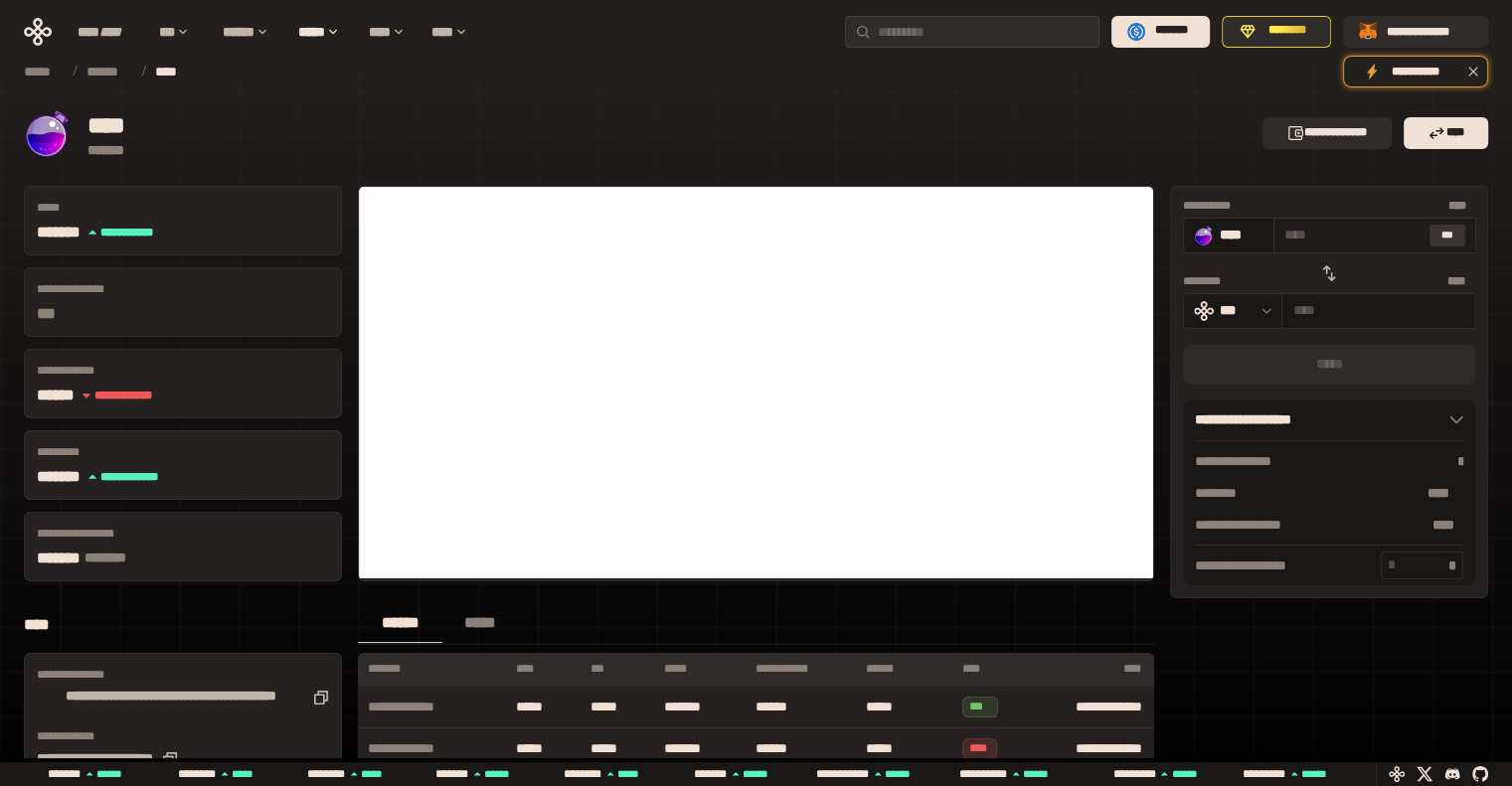 click on "***" at bounding box center (1447, 236) 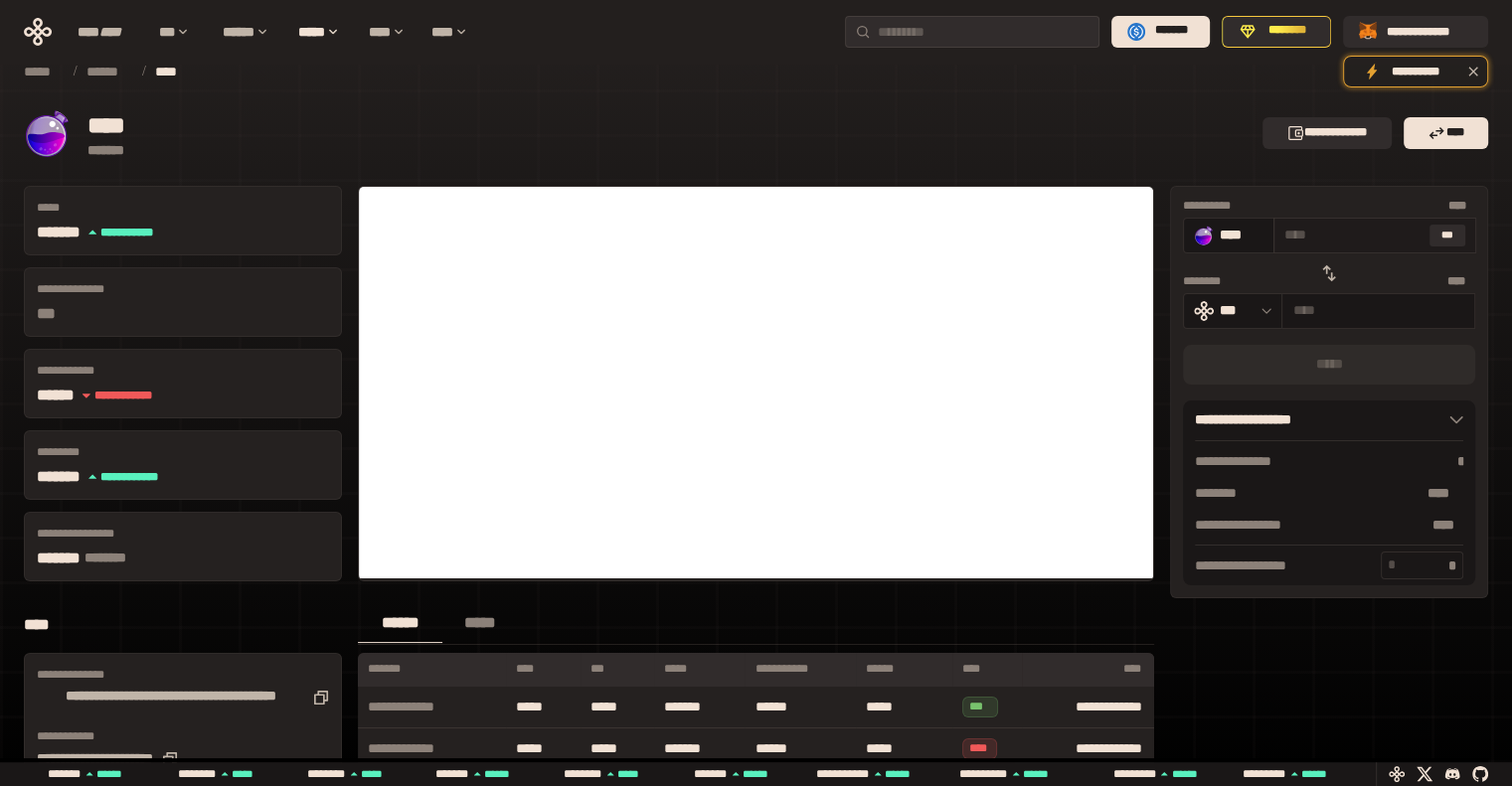 click at bounding box center [1353, 235] 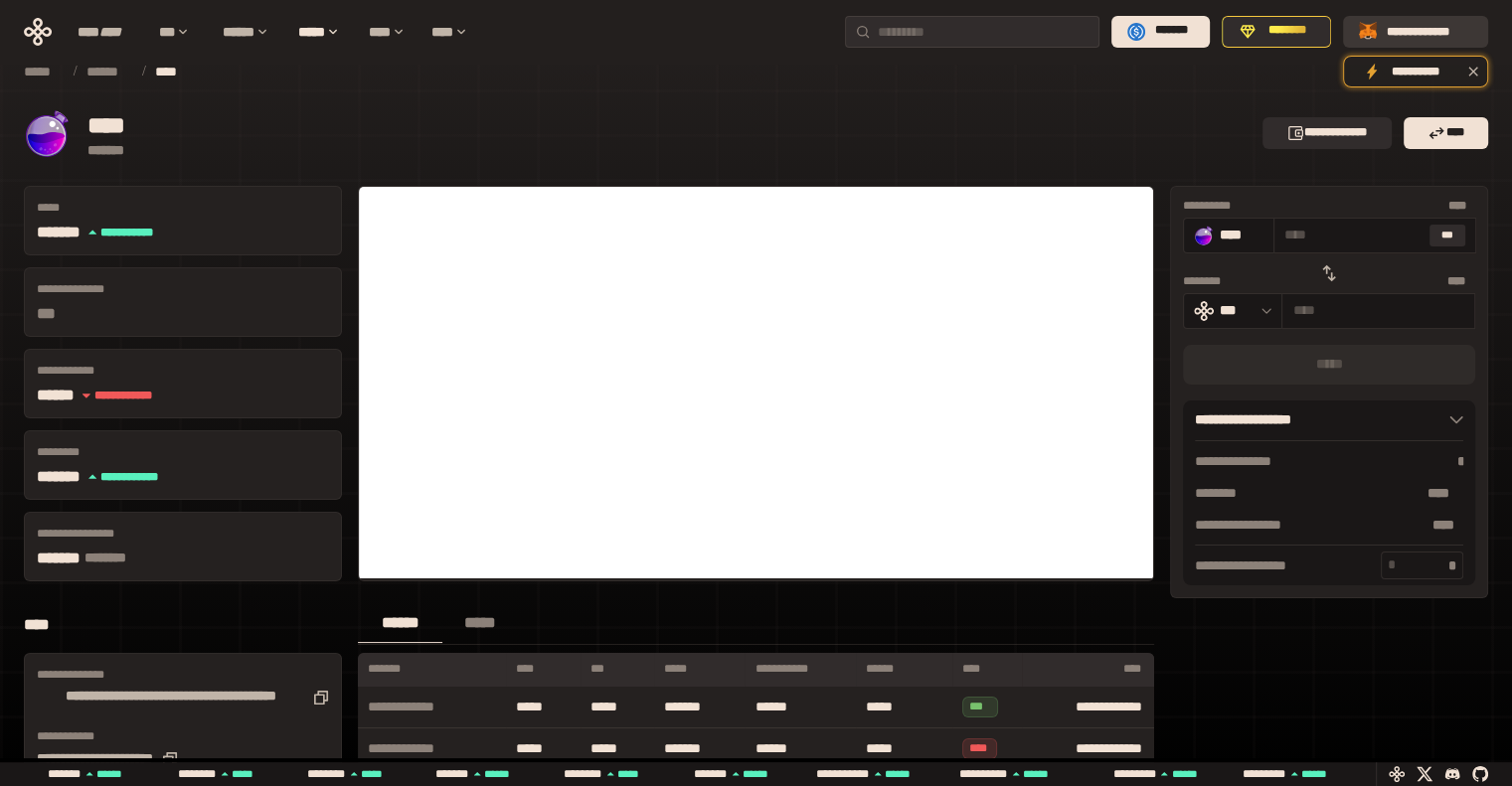 click on "**********" at bounding box center [1429, 31] 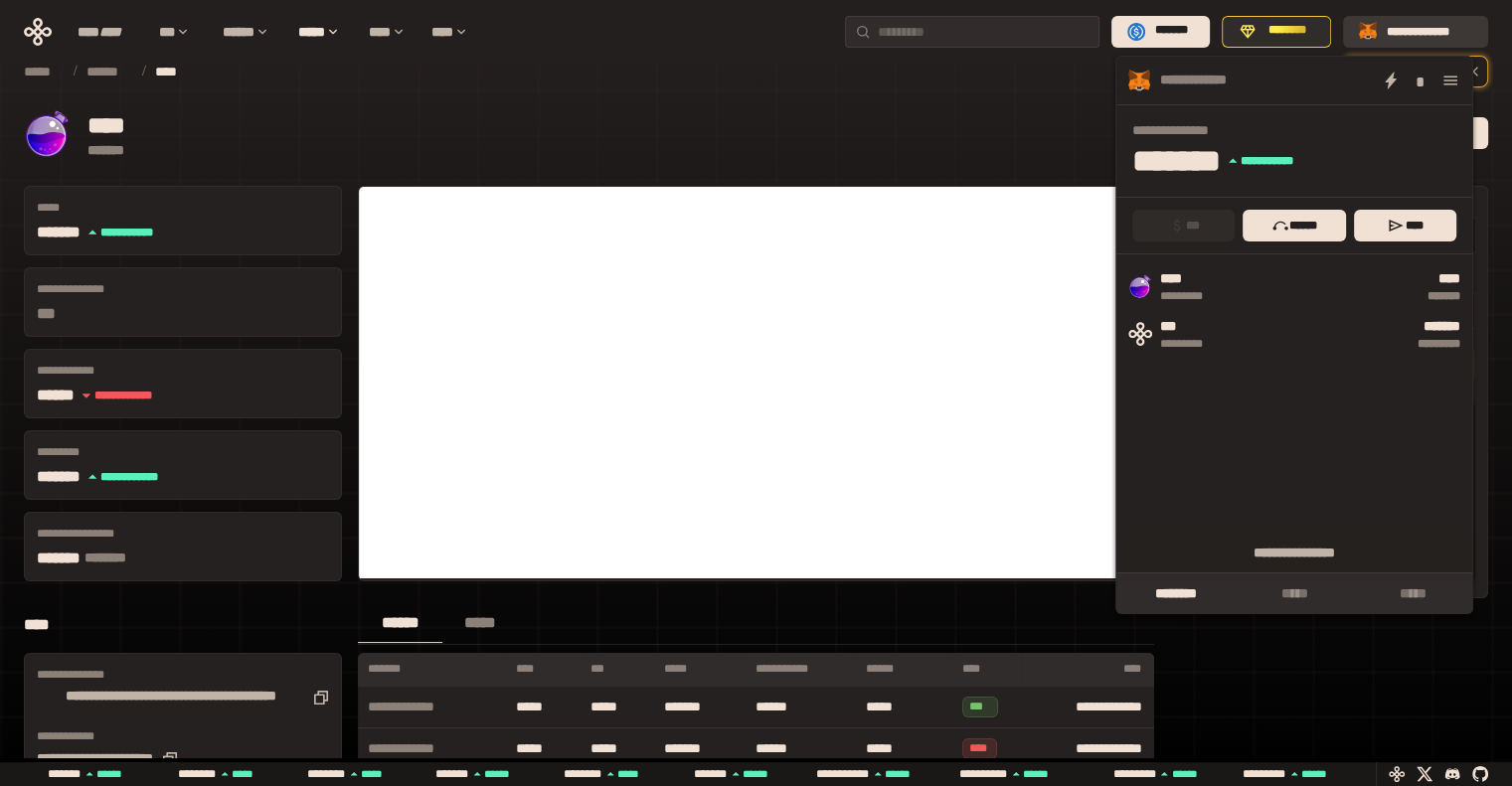 click on "**********" at bounding box center [1429, 31] 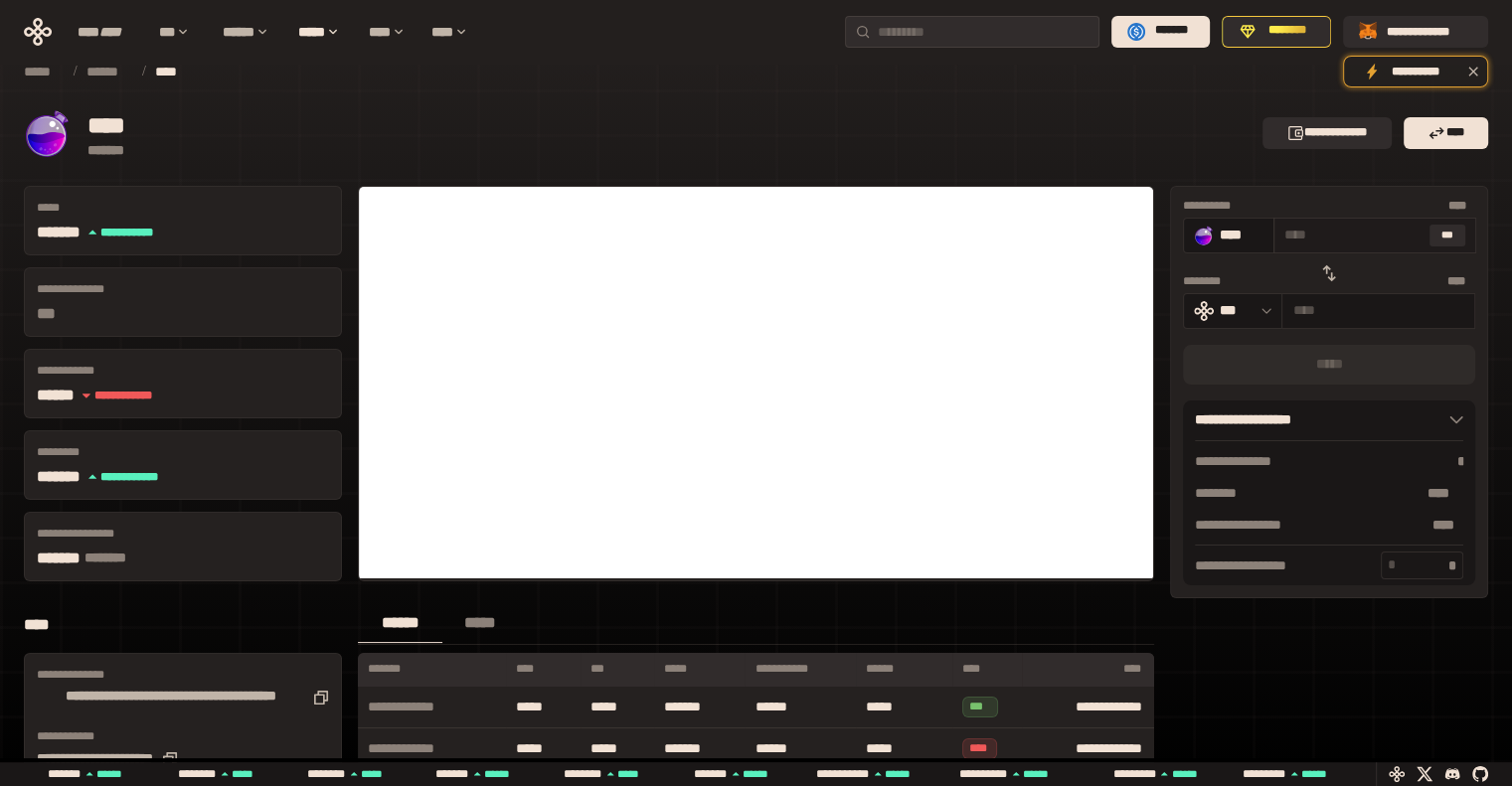 click at bounding box center [1353, 235] 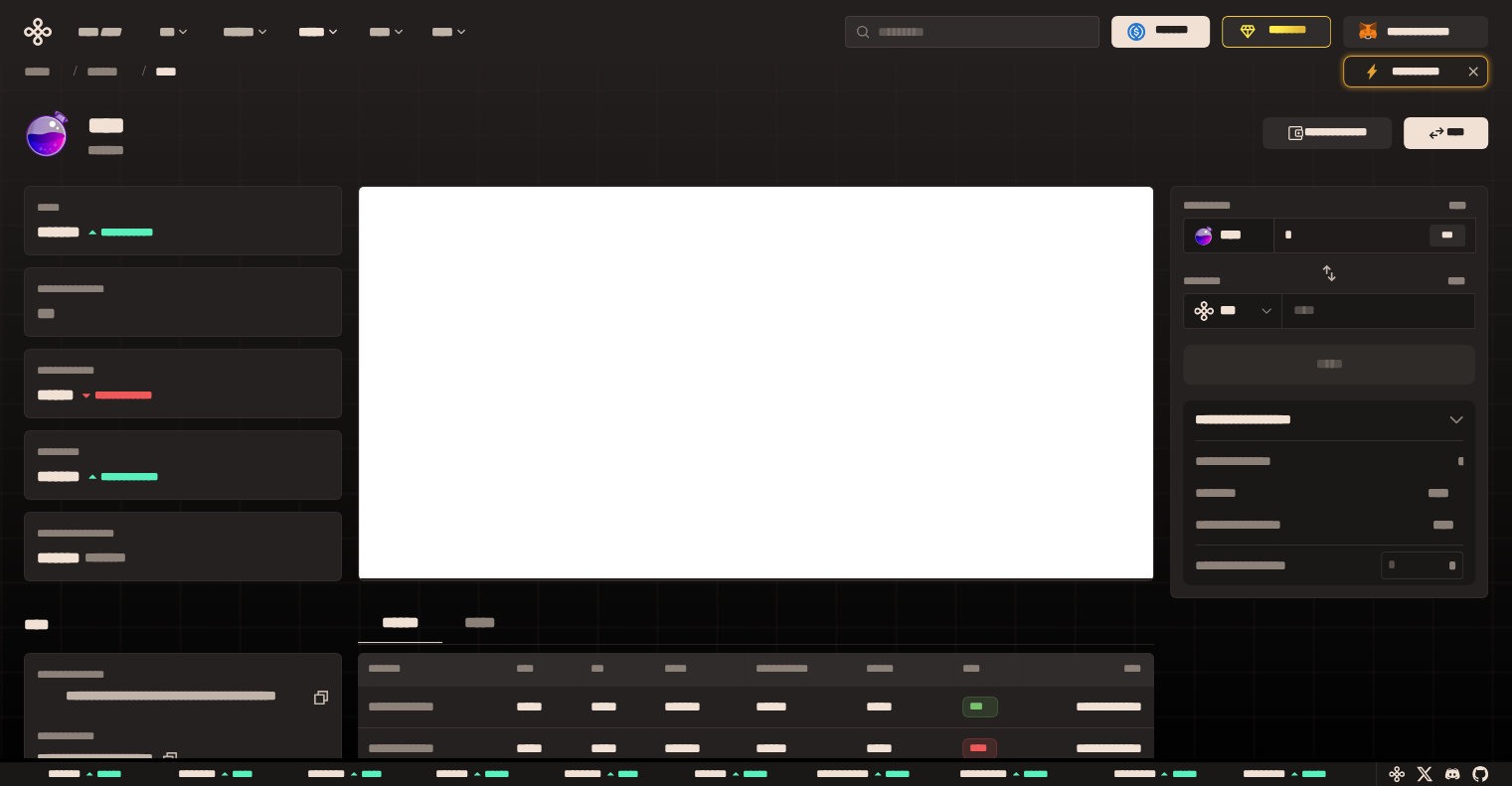 type on "**********" 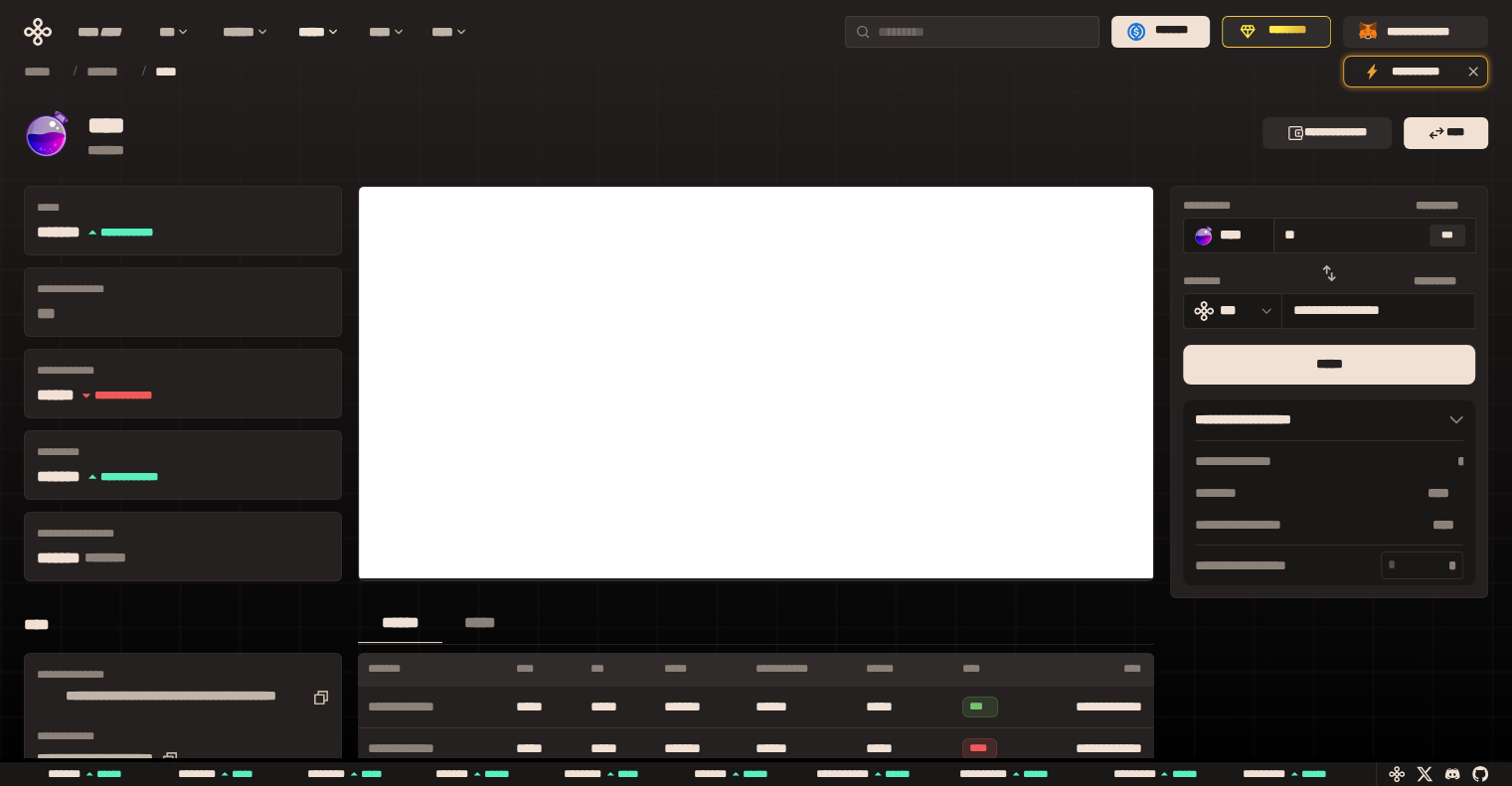 type on "***" 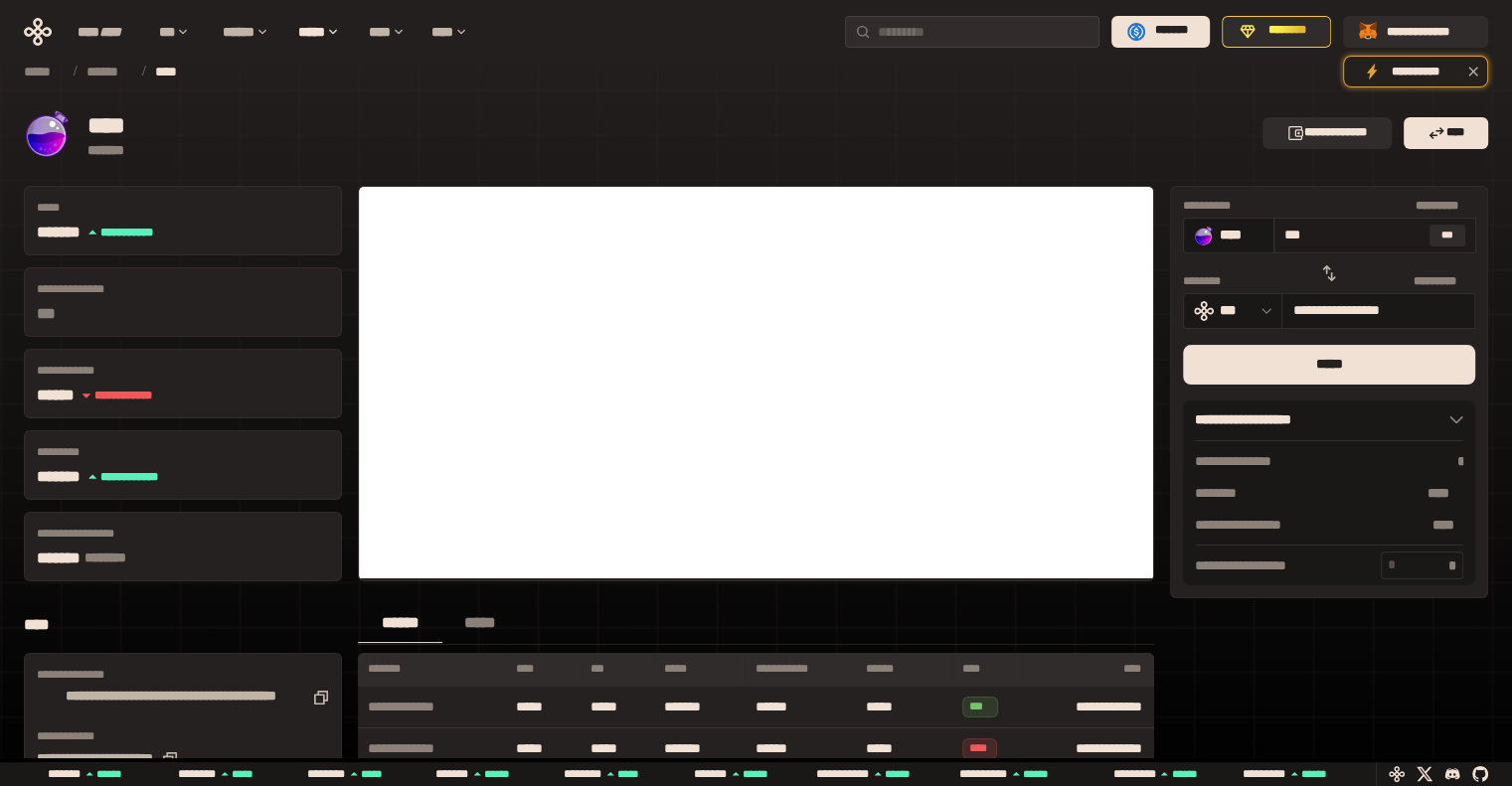 type on "**********" 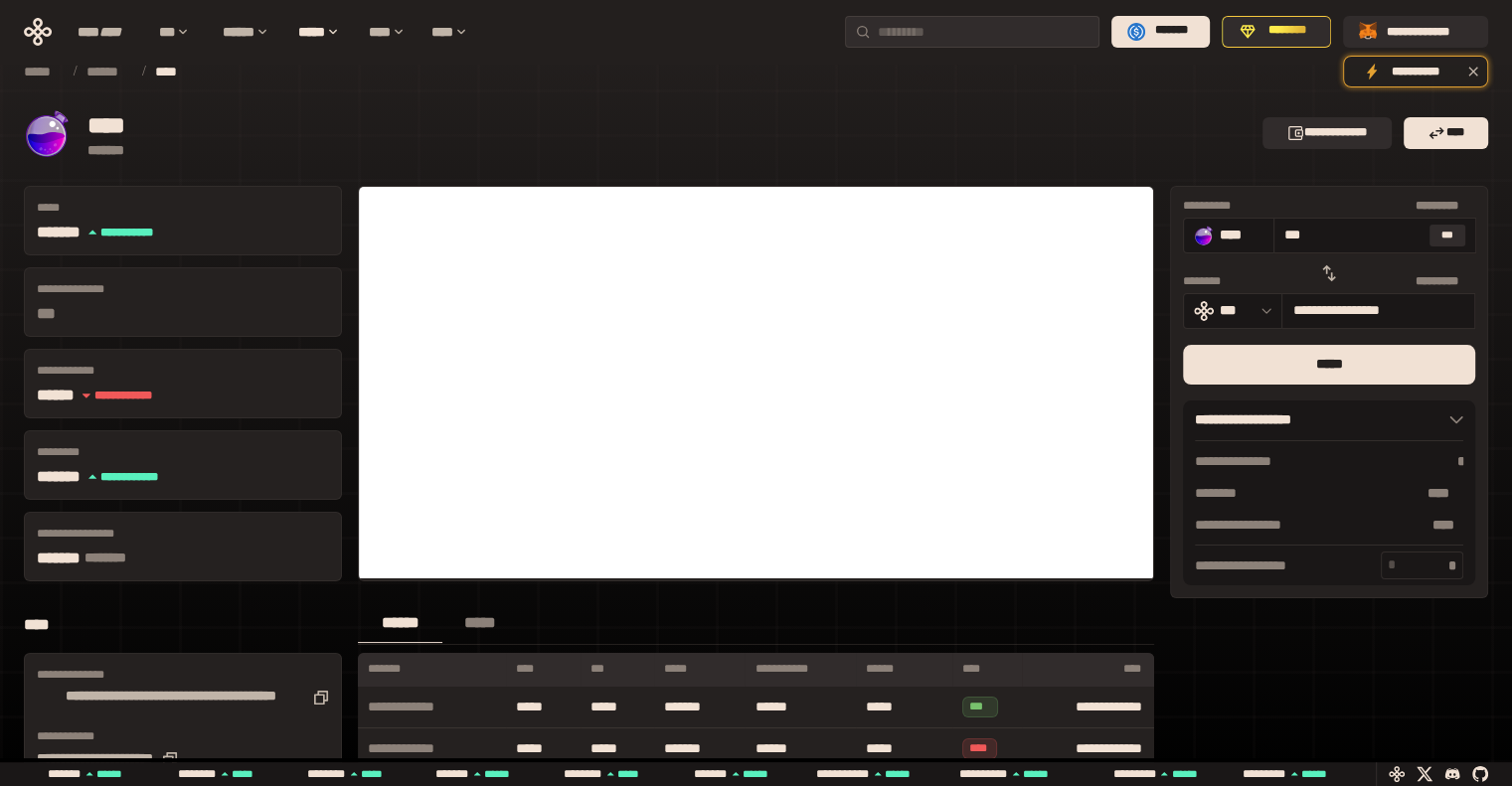 type on "****" 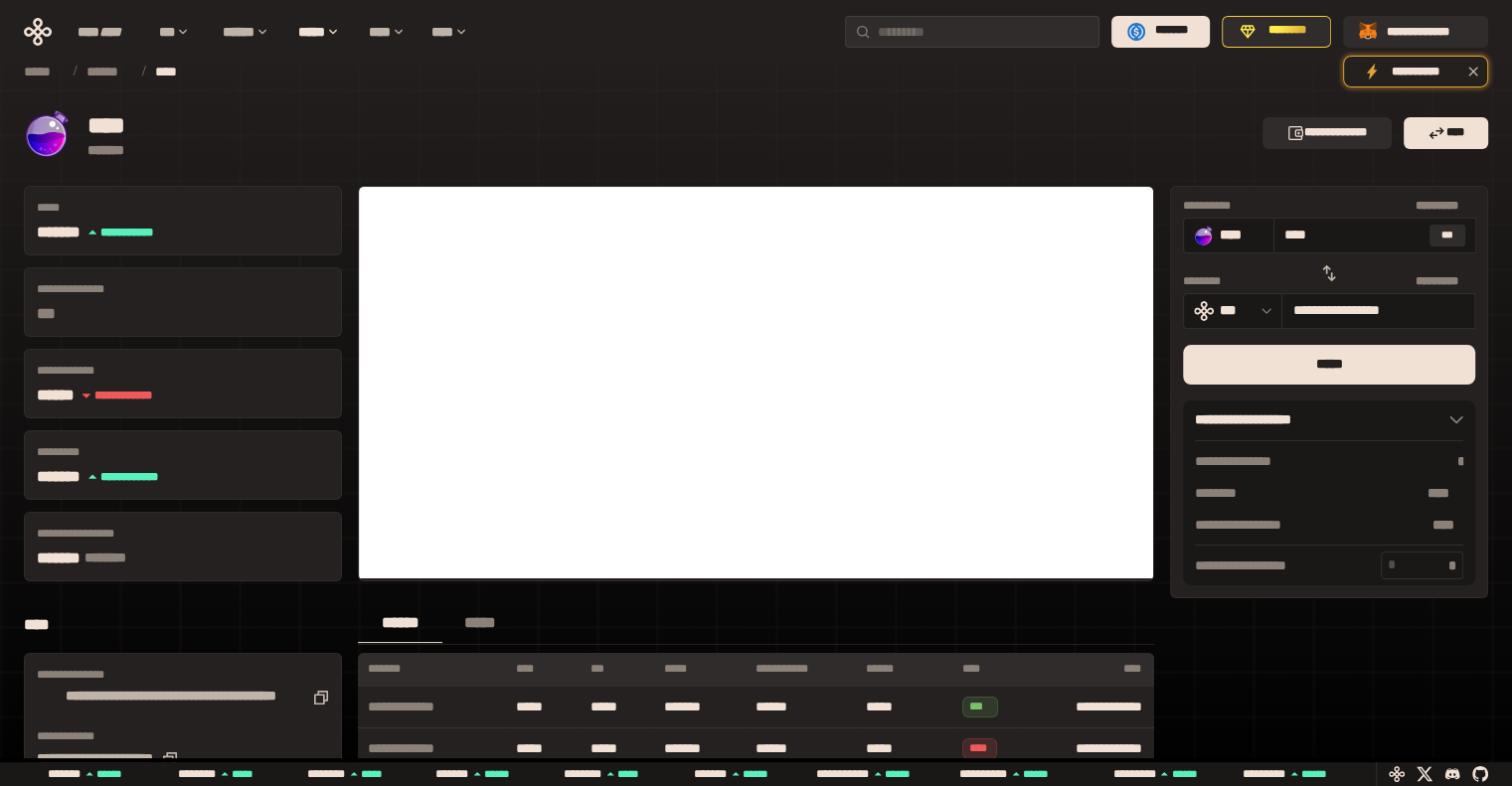 type on "**********" 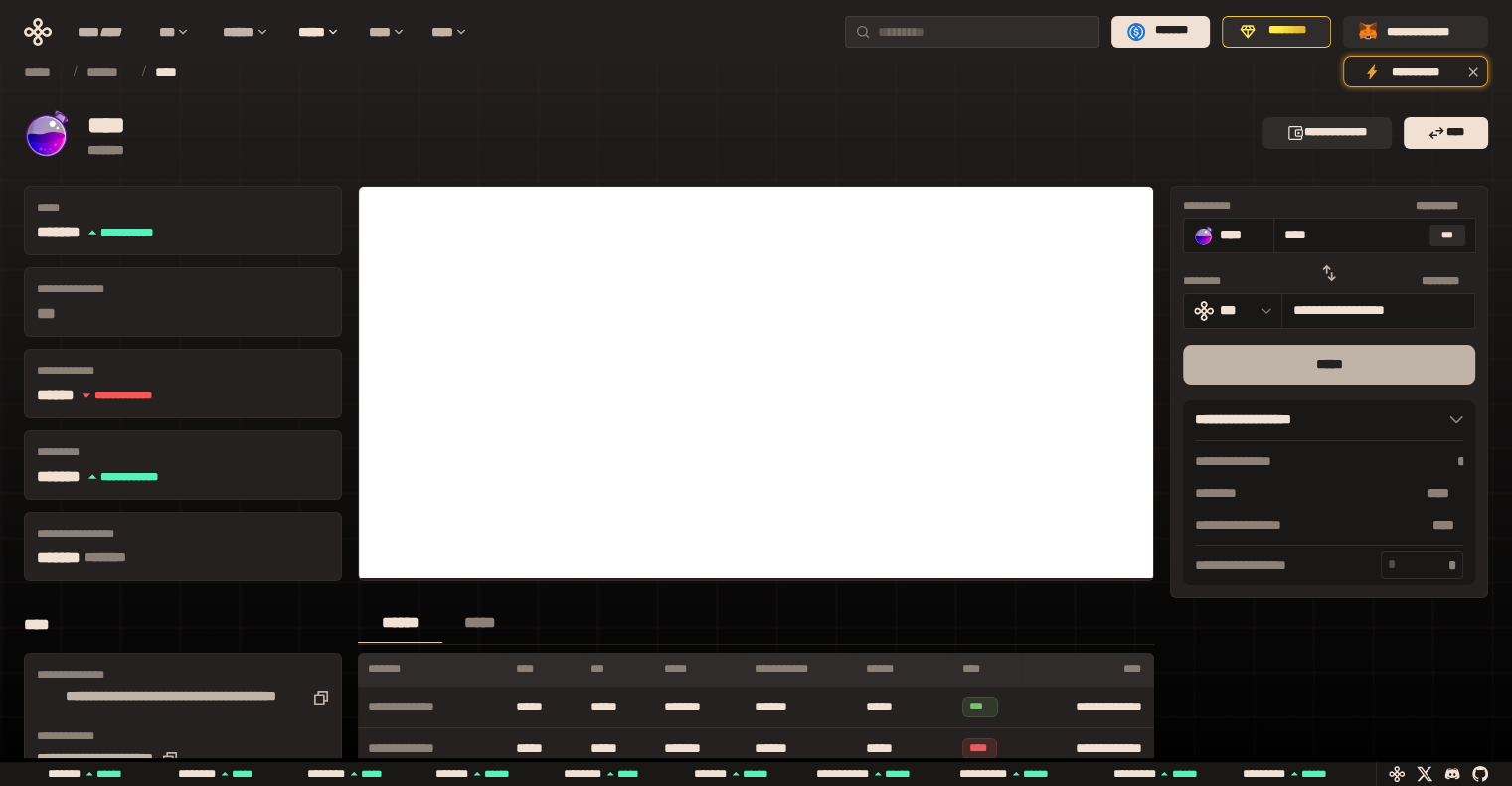 click on "*****" at bounding box center [1329, 365] 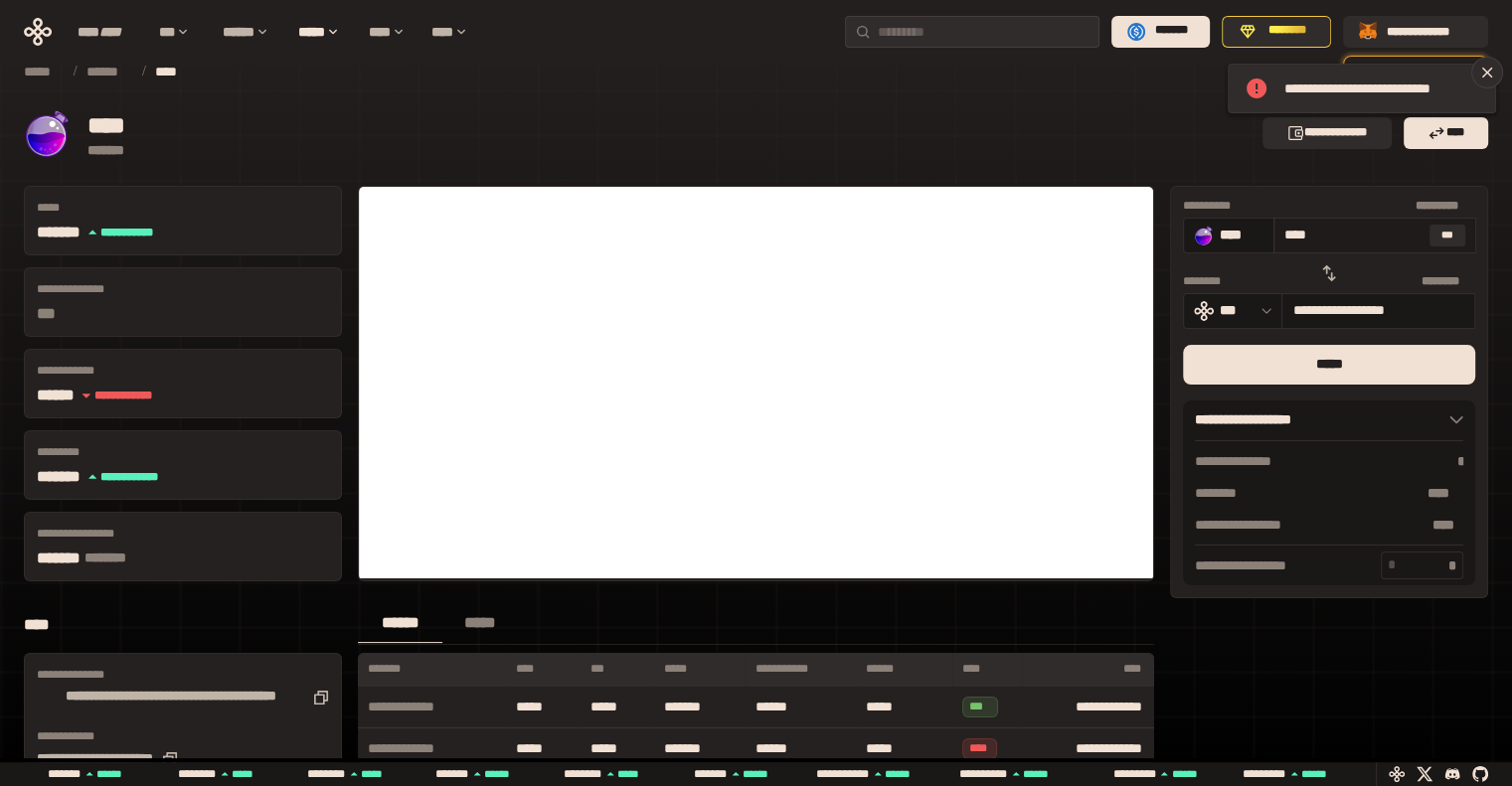 click on "****" at bounding box center (1353, 235) 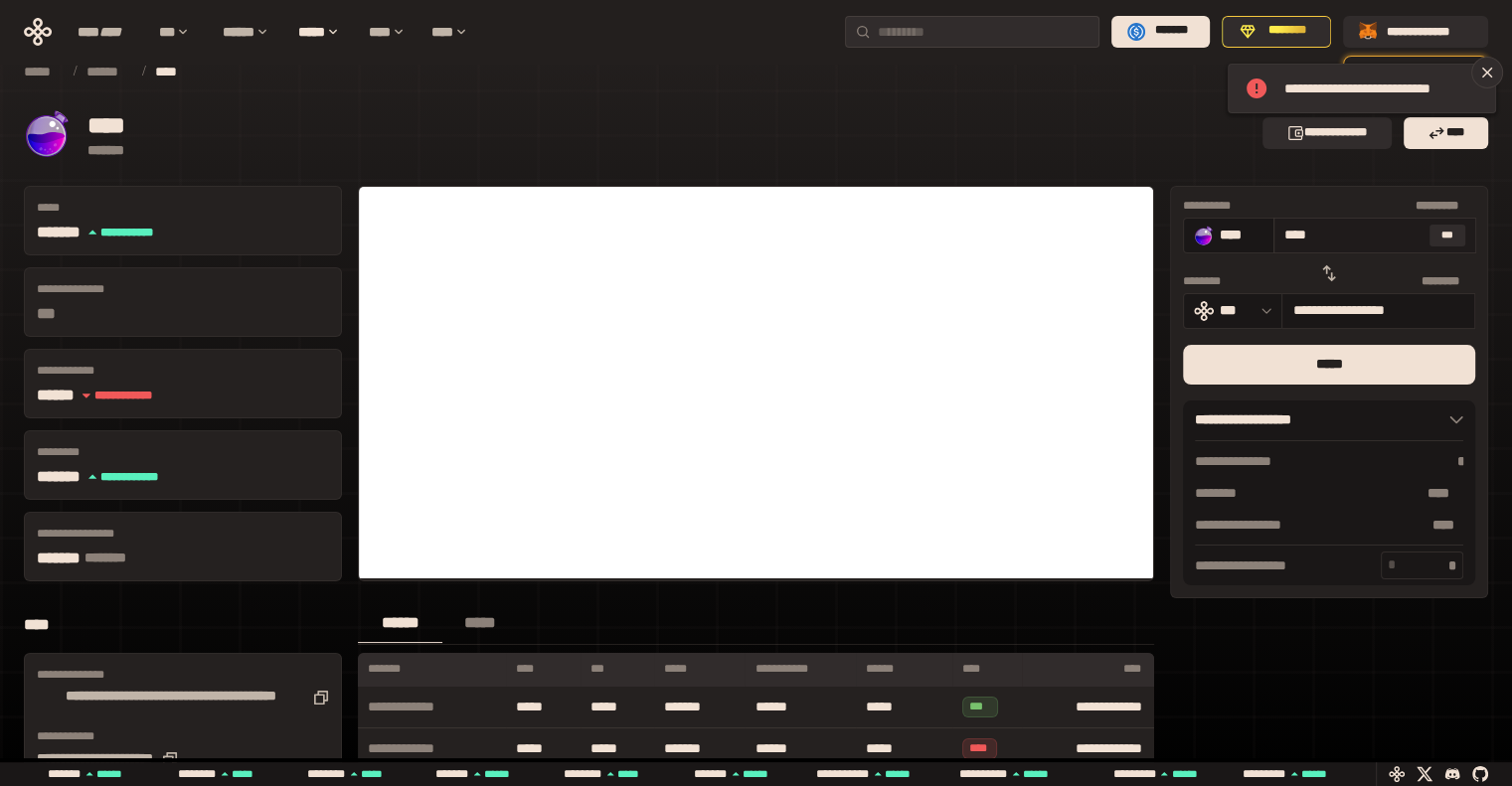 type on "***" 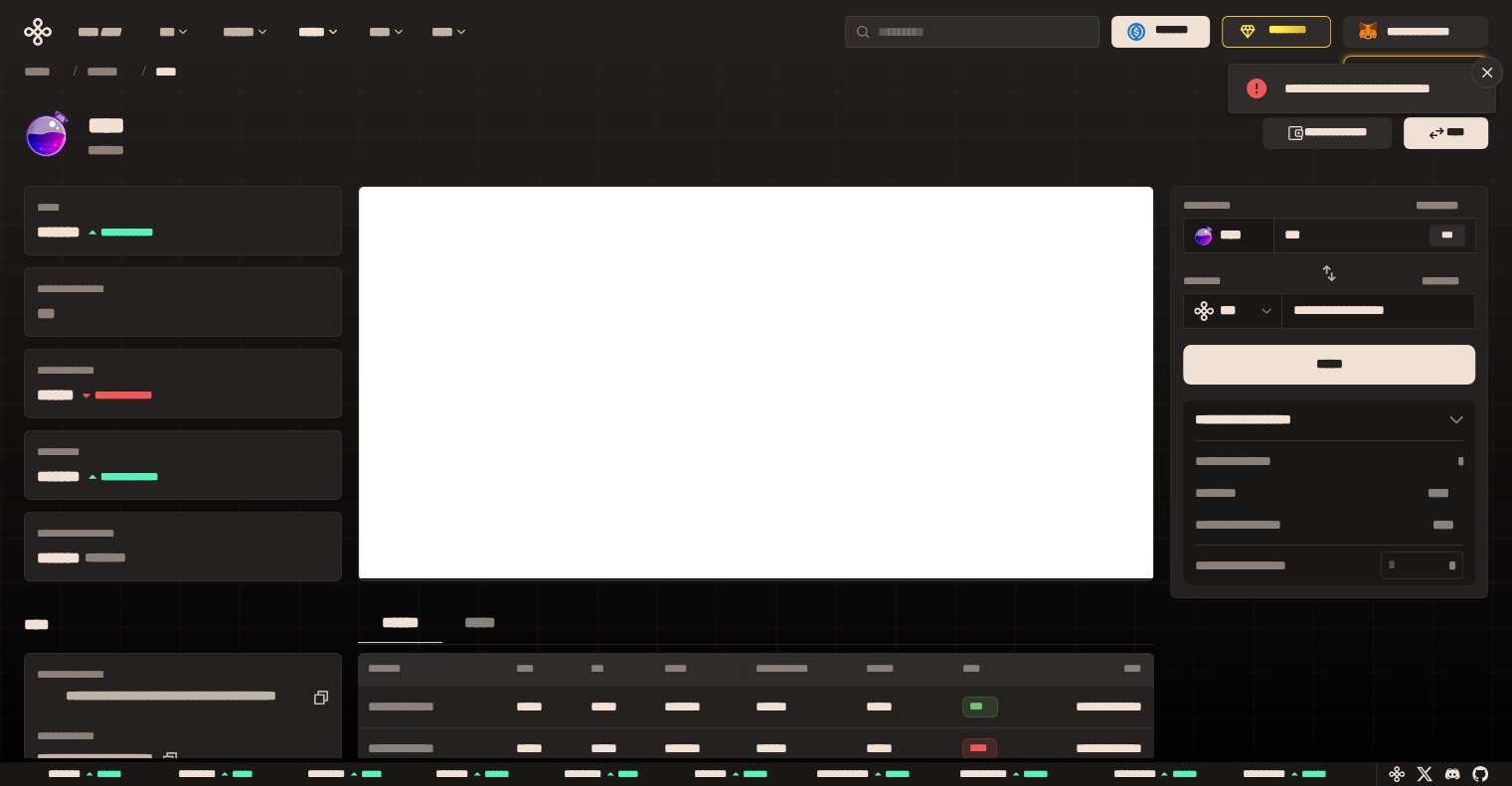type on "**********" 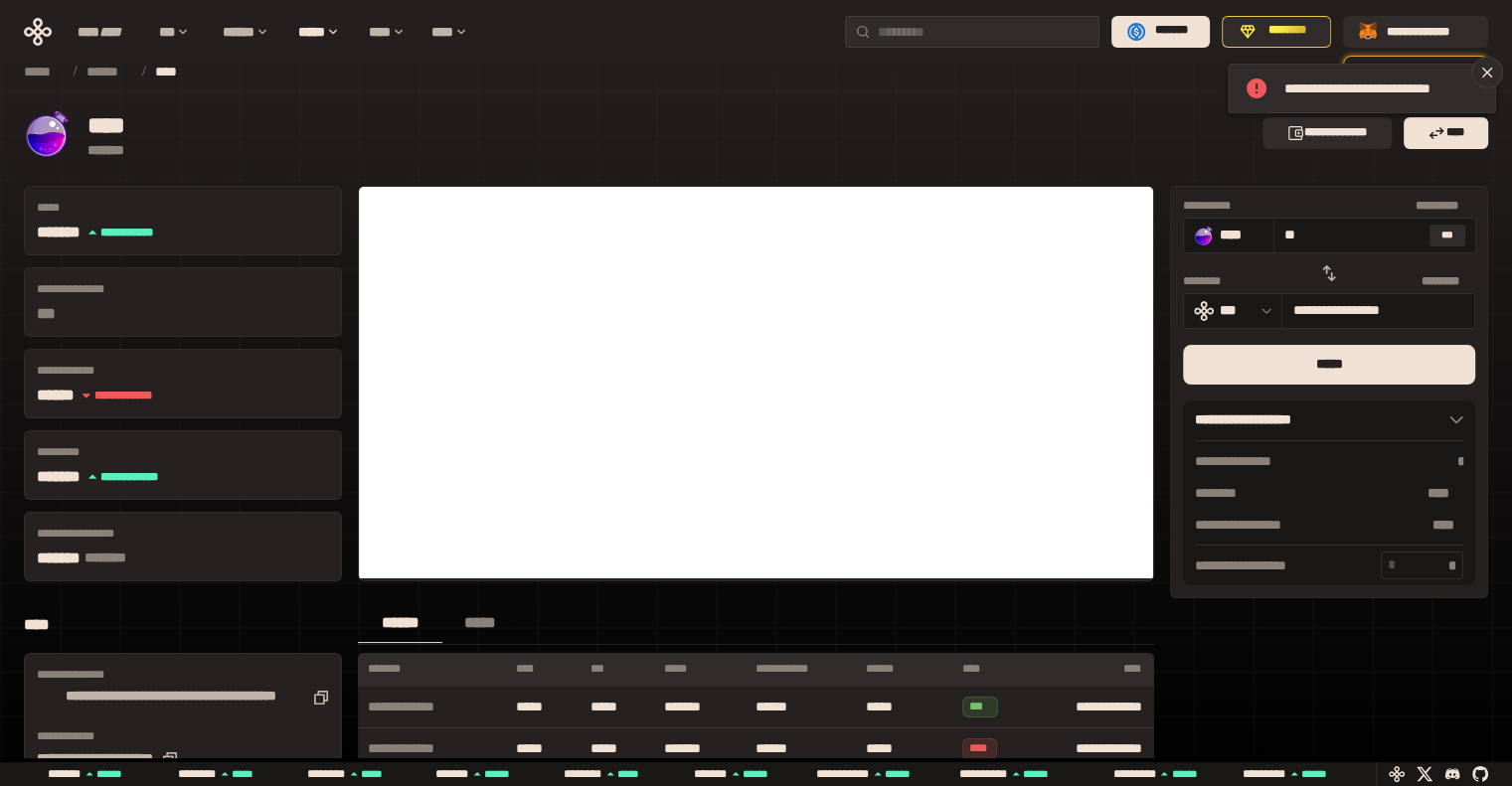 type on "*" 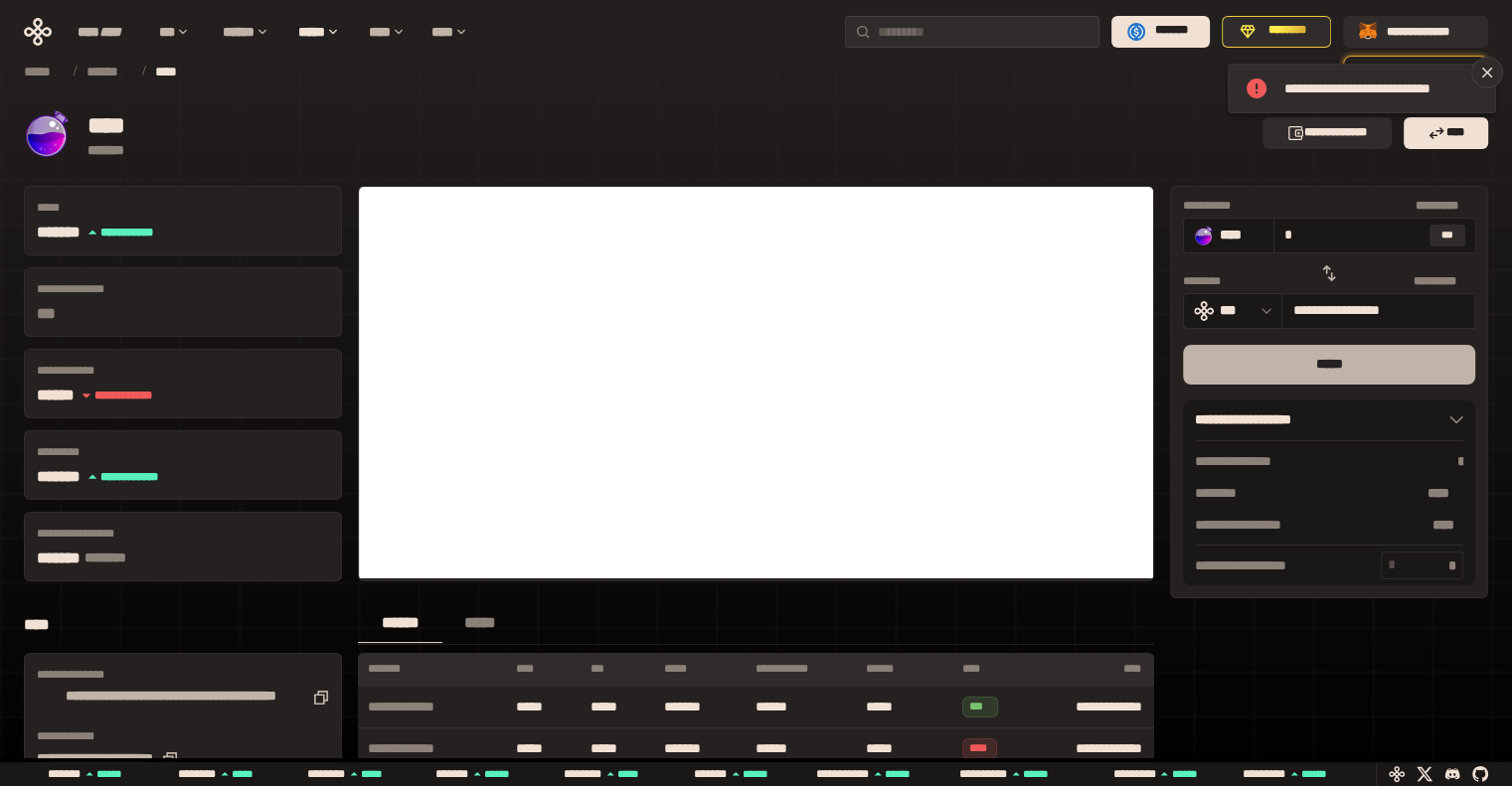 type on "*" 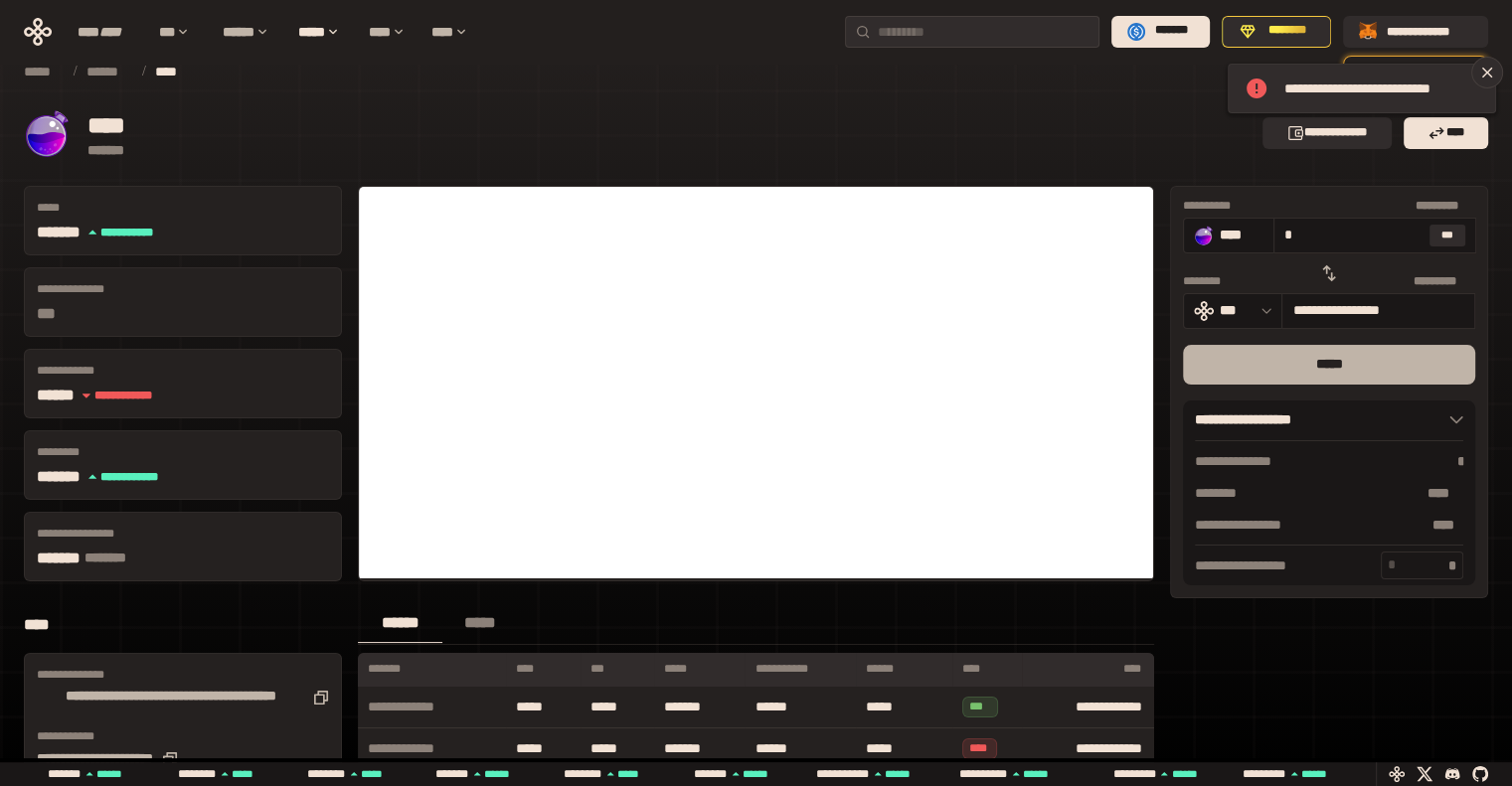 click on "*****" at bounding box center (1329, 365) 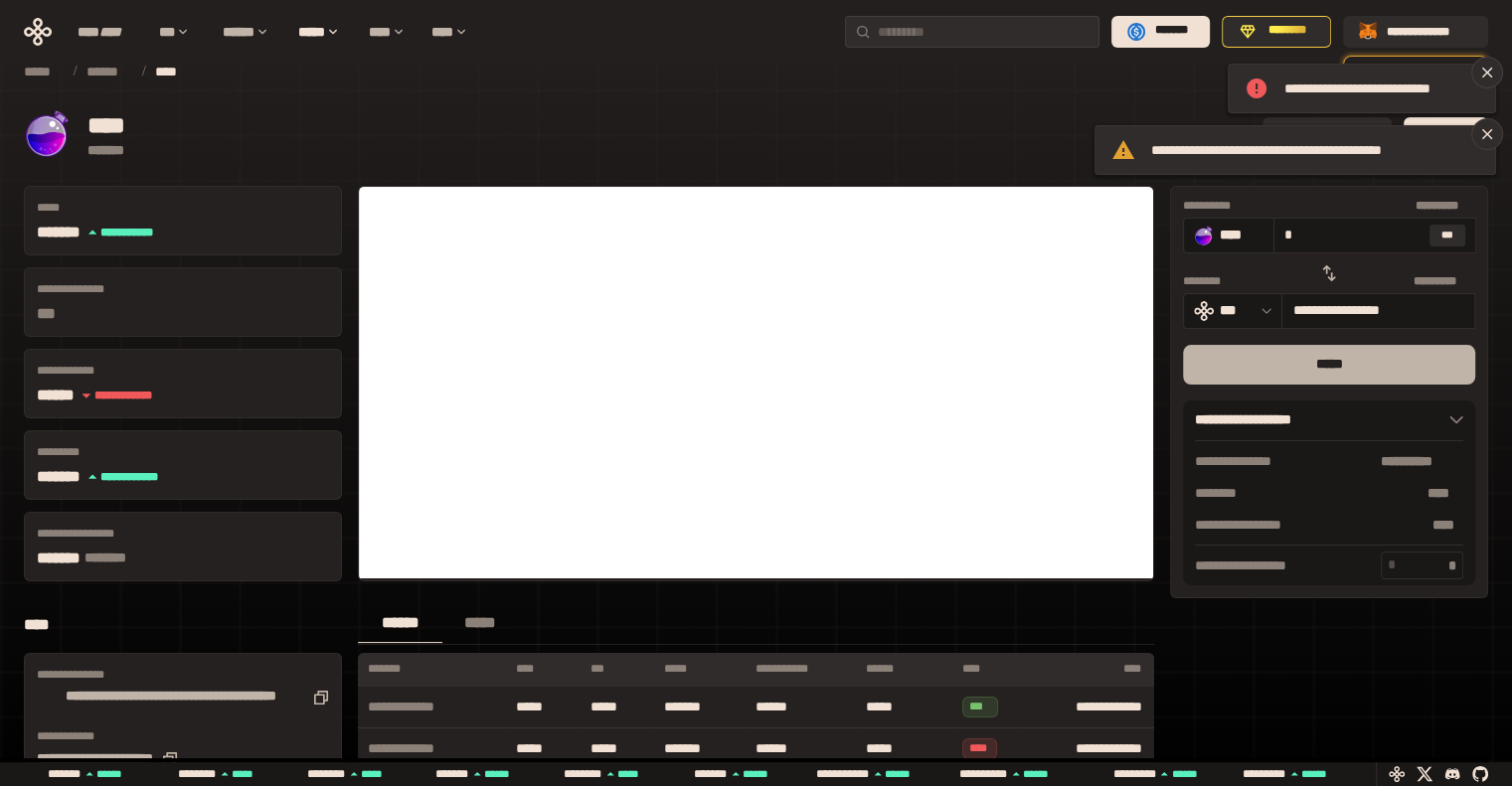 click on "*****" at bounding box center (1329, 365) 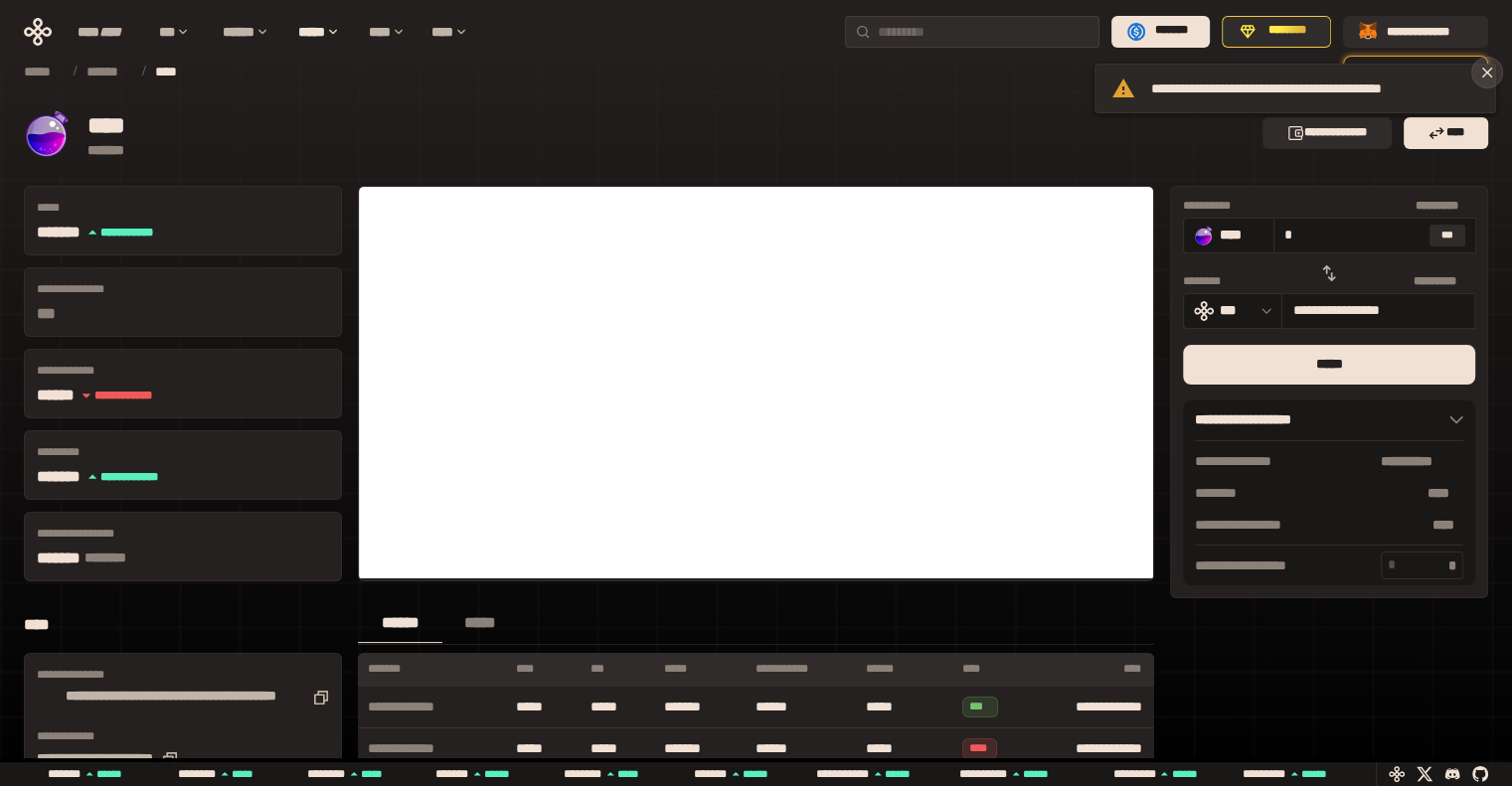click 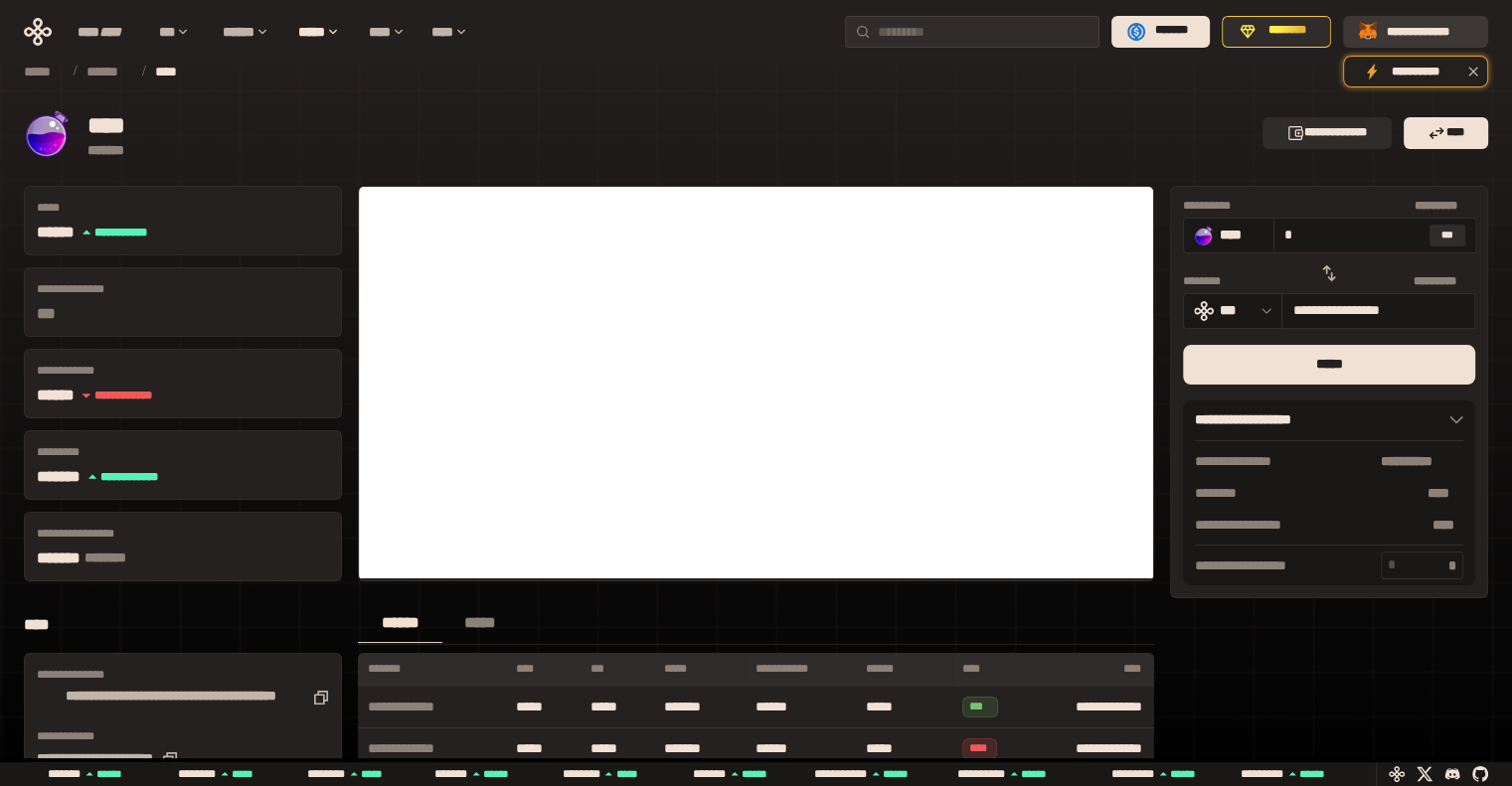 click on "**********" at bounding box center [1429, 31] 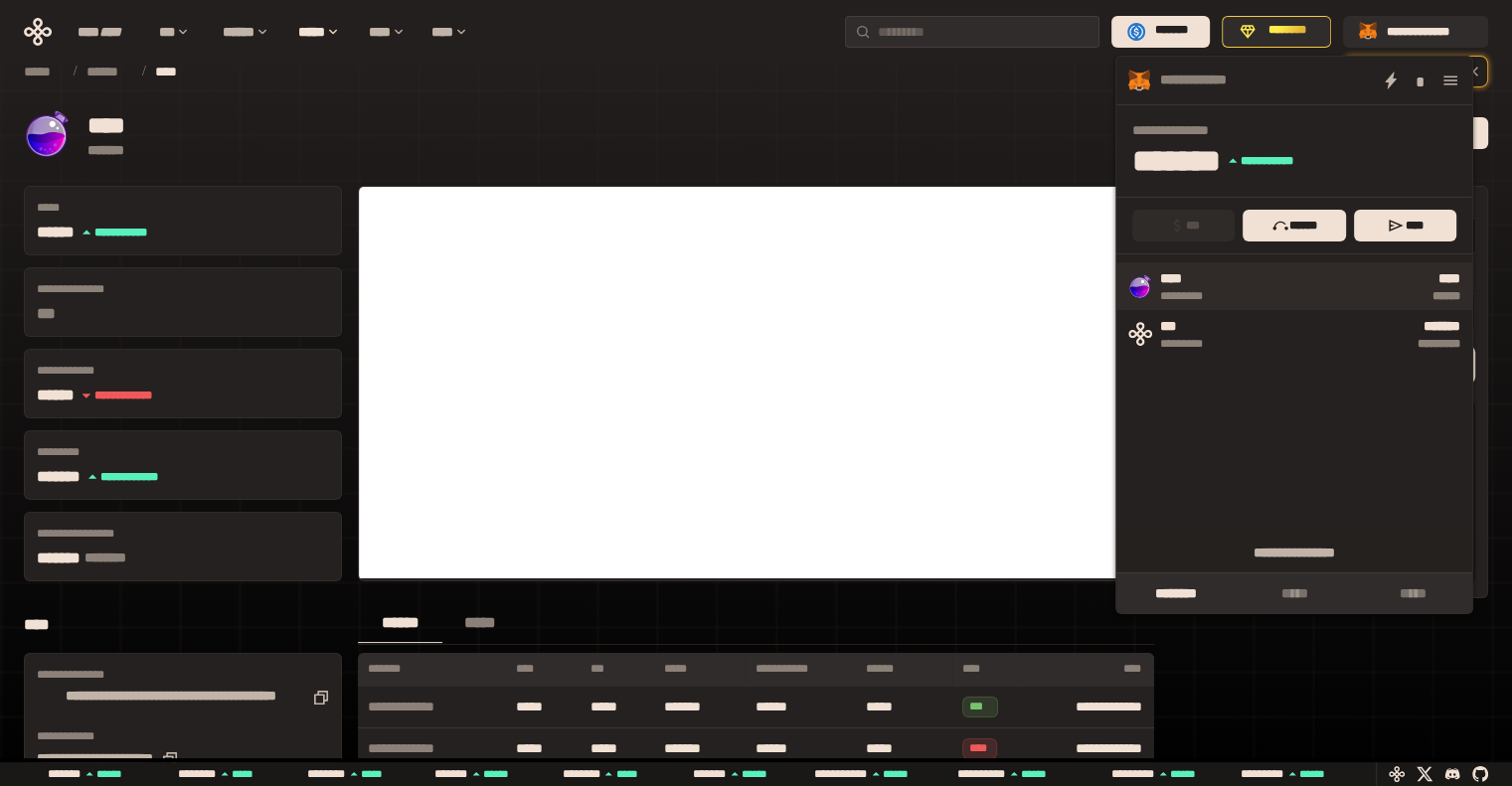 click on "******" at bounding box center (1345, 296) 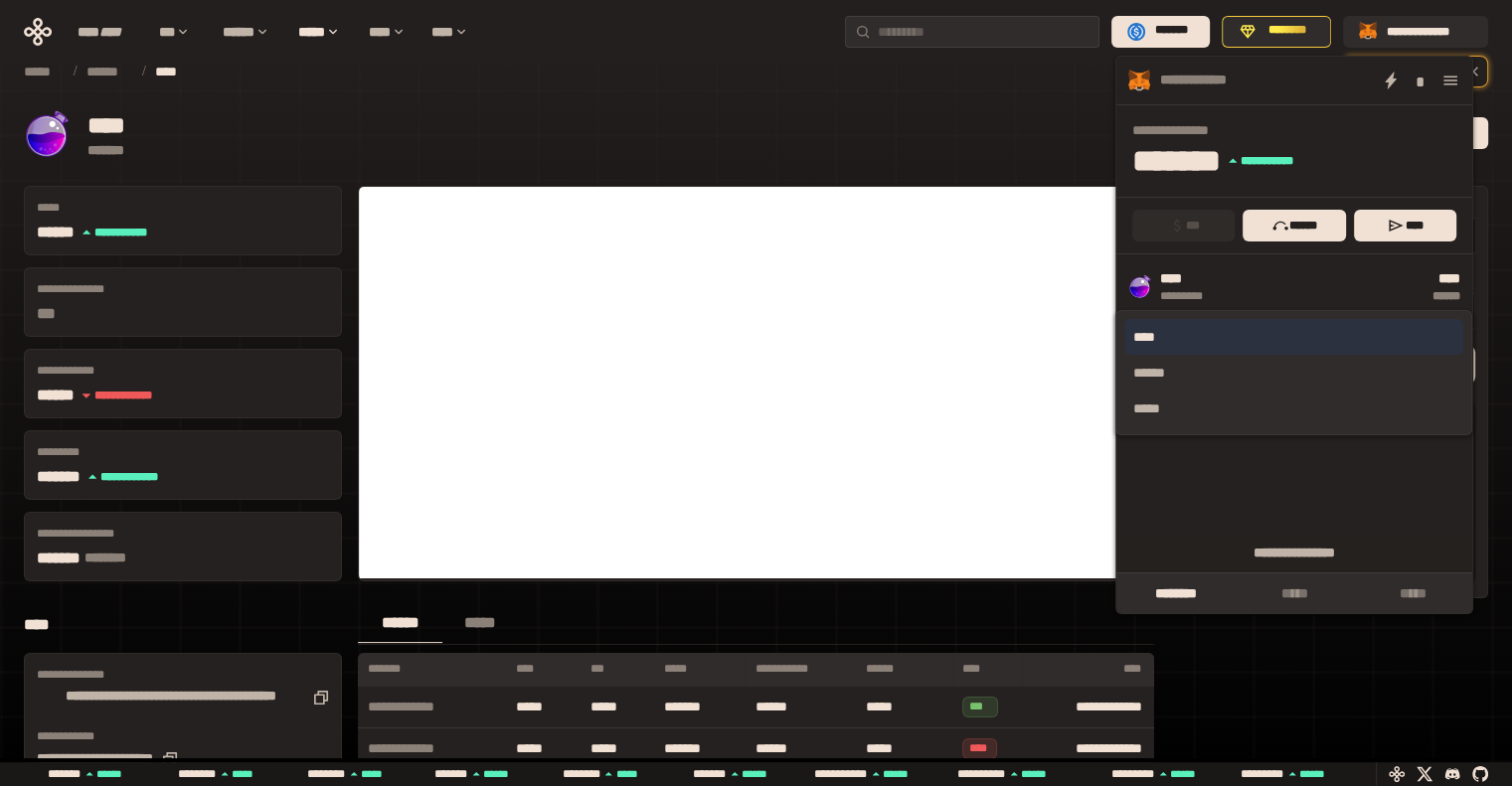 click on "****" at bounding box center (1293, 337) 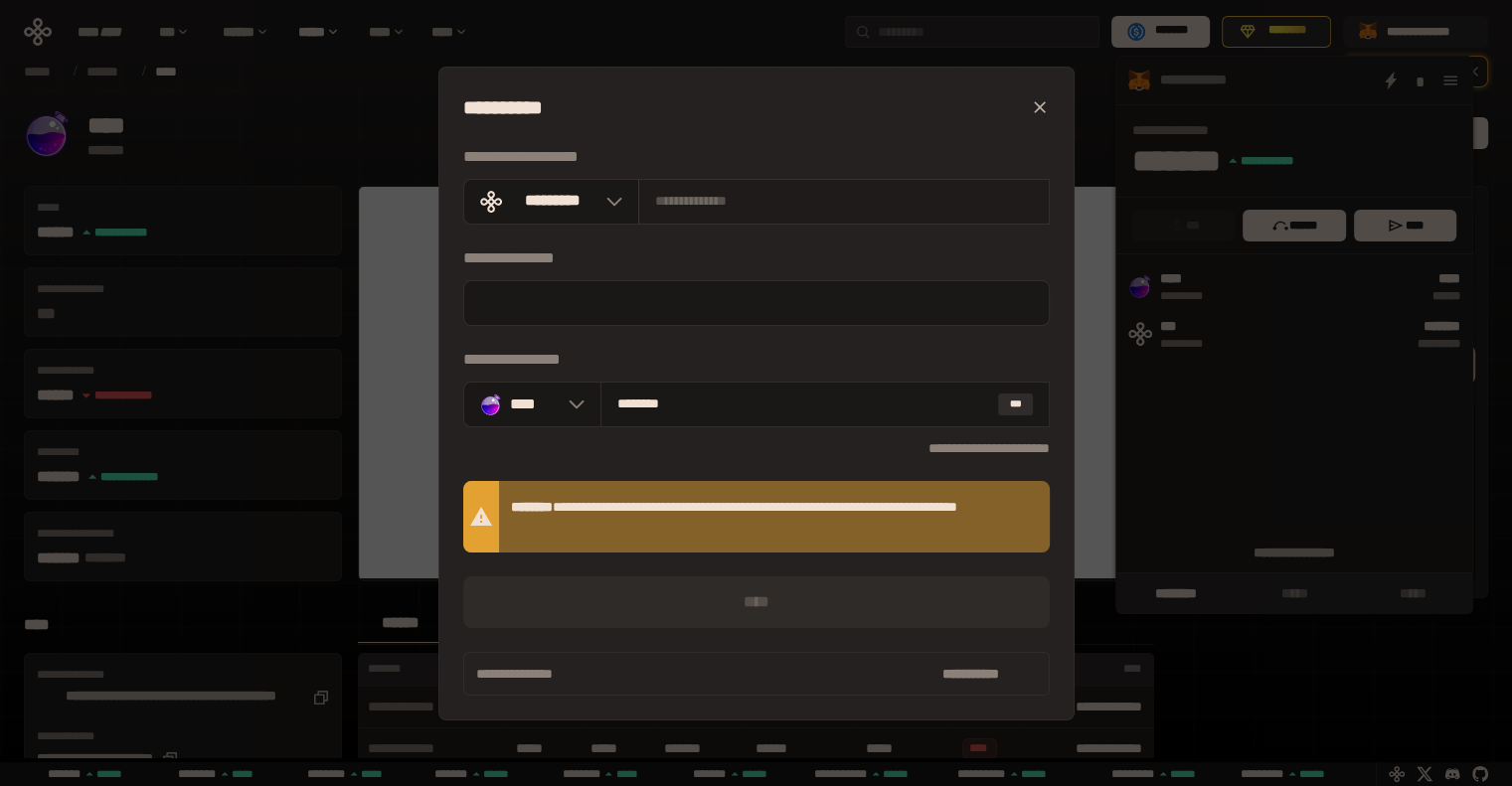 click at bounding box center (844, 202) 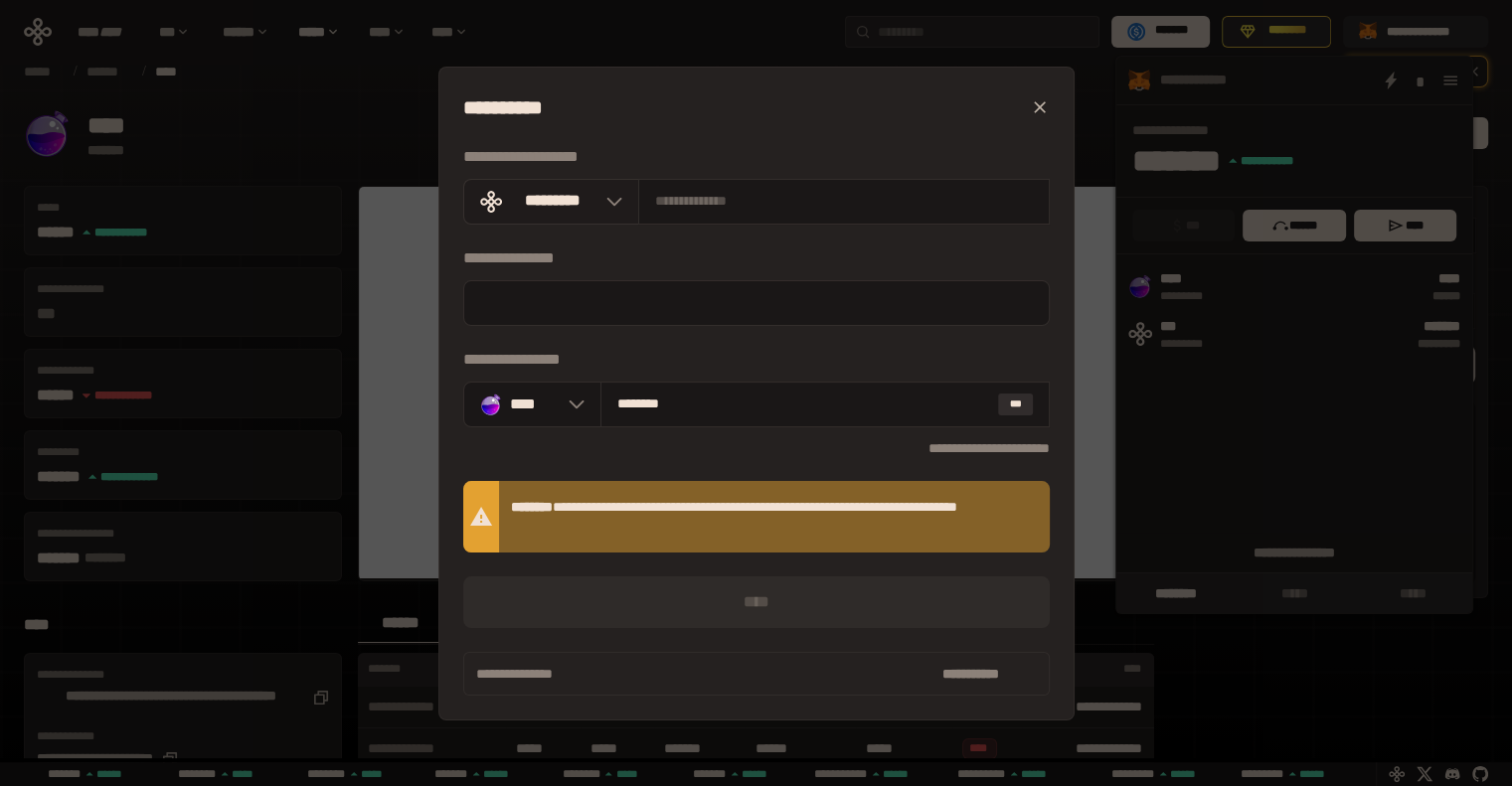click at bounding box center [609, 202] 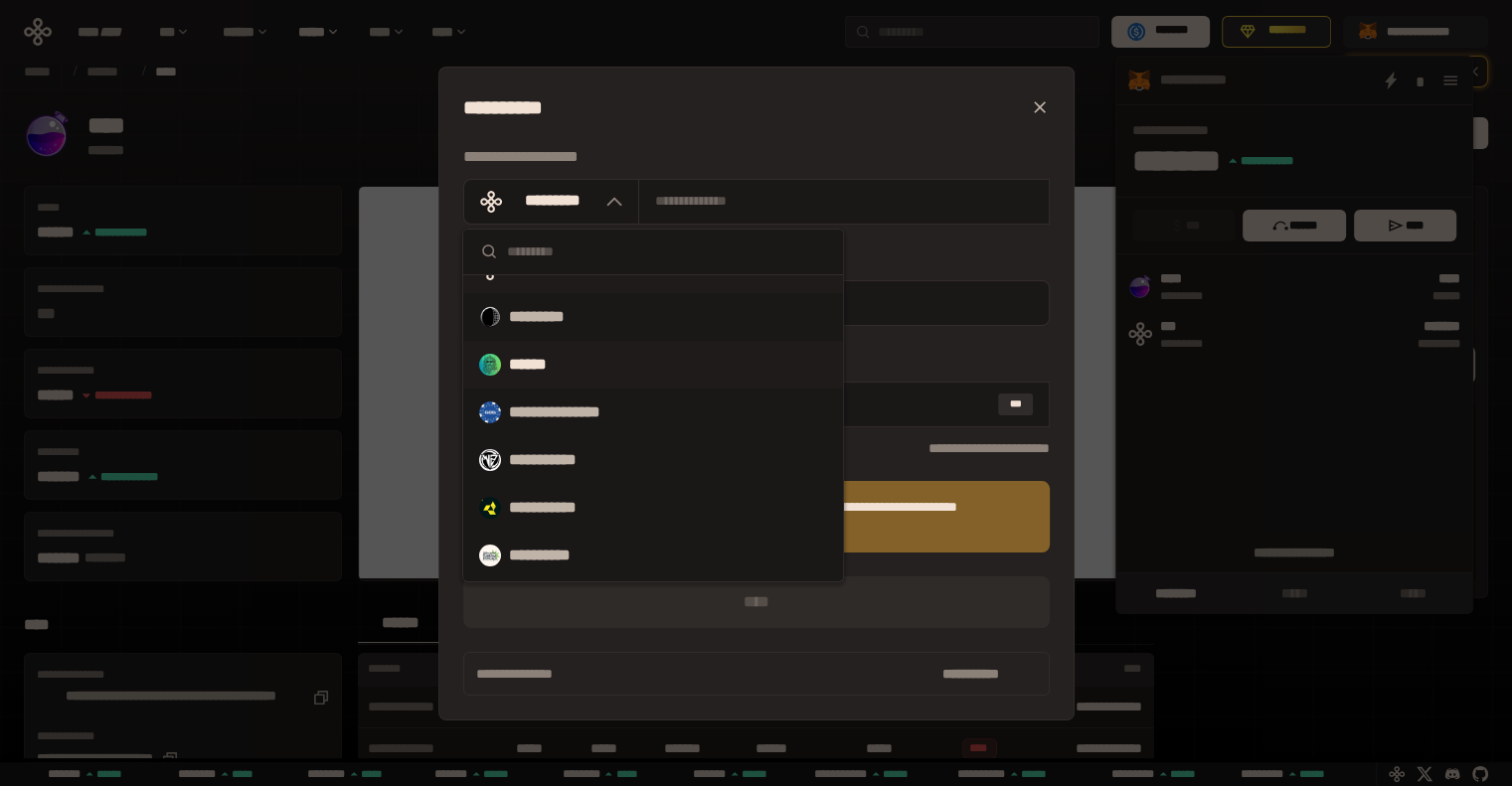 scroll, scrollTop: 0, scrollLeft: 0, axis: both 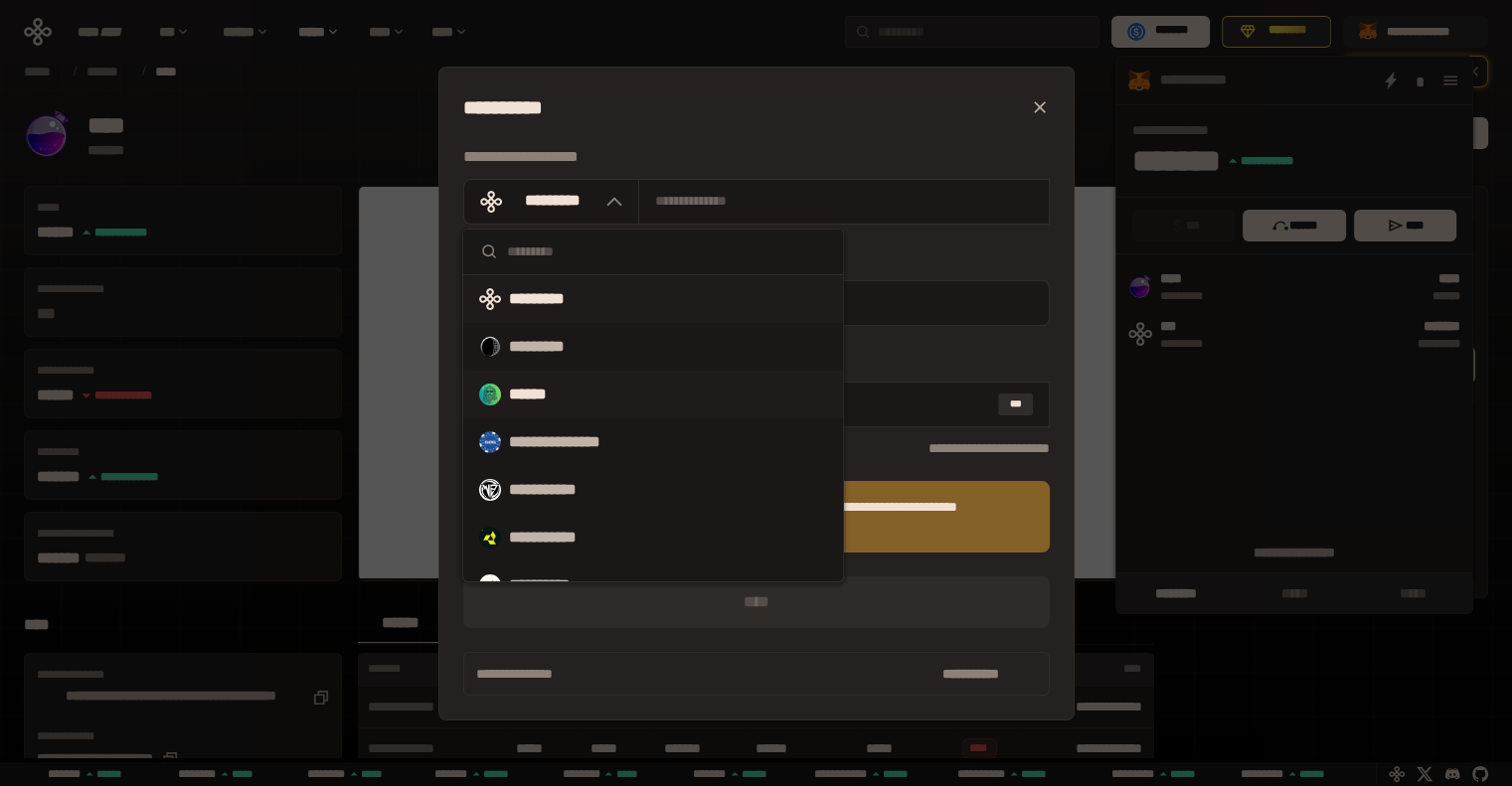 type 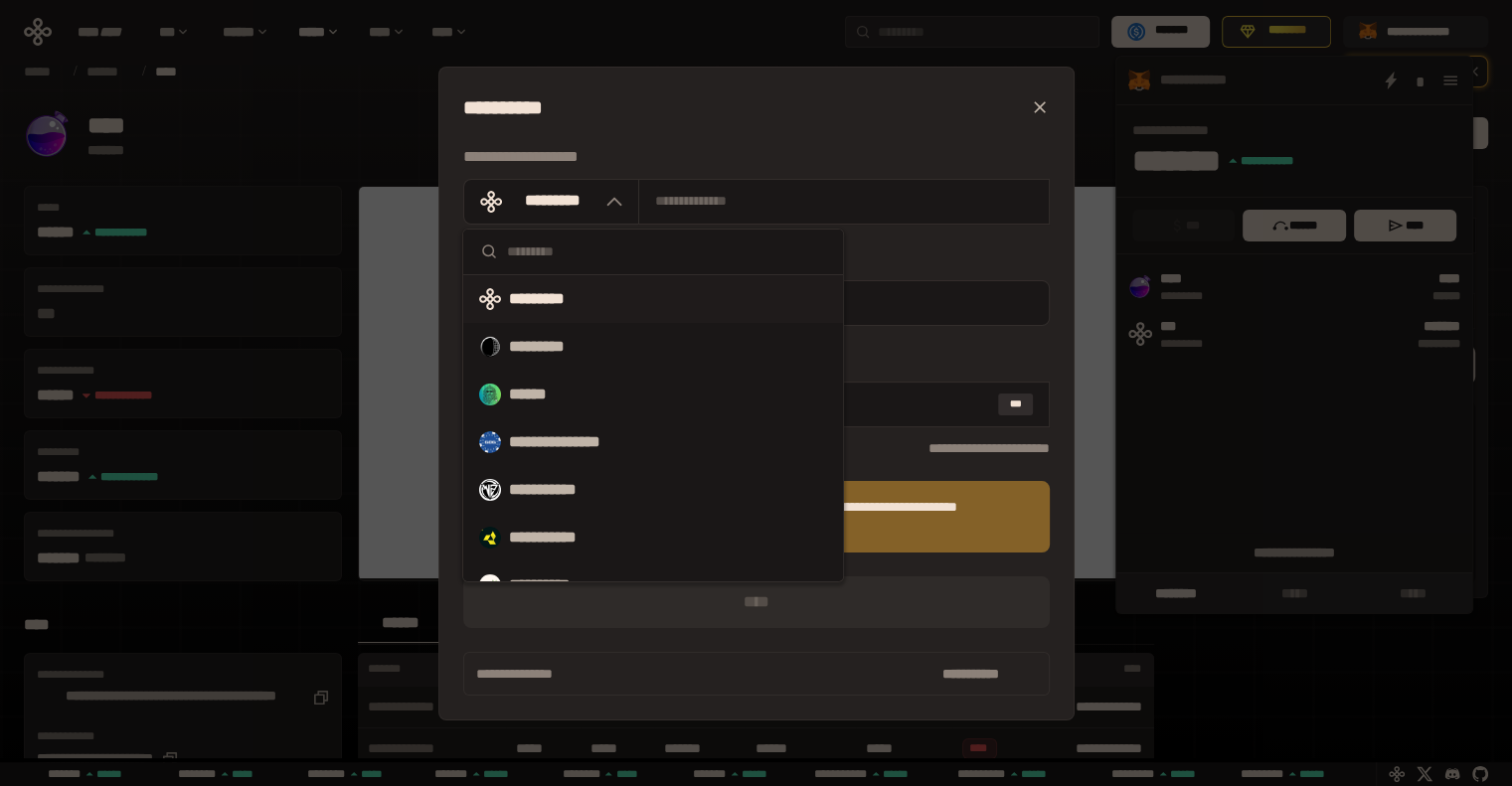 click at bounding box center (652, 252) 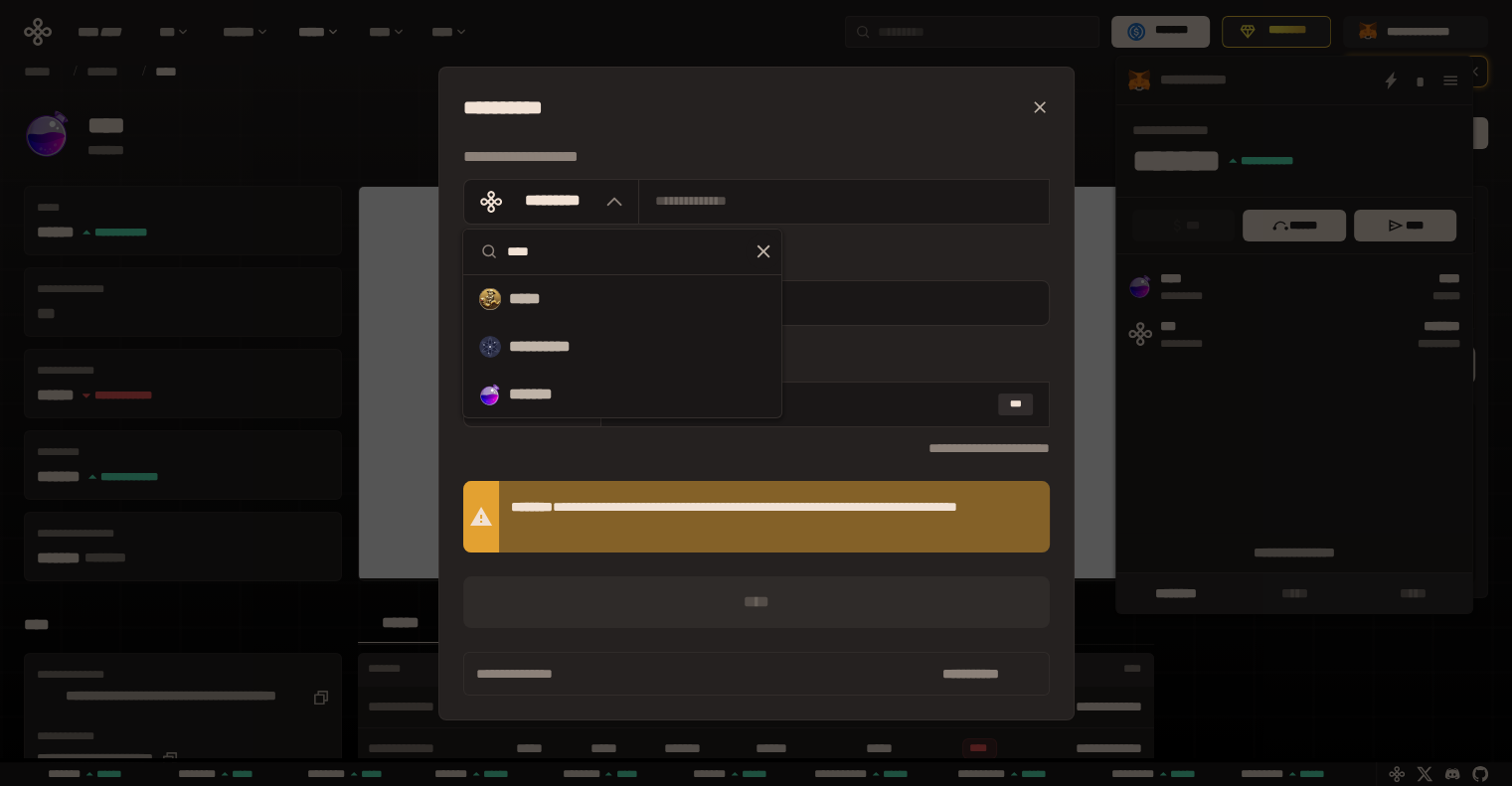 type on "****" 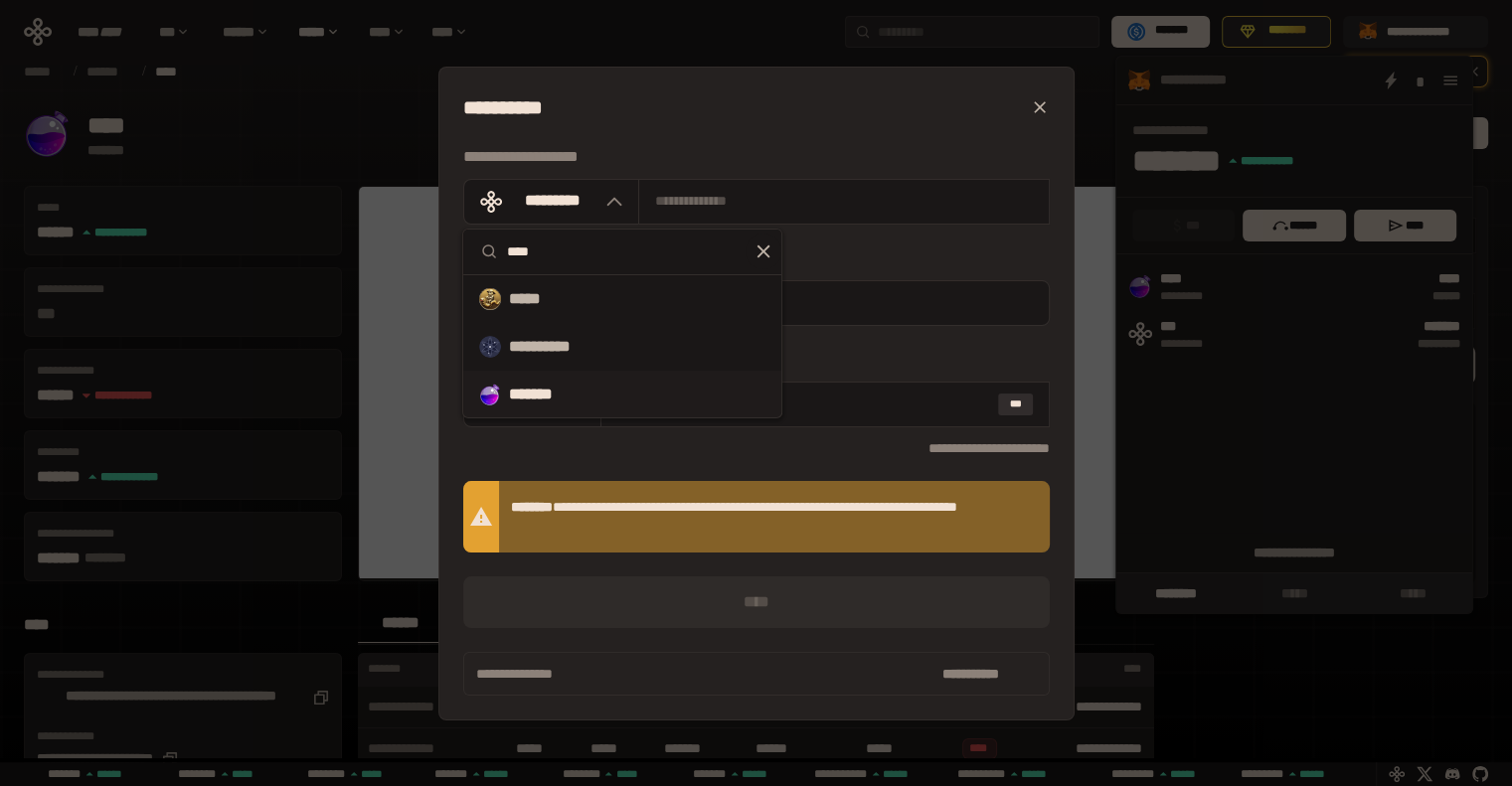 drag, startPoint x: 566, startPoint y: 421, endPoint x: 568, endPoint y: 400, distance: 21.095023 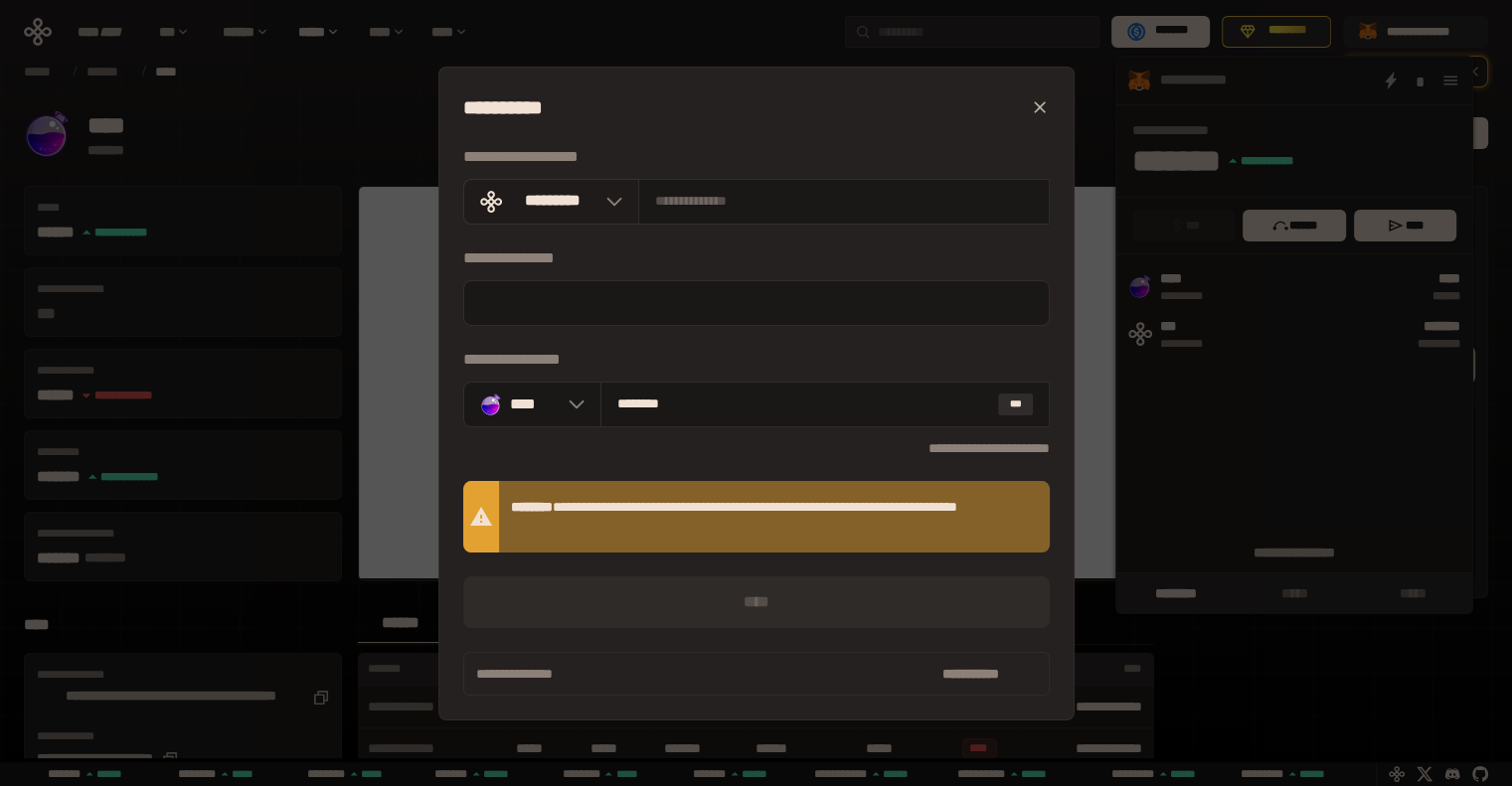 click on "*********" at bounding box center [553, 201] 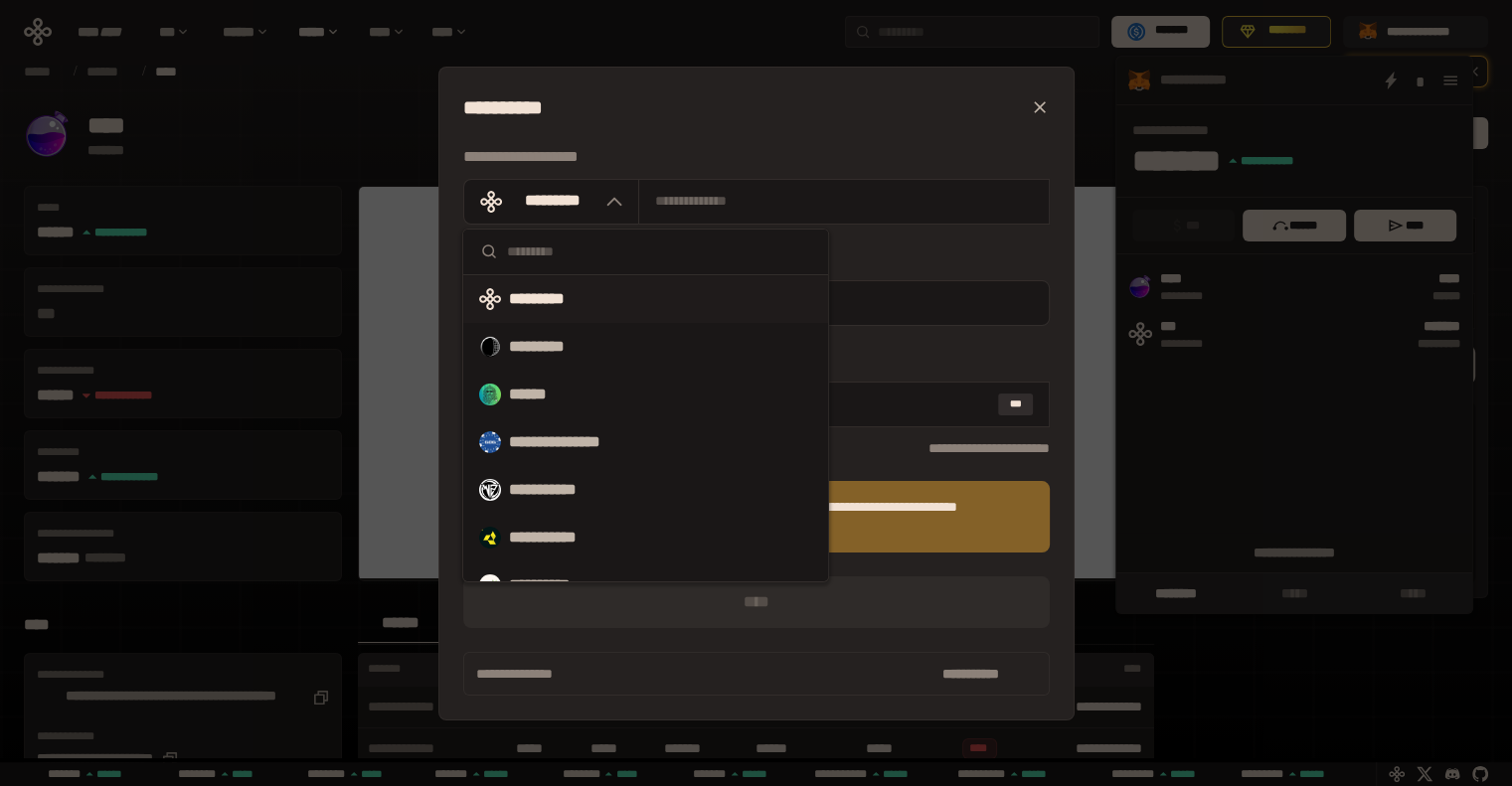 click at bounding box center [659, 251] 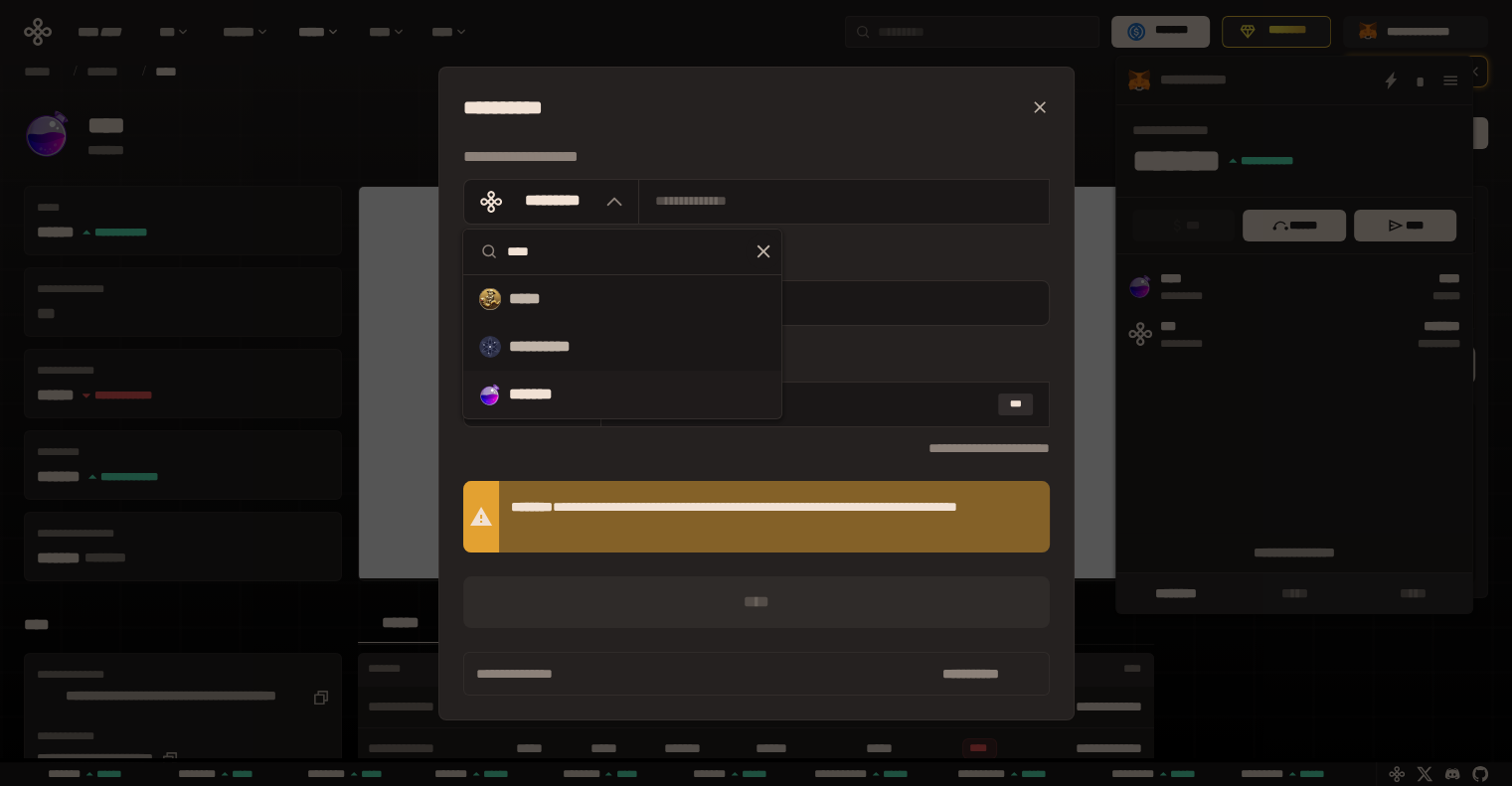 type on "****" 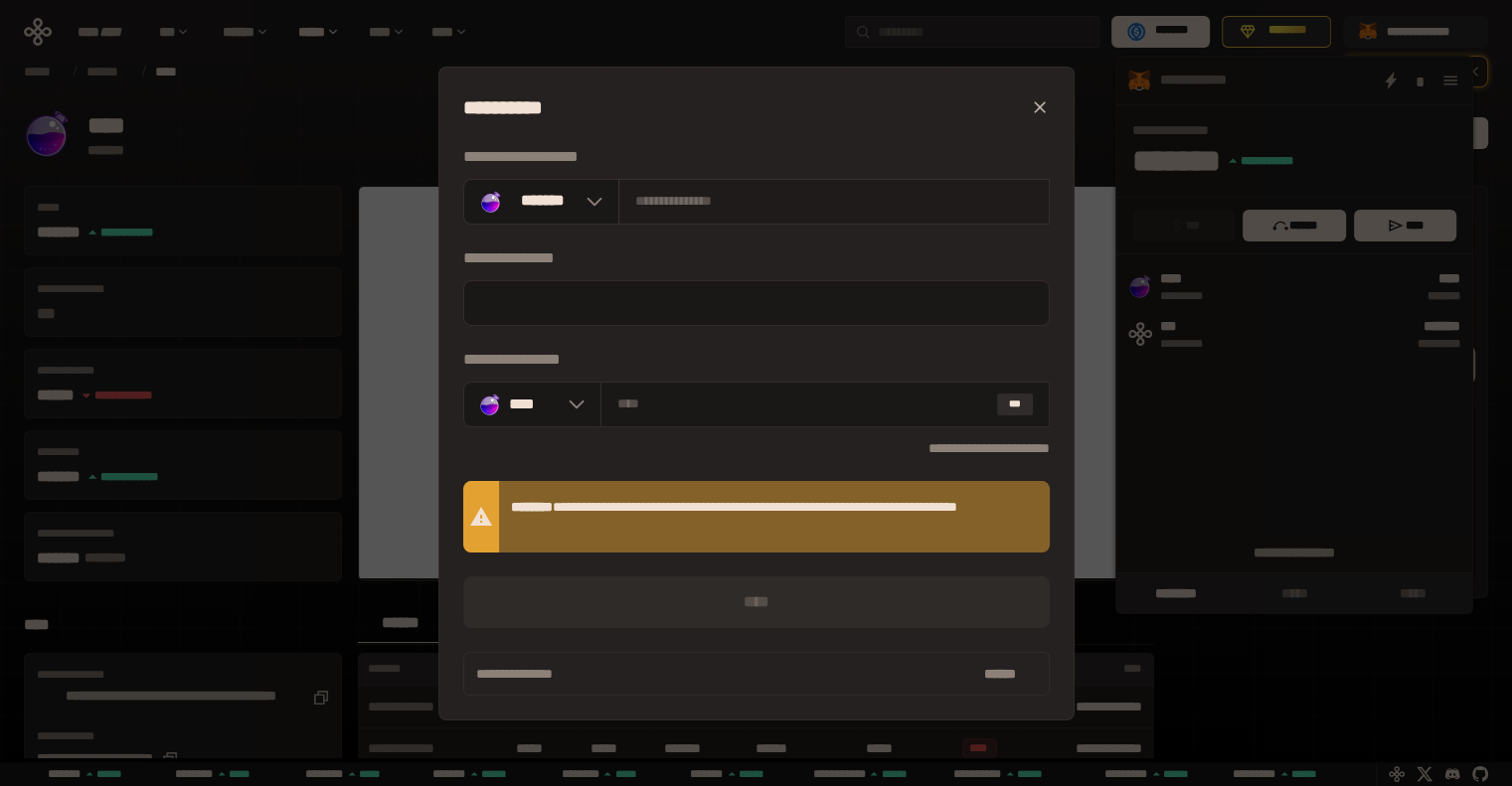click at bounding box center (834, 201) 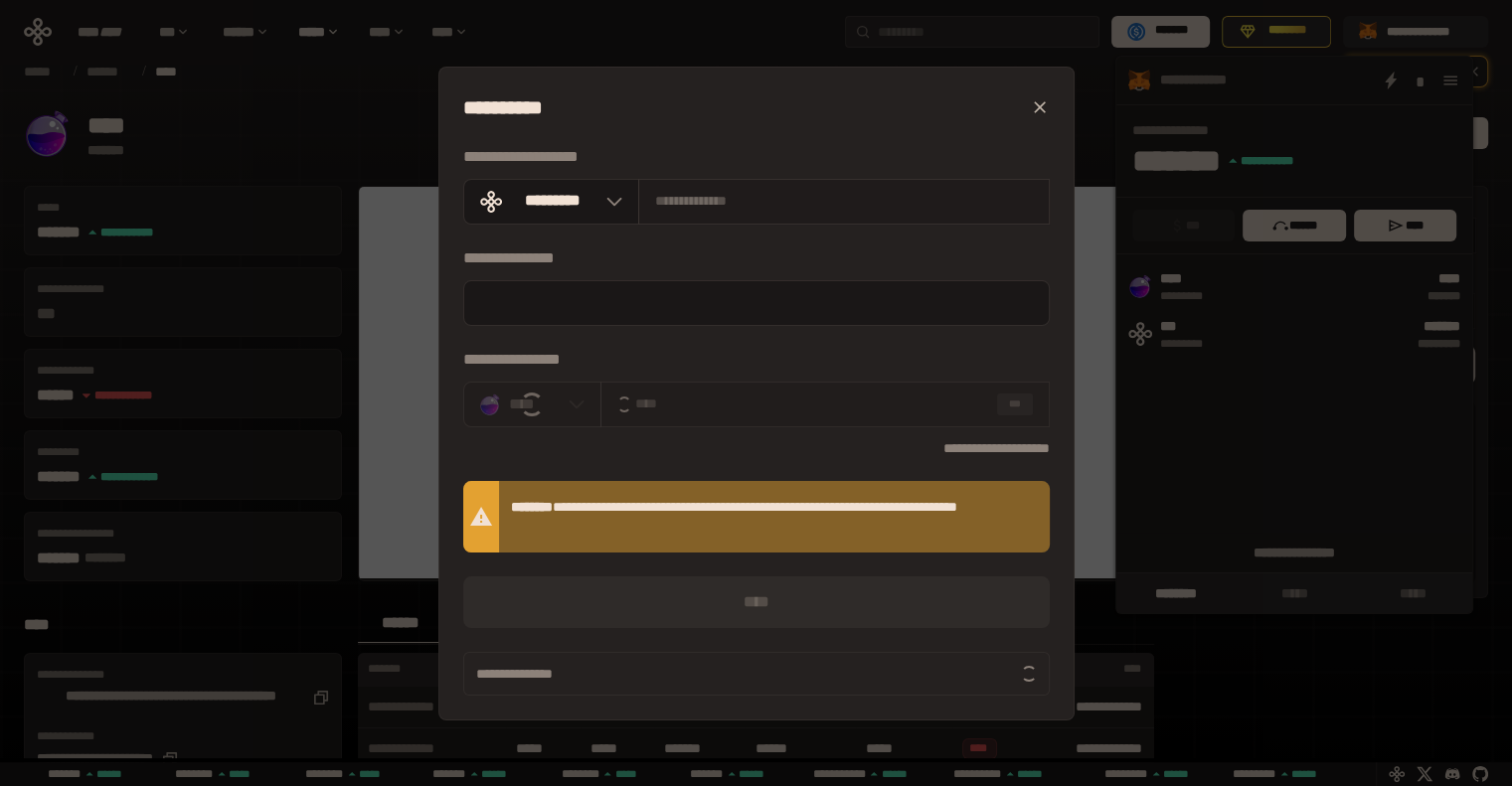 paste on "**********" 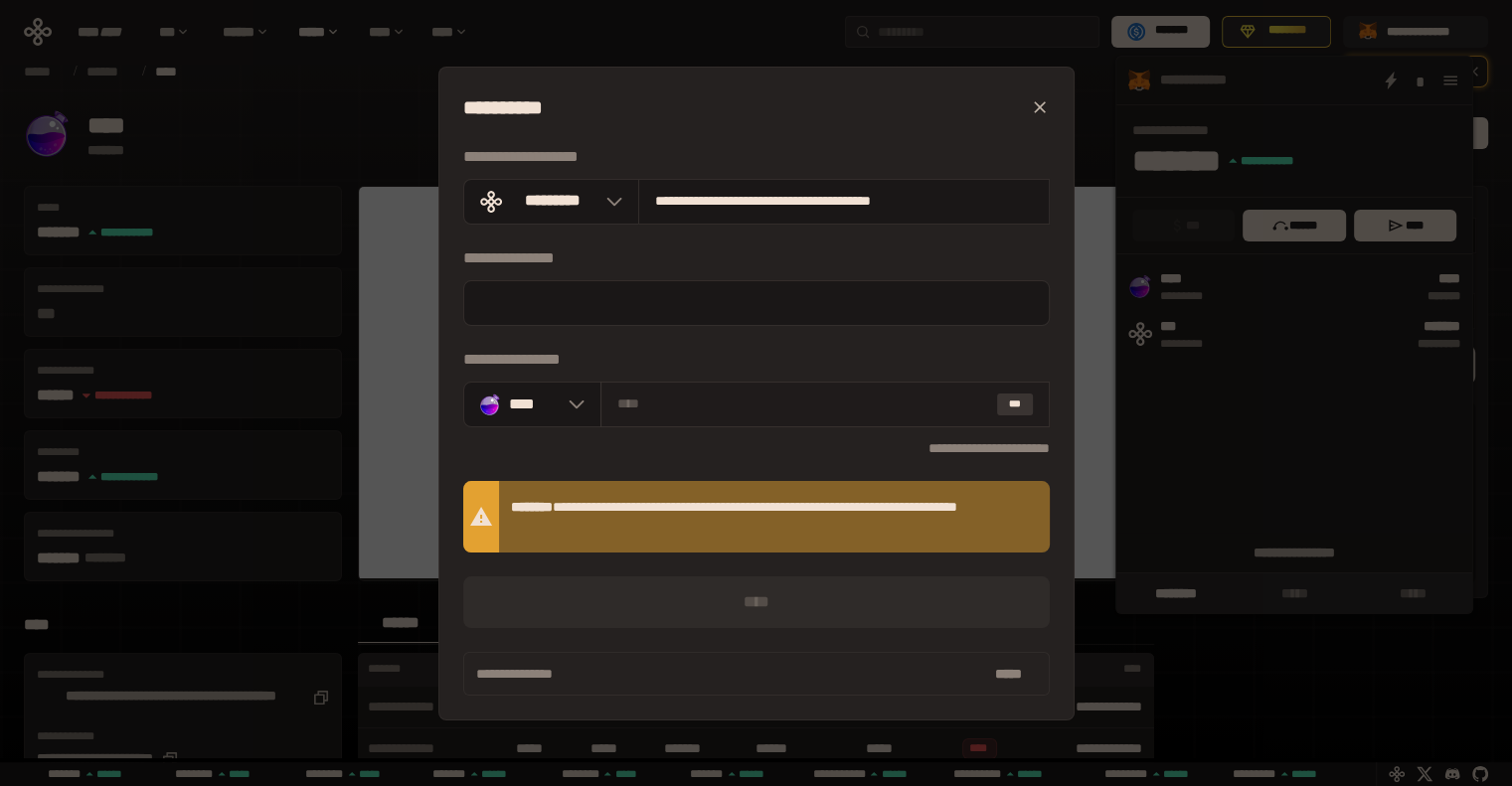 type on "**********" 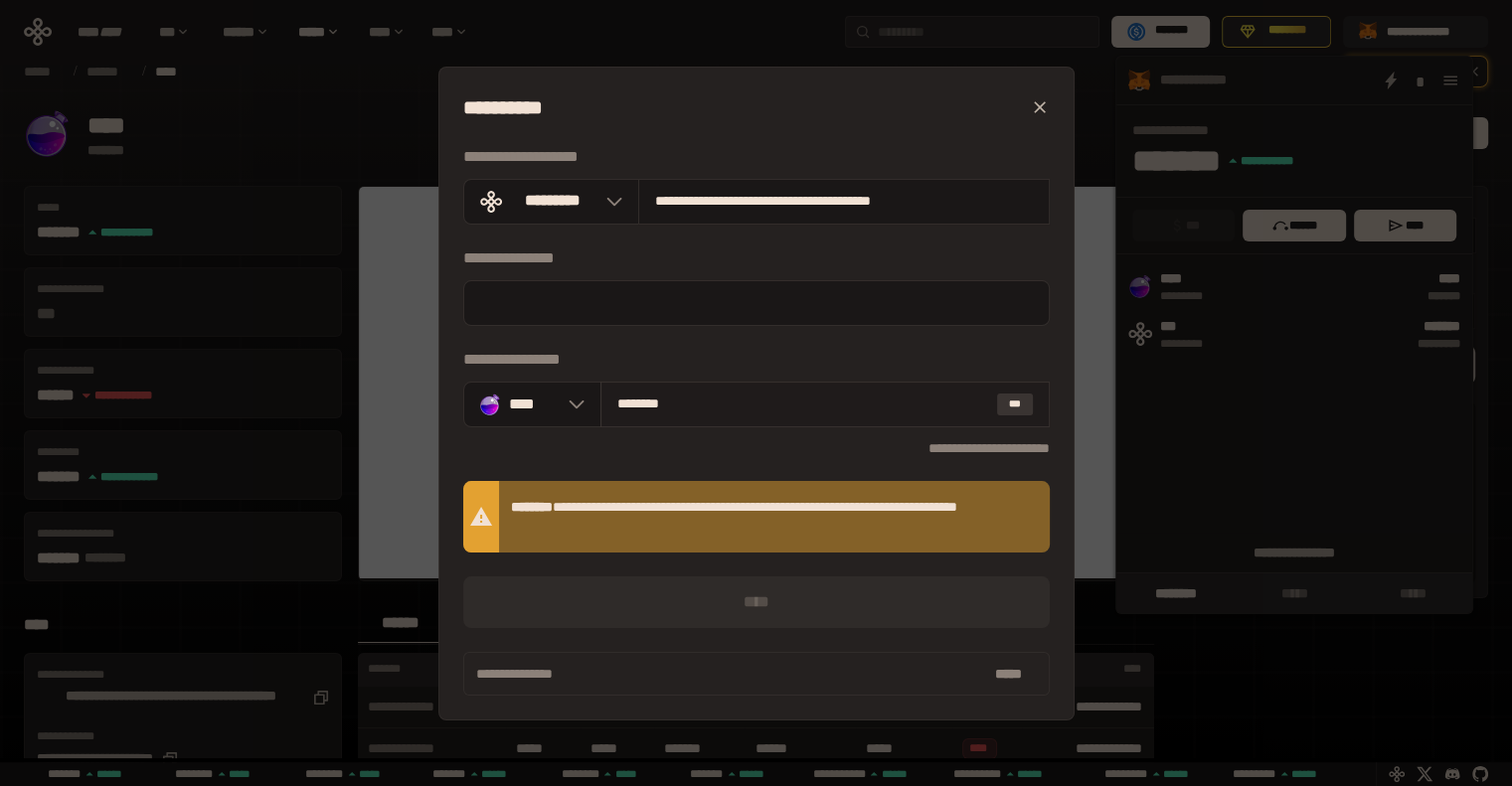 click on "***" at bounding box center [1015, 404] 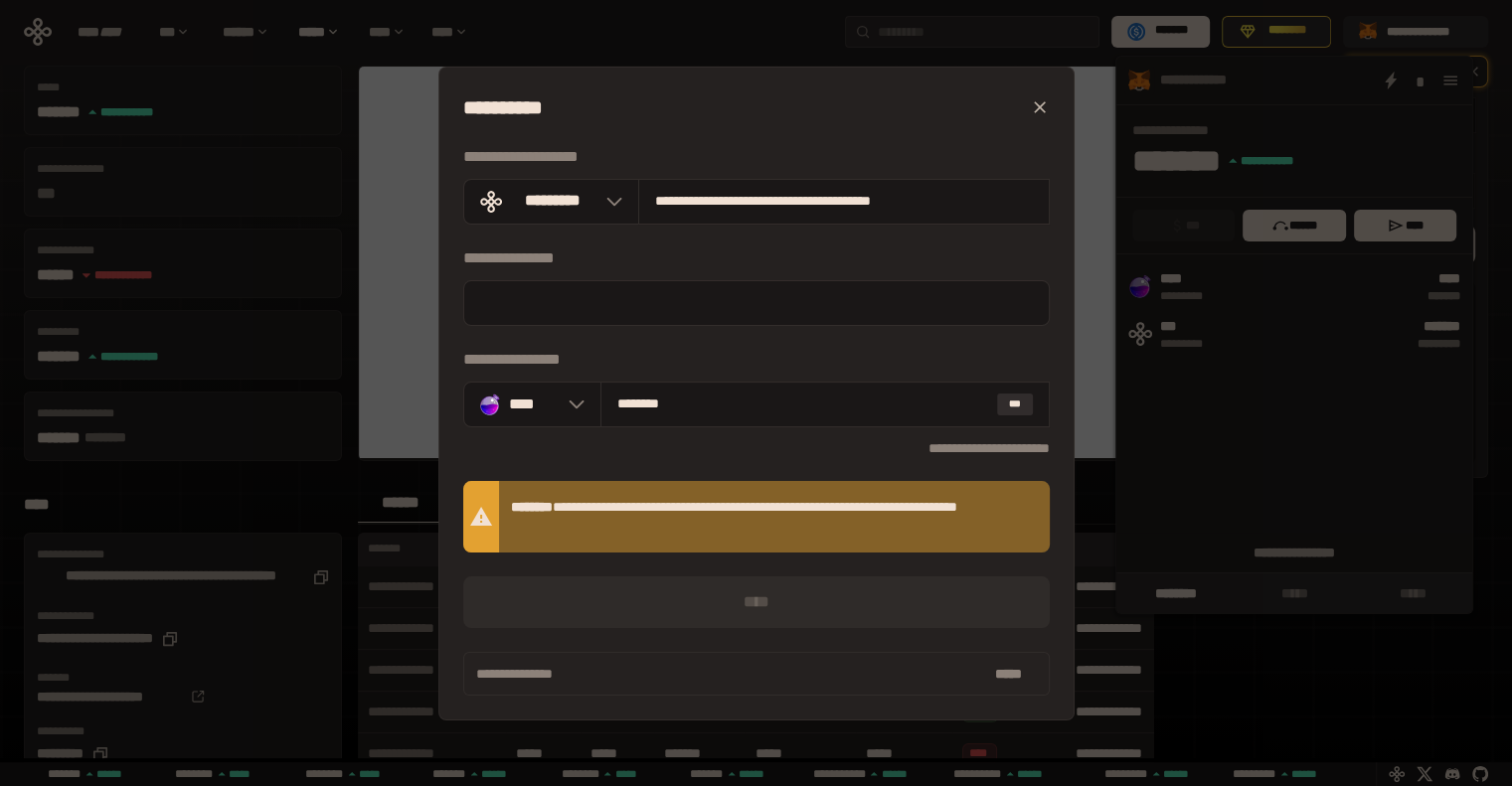 scroll, scrollTop: 199, scrollLeft: 0, axis: vertical 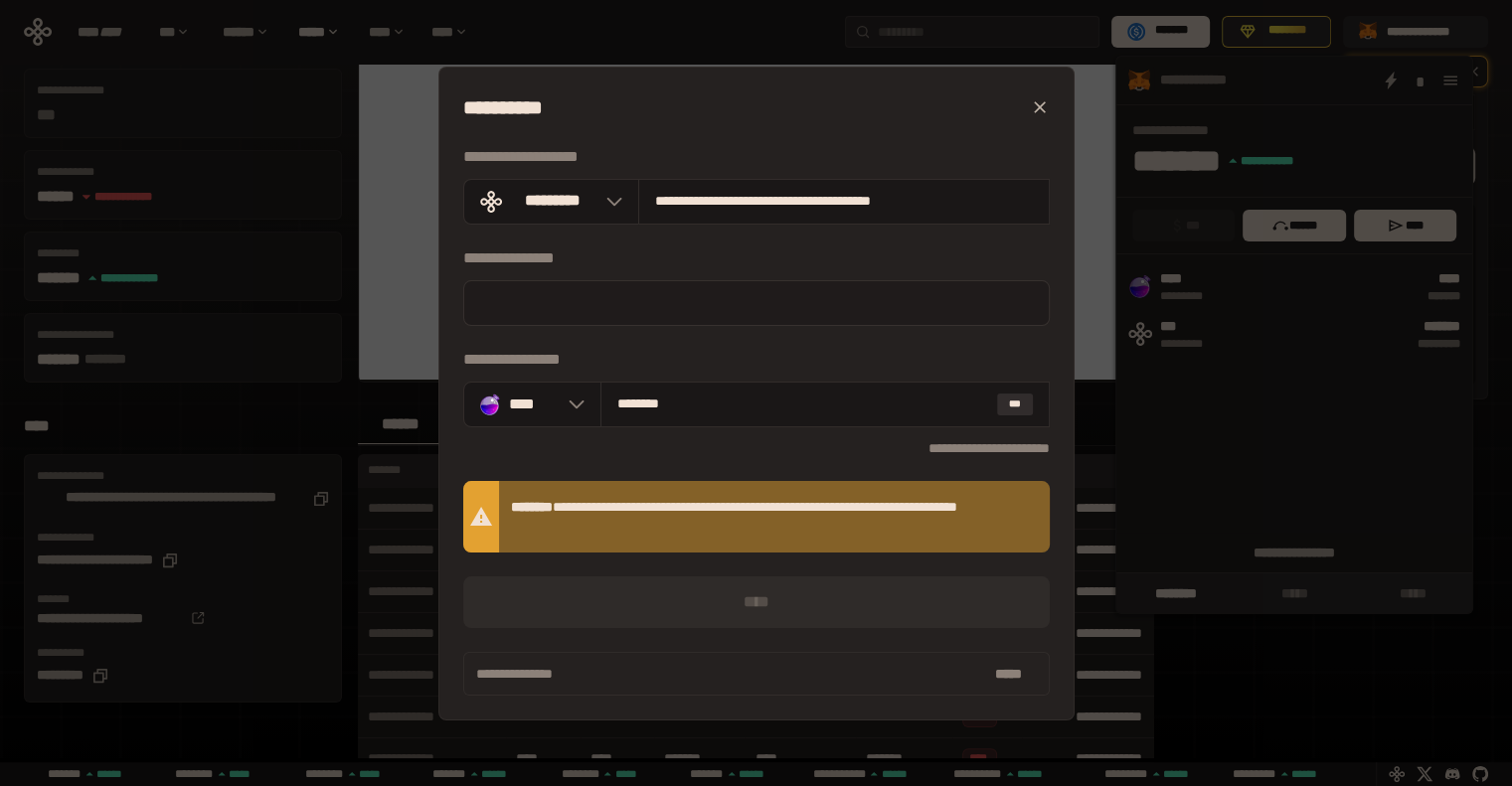 click at bounding box center [756, 303] 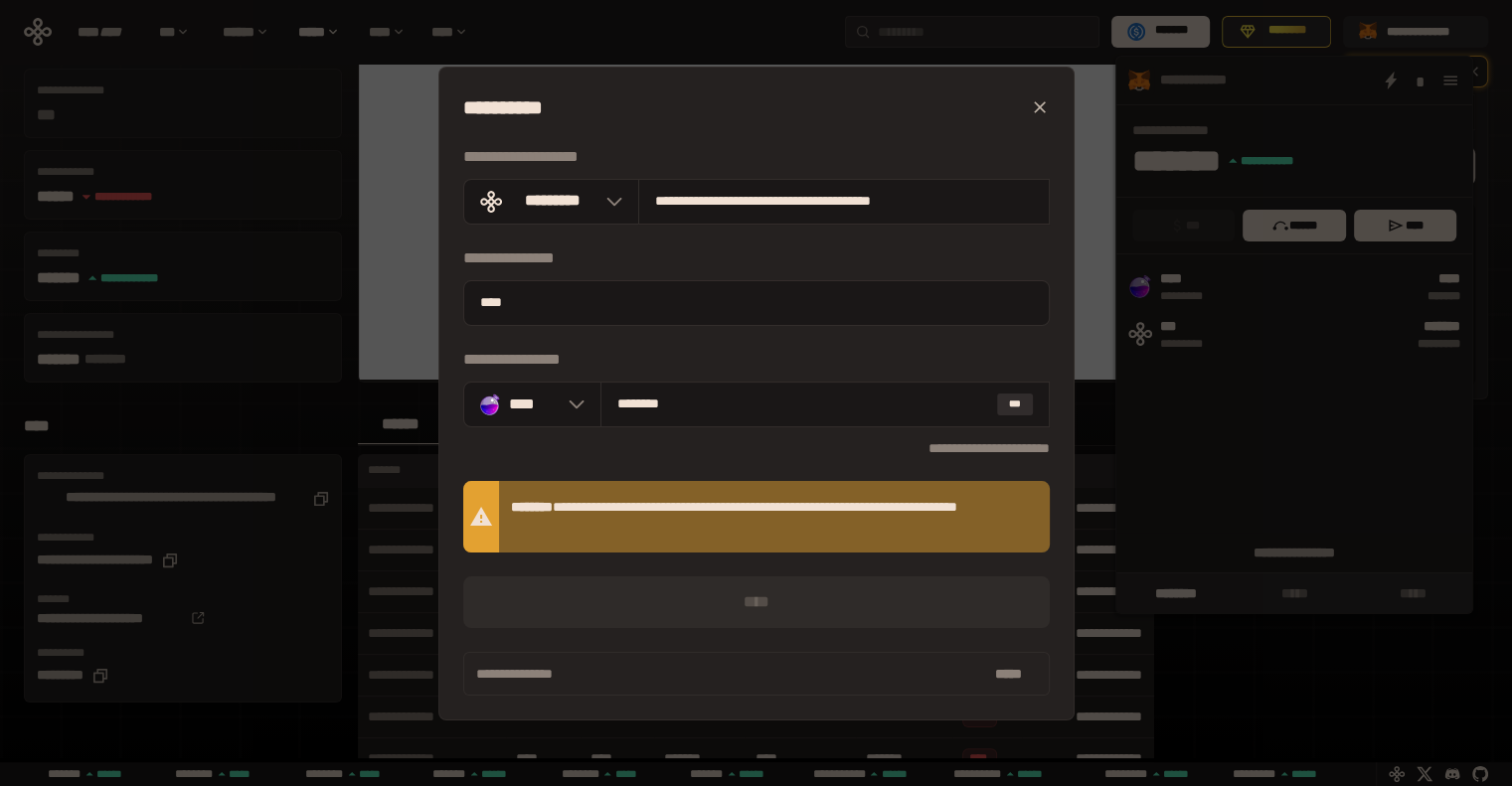 type on "****" 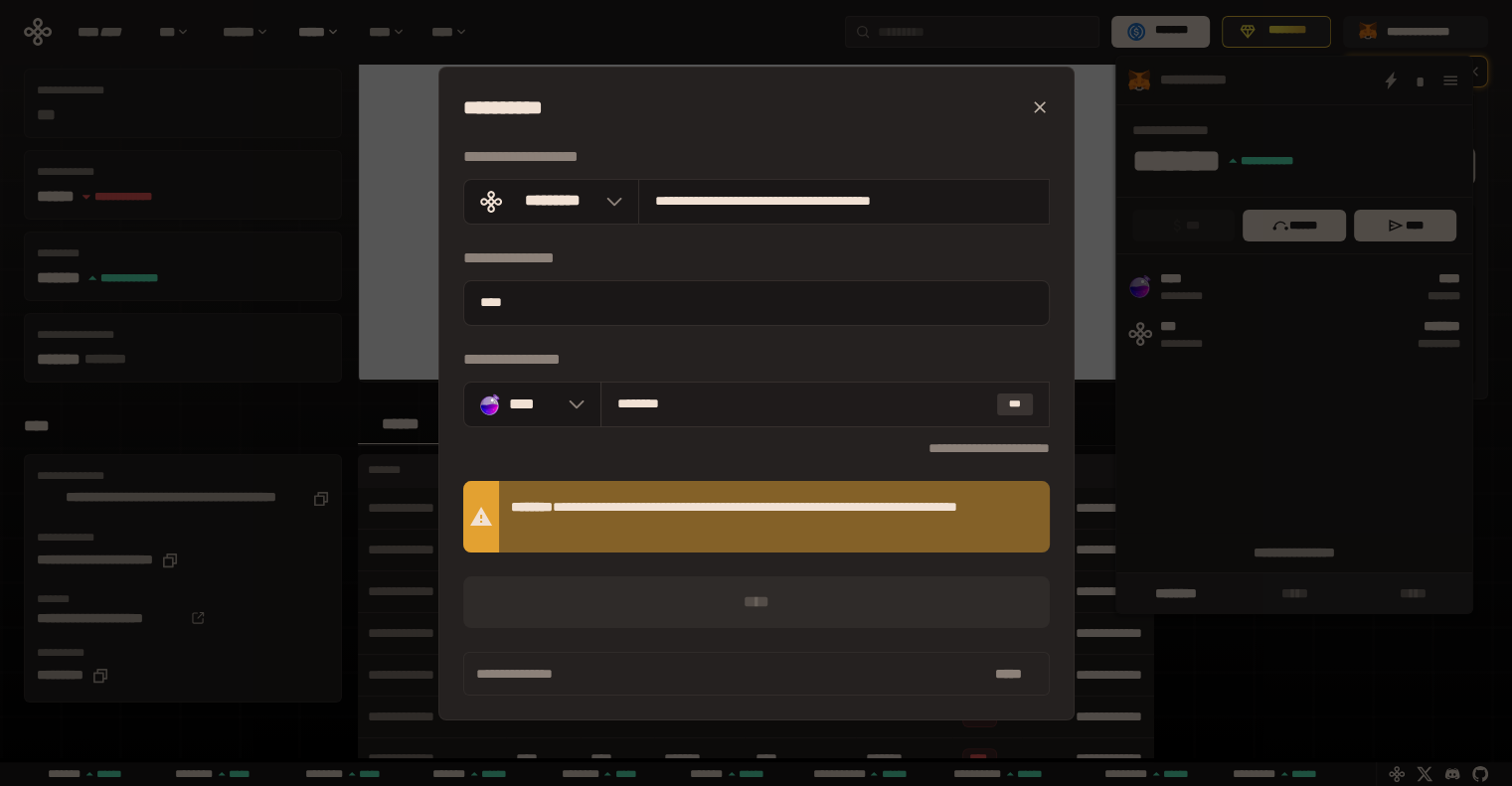 click on "***" at bounding box center [1015, 404] 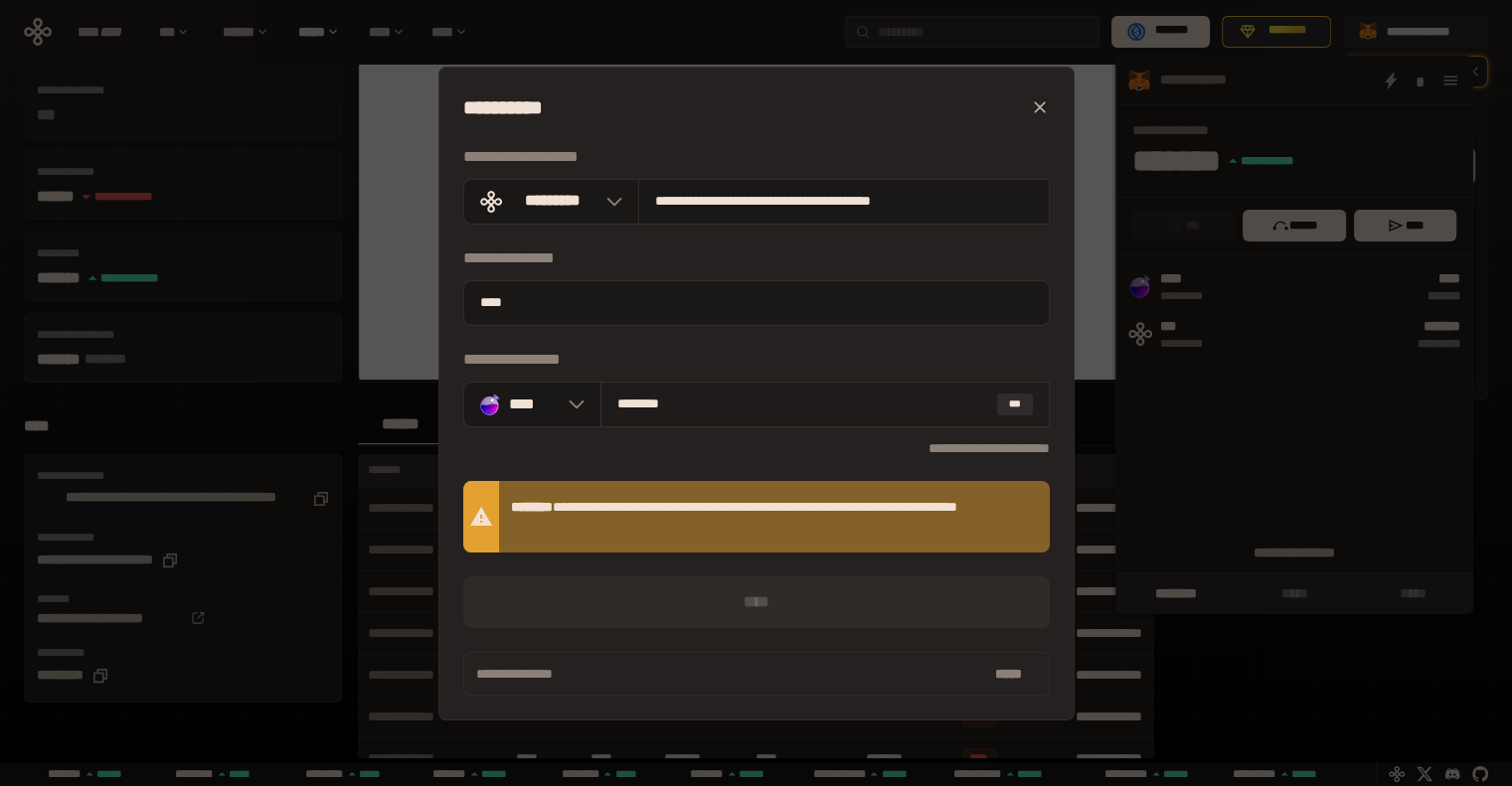 click on "********" at bounding box center (803, 403) 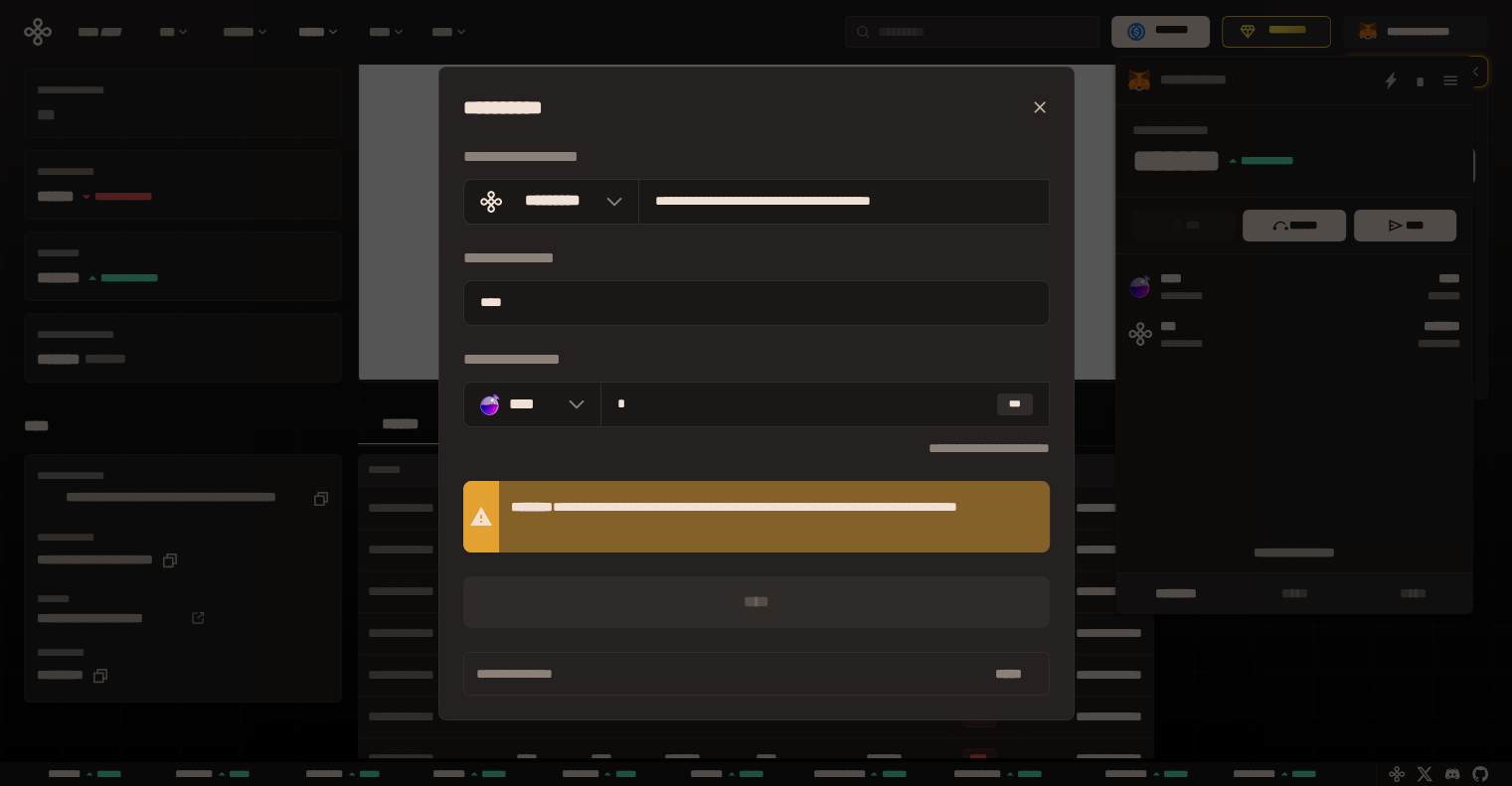 type on "*" 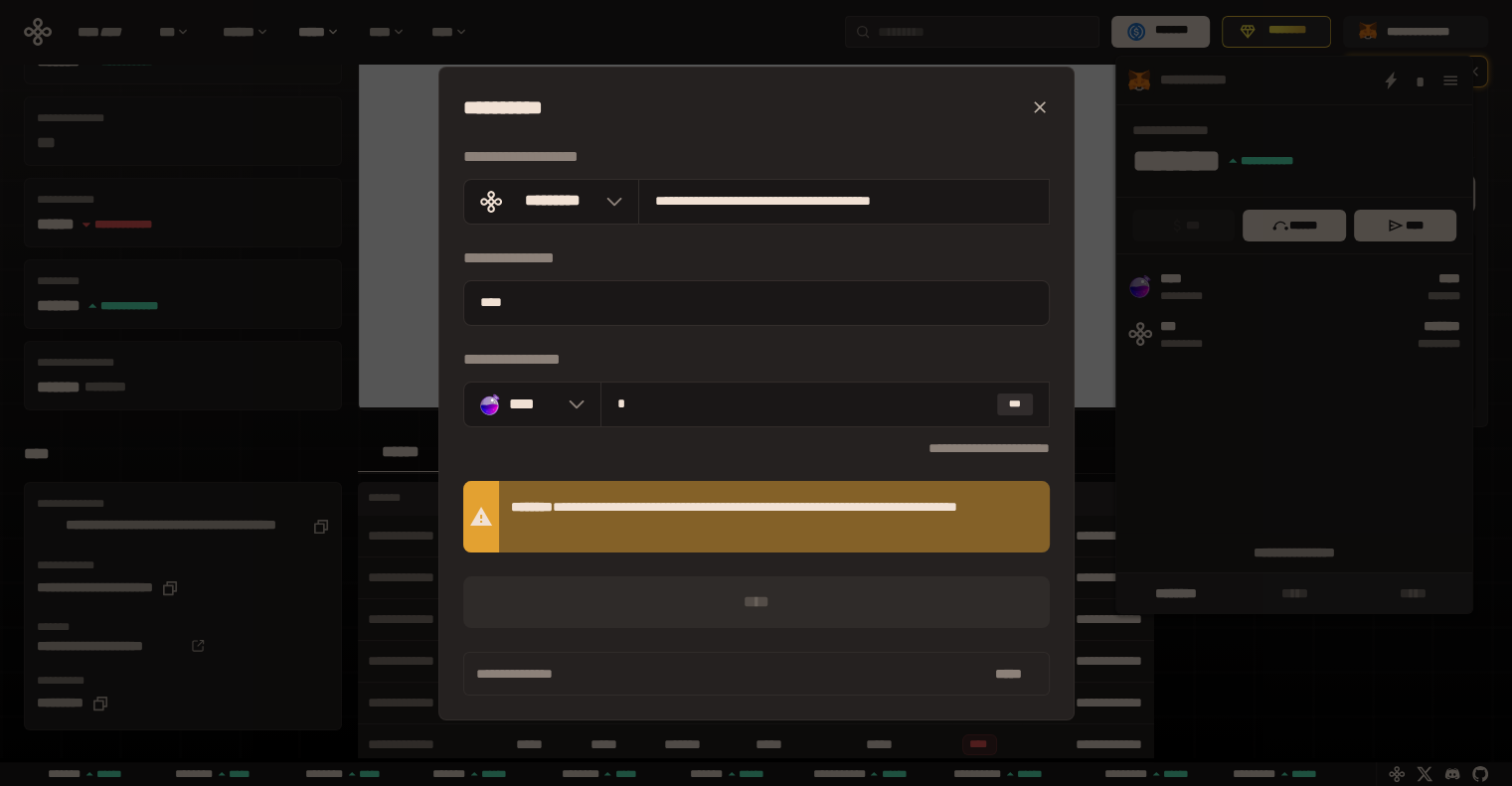 scroll, scrollTop: 0, scrollLeft: 0, axis: both 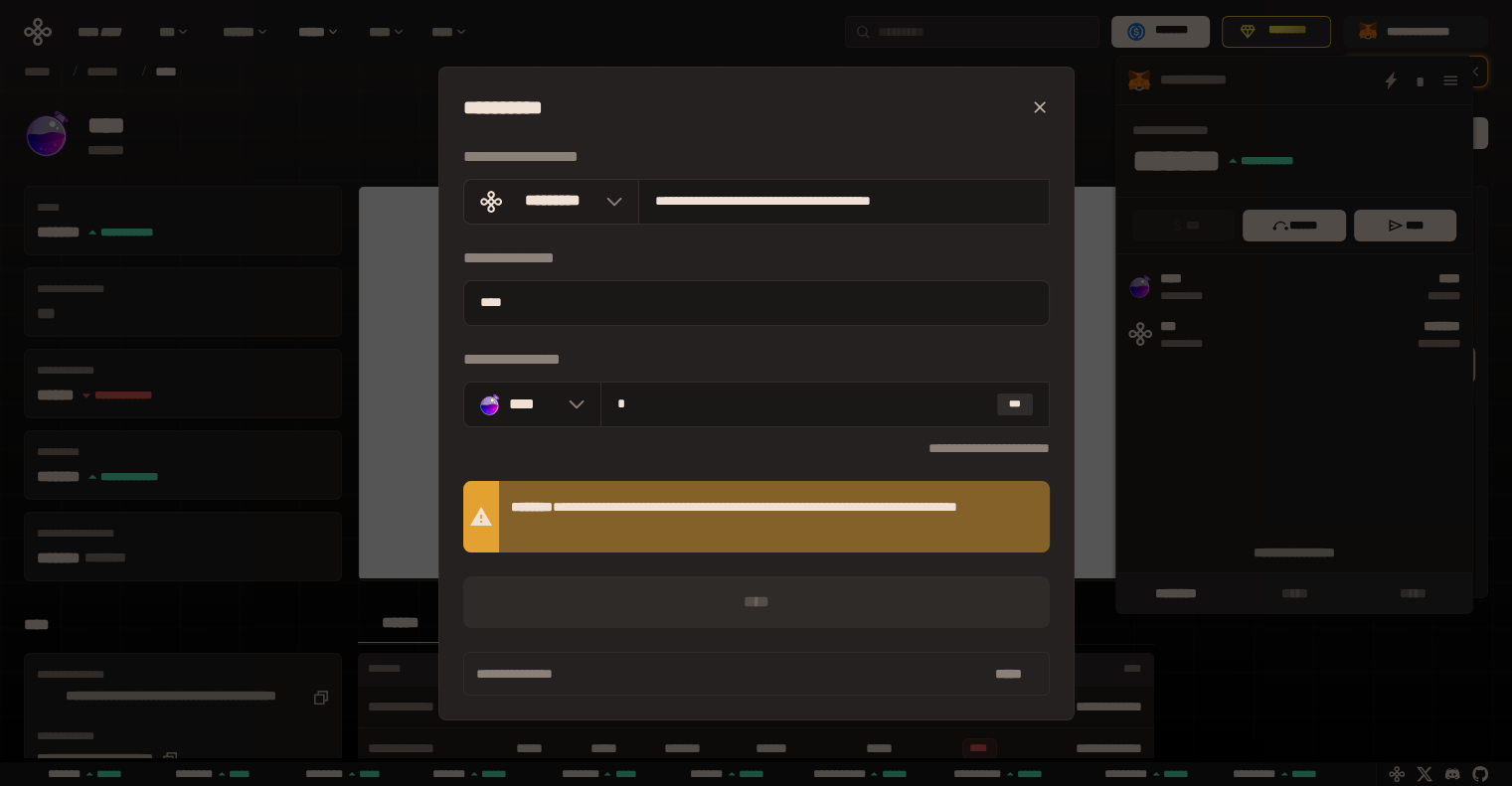 click on "*********" at bounding box center (551, 202) 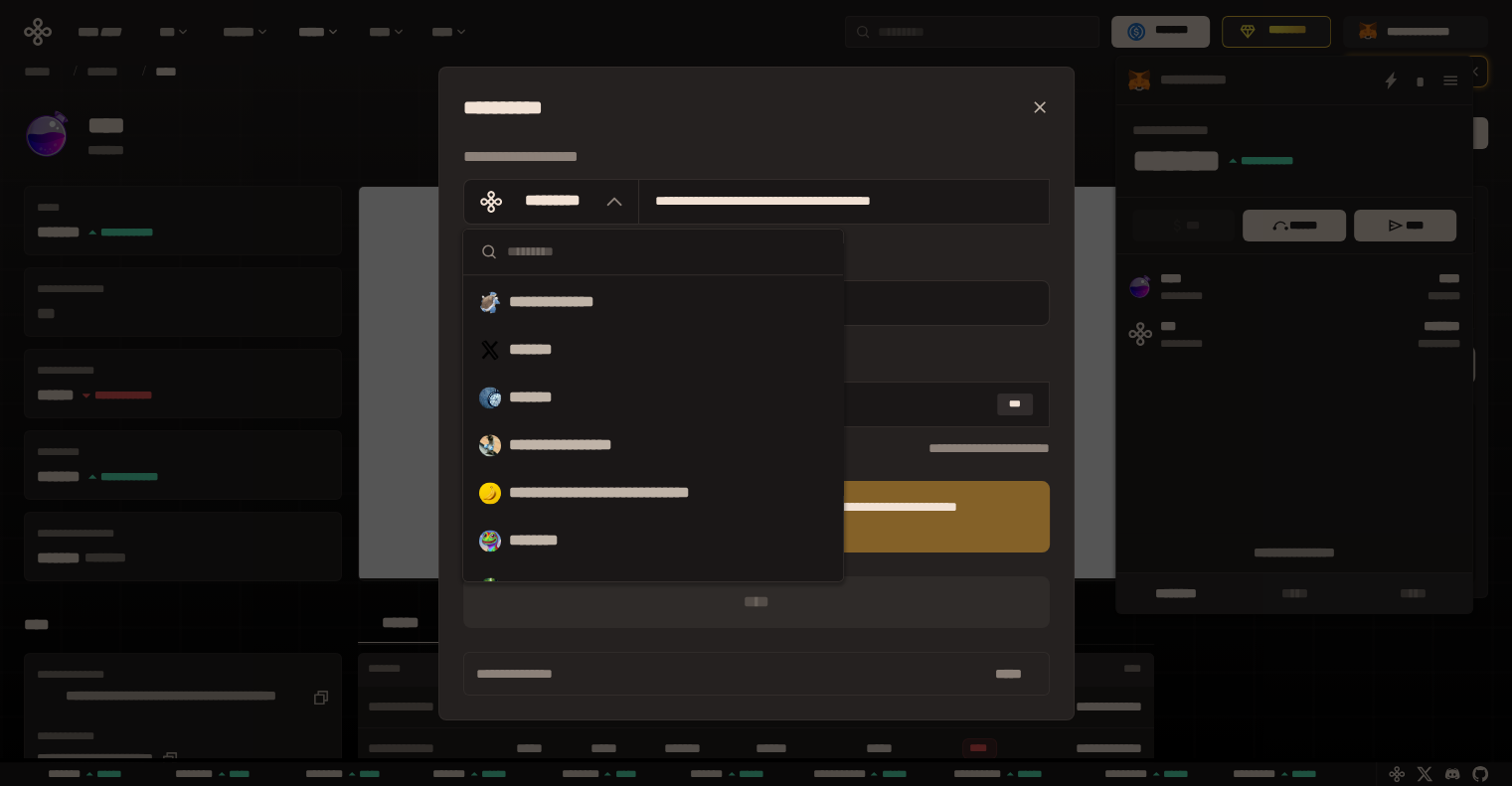 scroll, scrollTop: 2782, scrollLeft: 0, axis: vertical 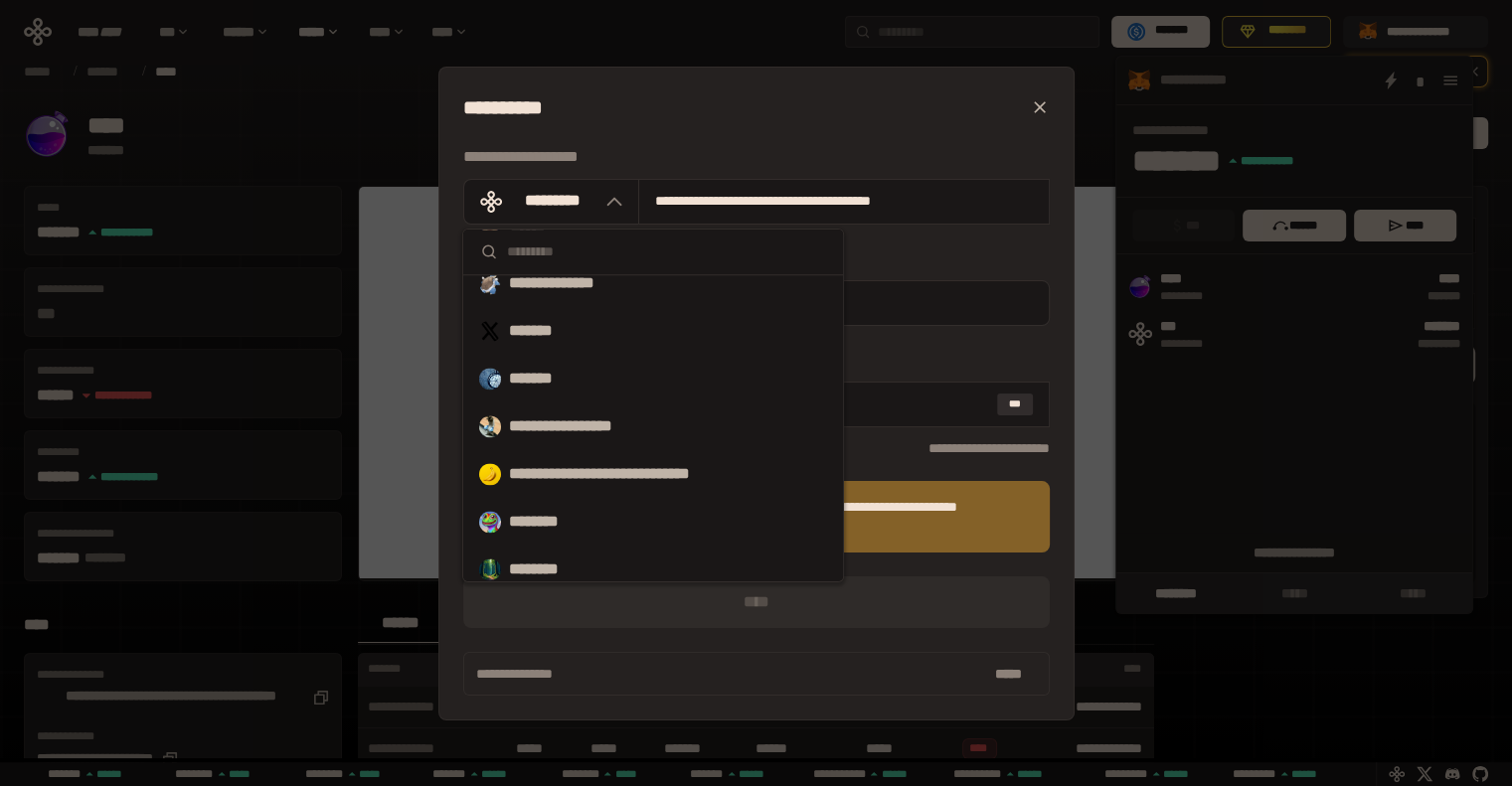 click at bounding box center [666, 251] 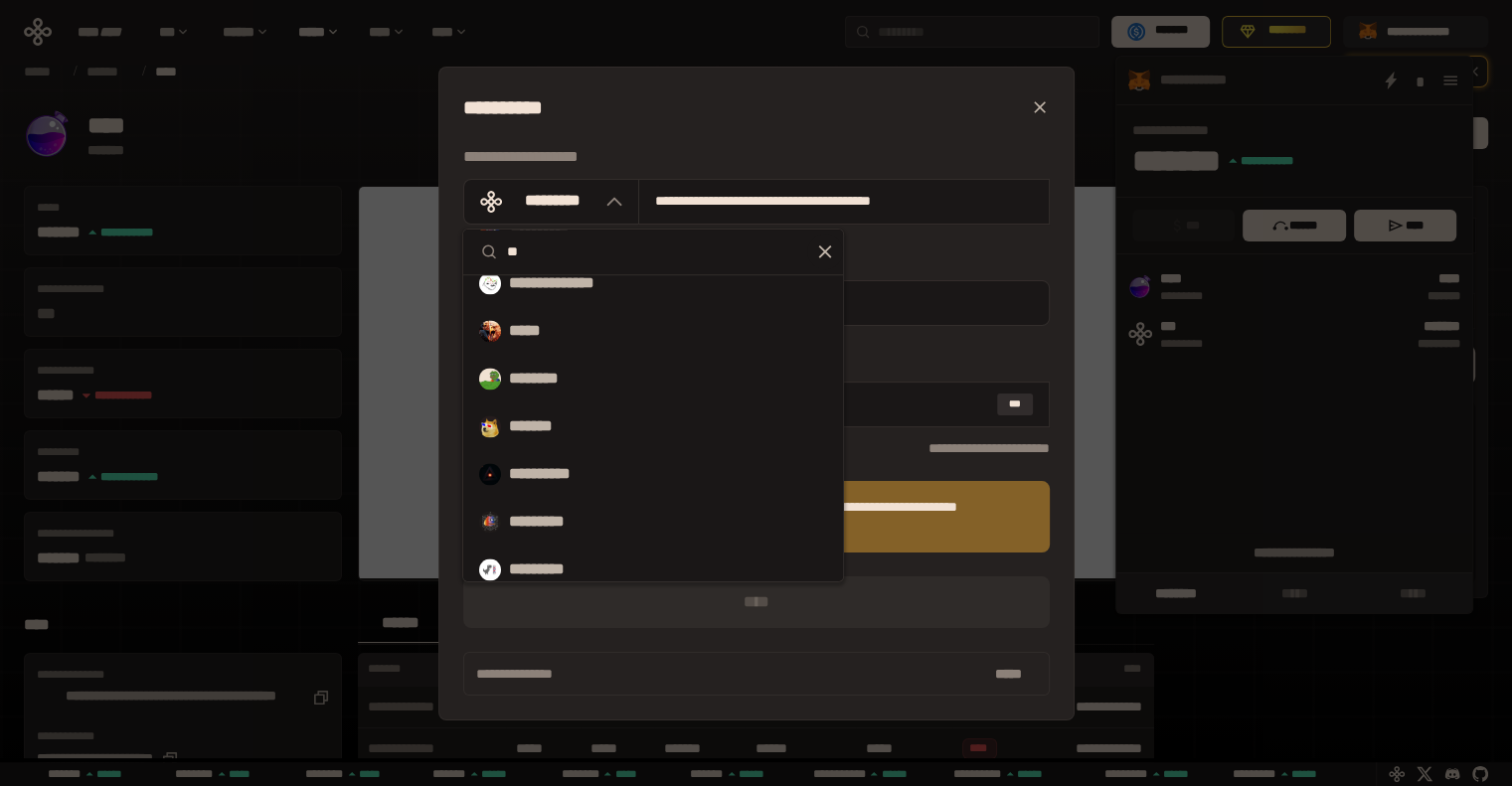 scroll, scrollTop: 171, scrollLeft: 0, axis: vertical 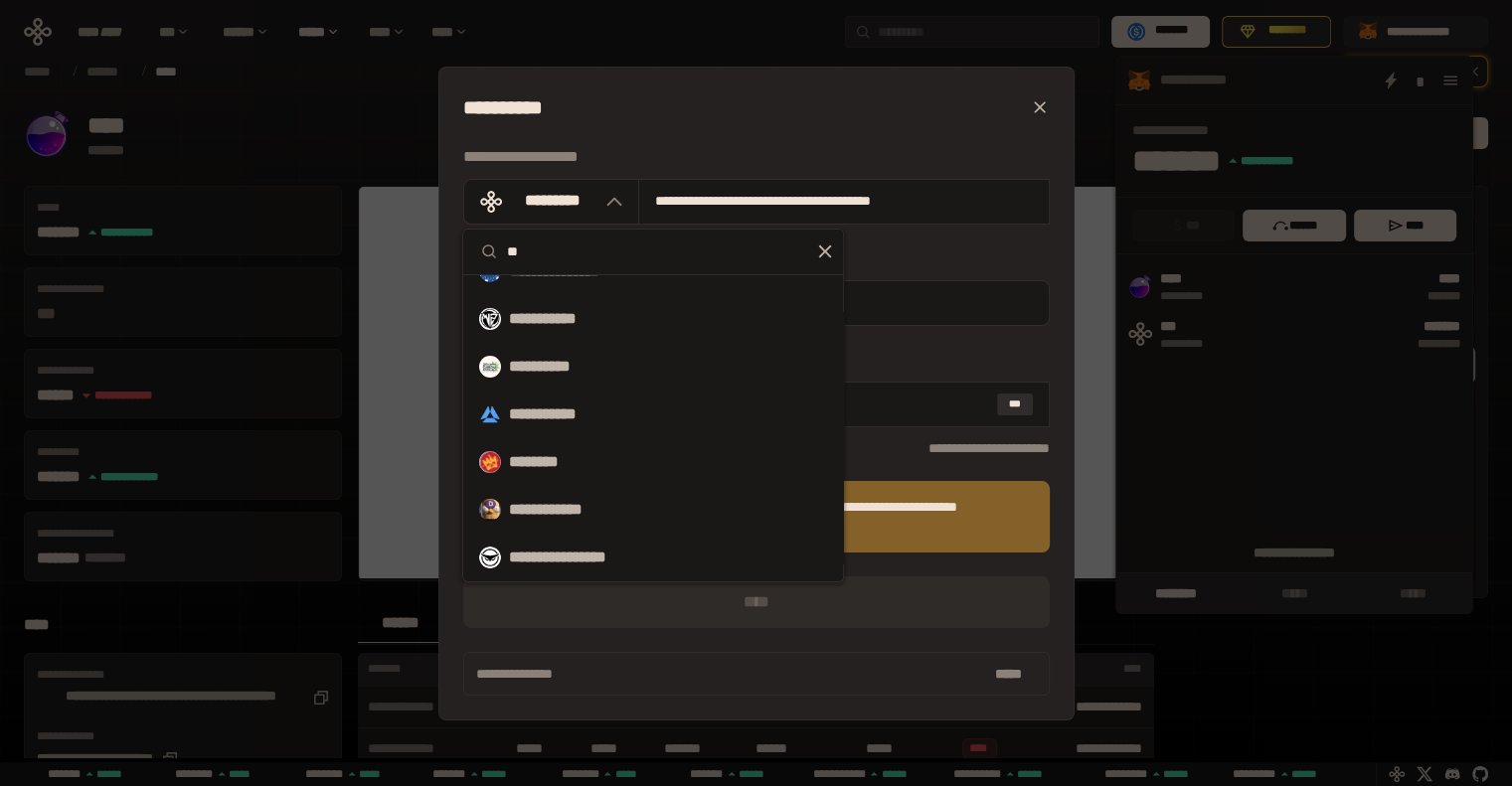 type on "***" 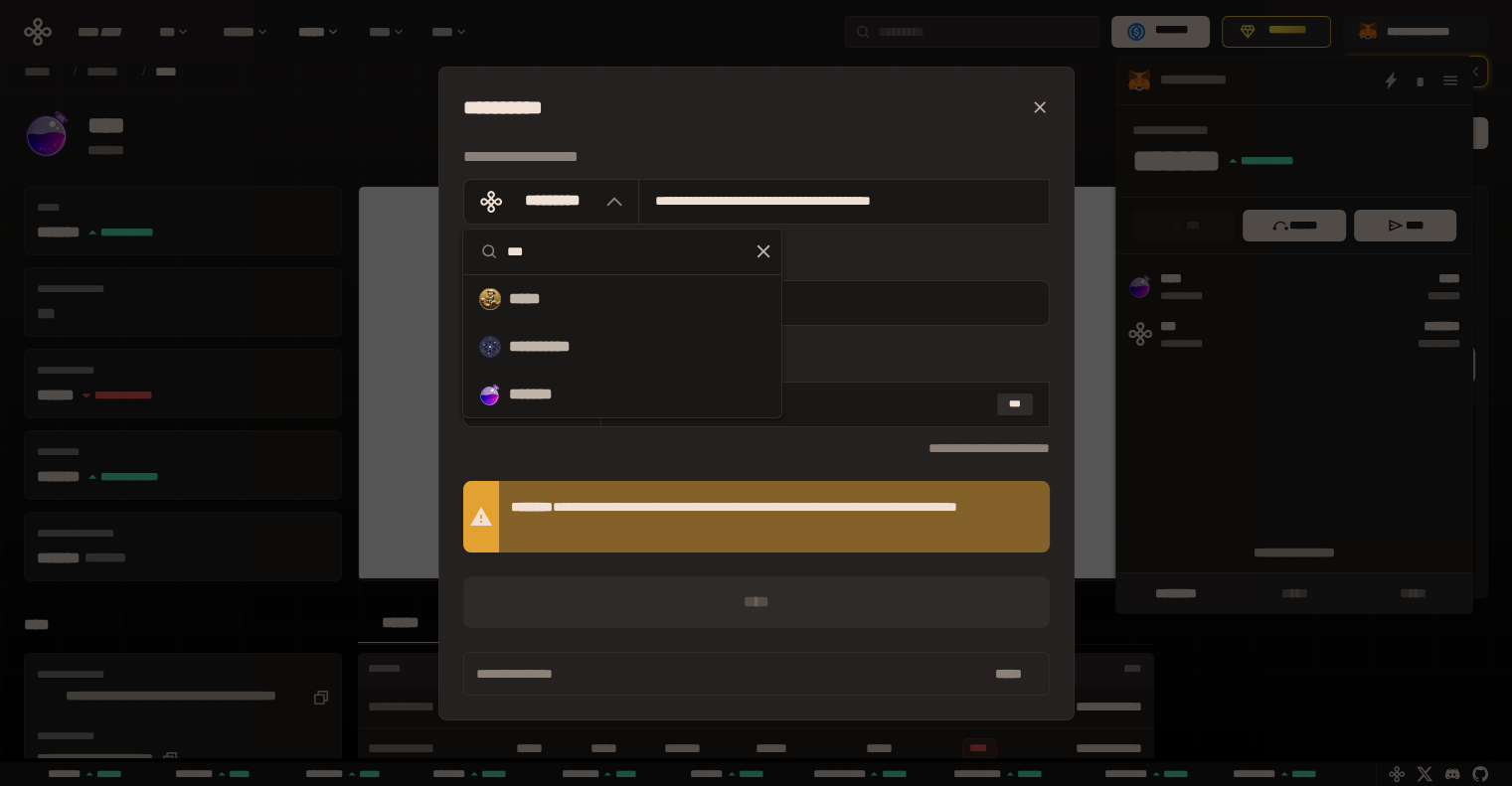 scroll, scrollTop: 0, scrollLeft: 0, axis: both 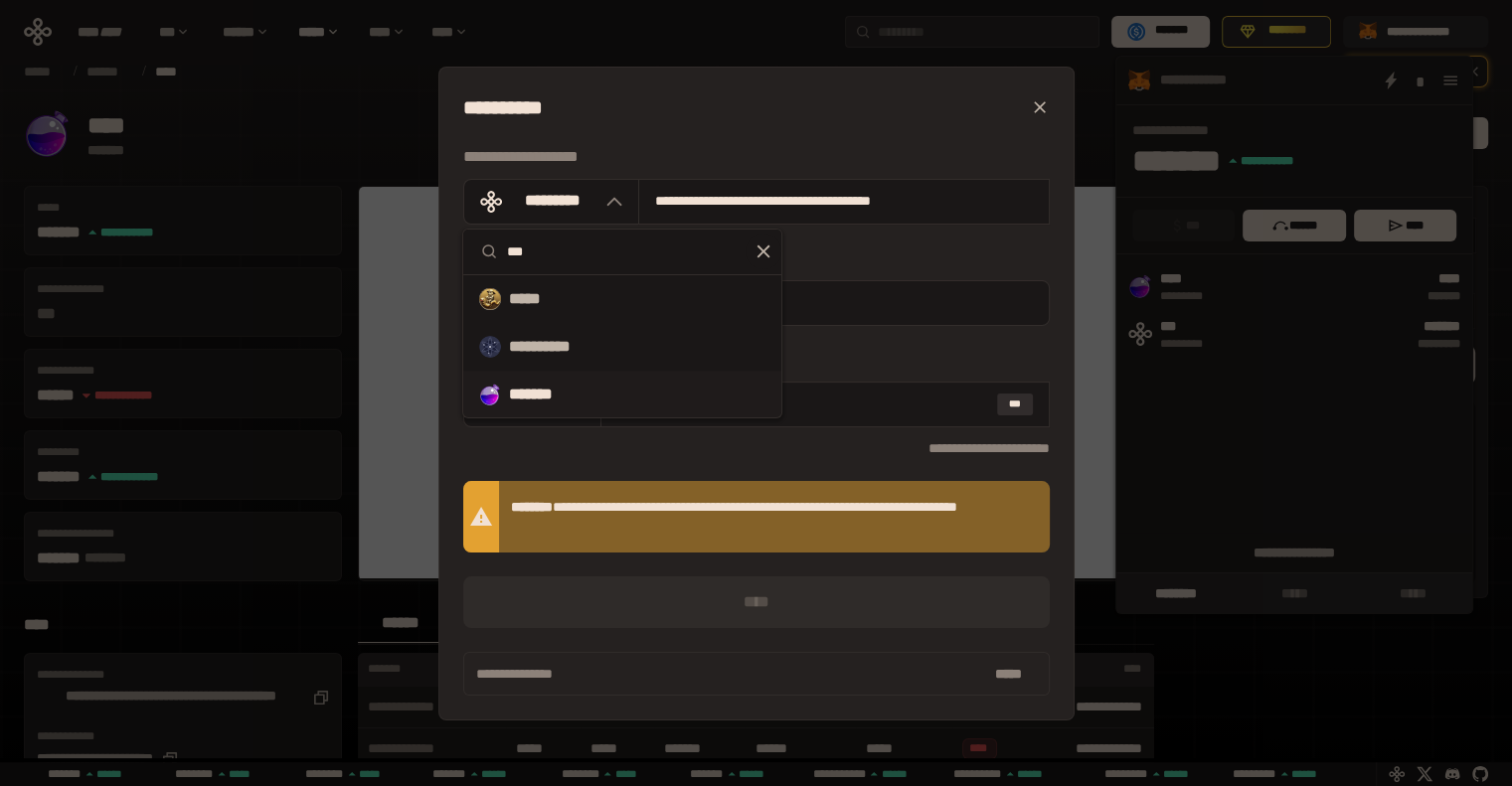 click on "*******" at bounding box center (542, 394) 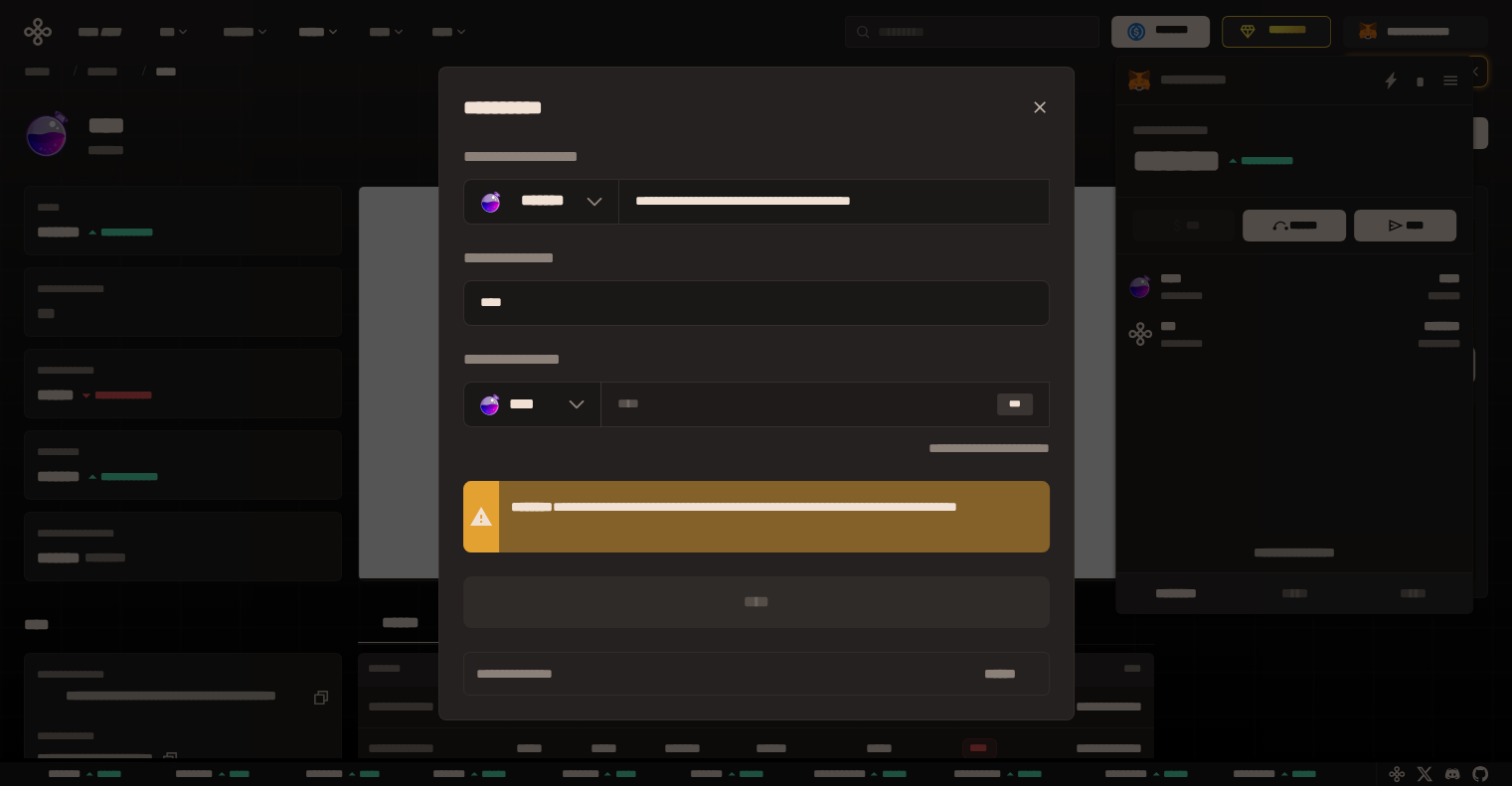 click on "***" at bounding box center (1015, 404) 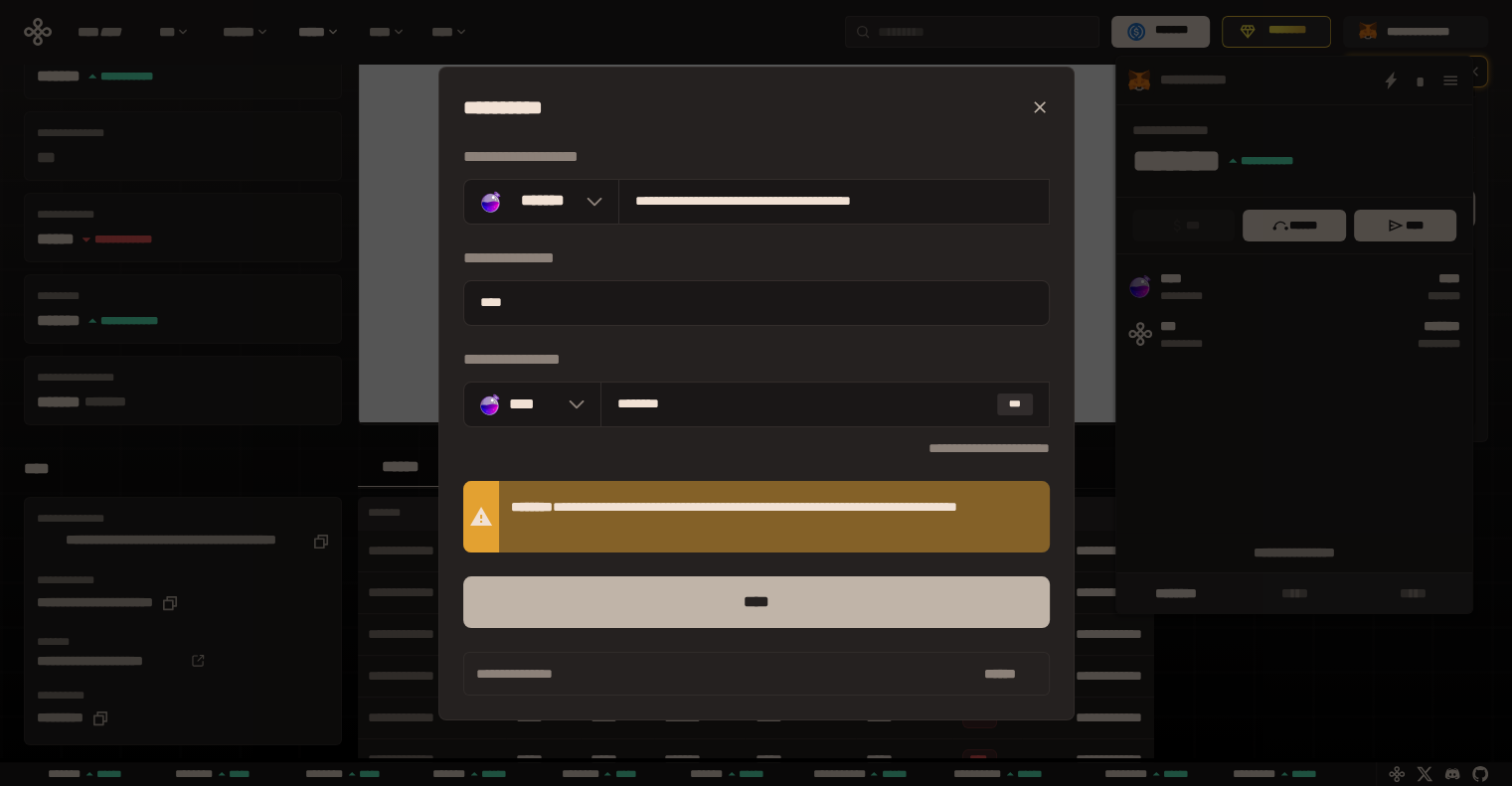 scroll, scrollTop: 298, scrollLeft: 0, axis: vertical 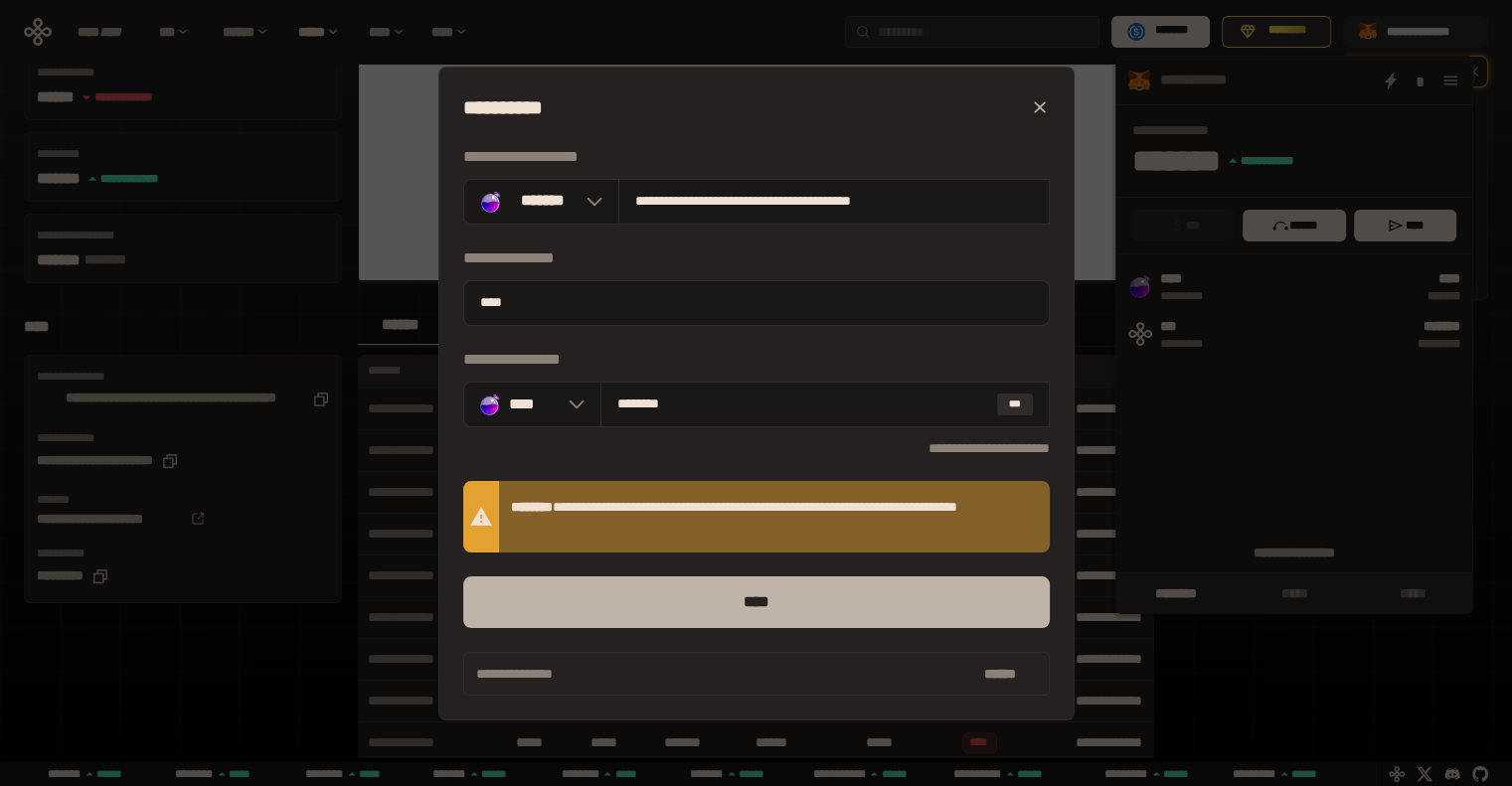 click on "****" at bounding box center [756, 602] 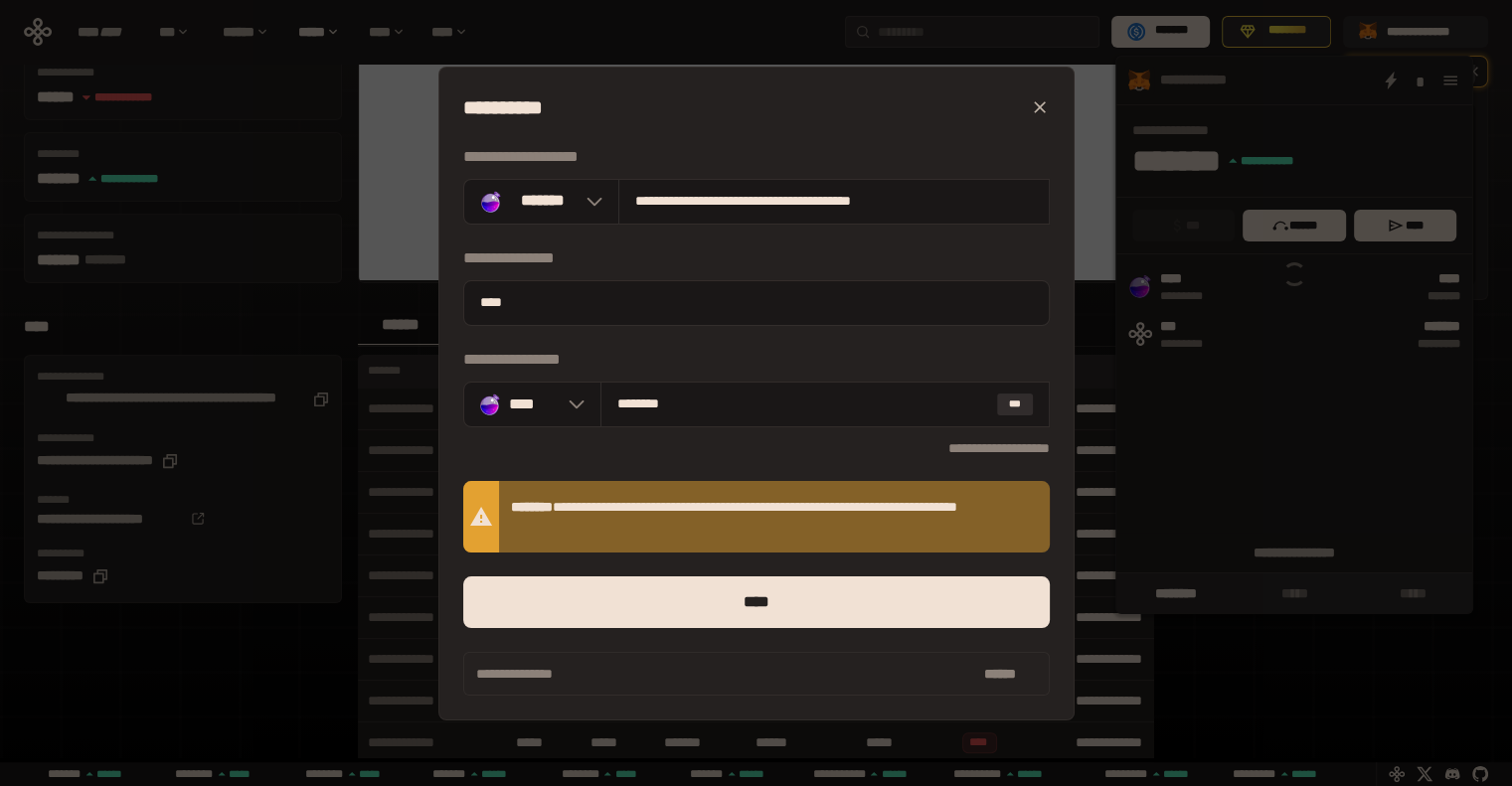 click 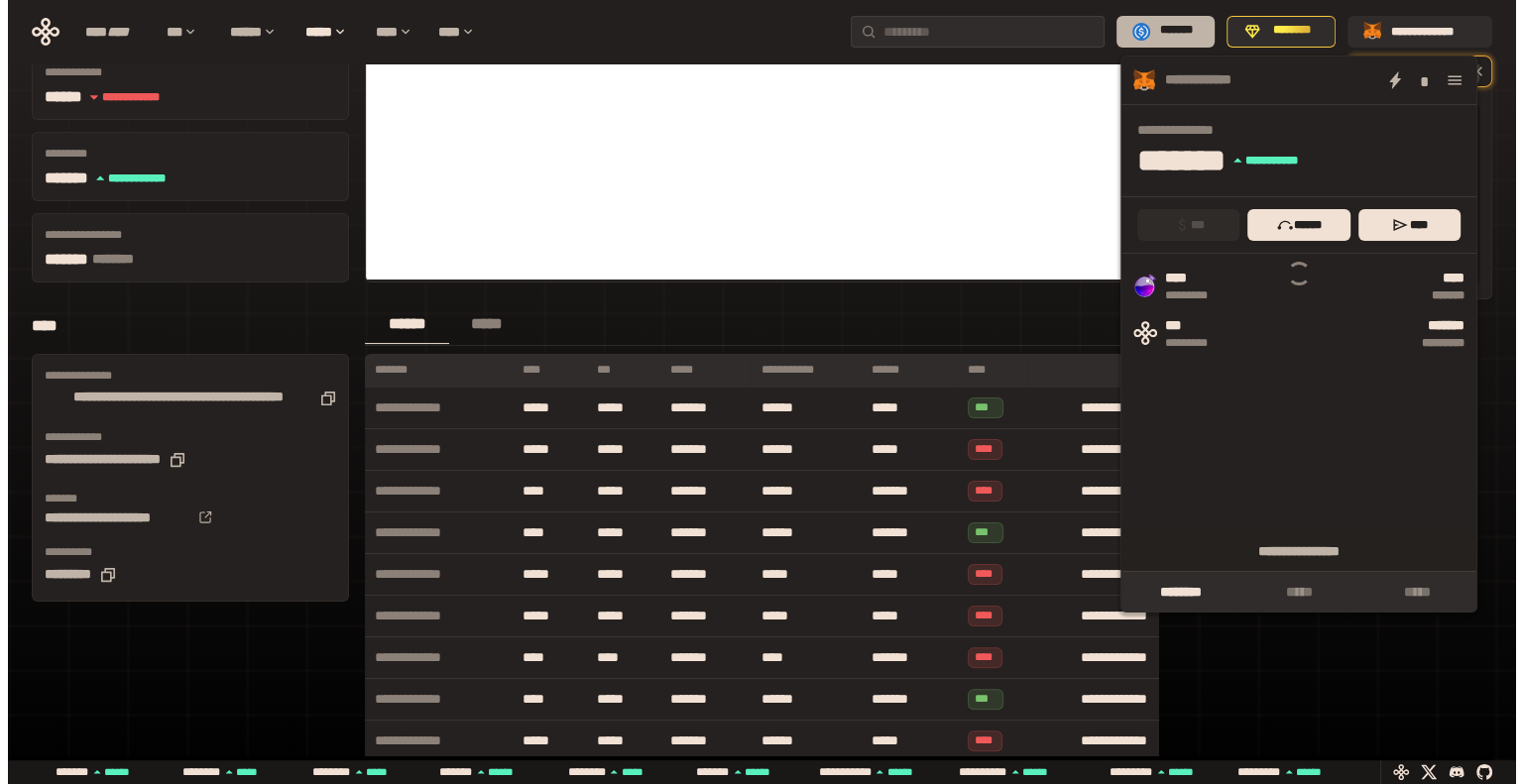scroll, scrollTop: 0, scrollLeft: 0, axis: both 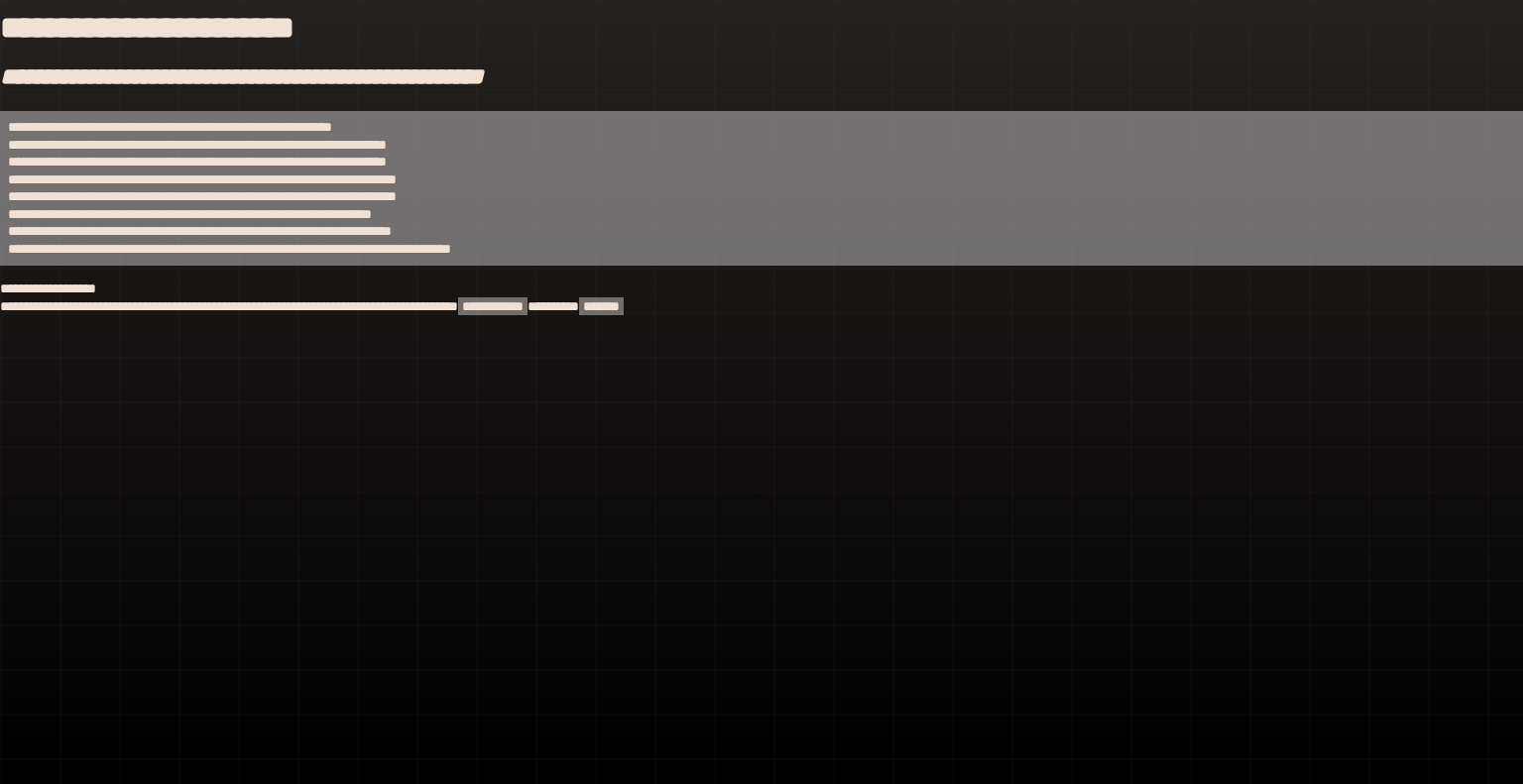 click on "**********" at bounding box center [762, 392] 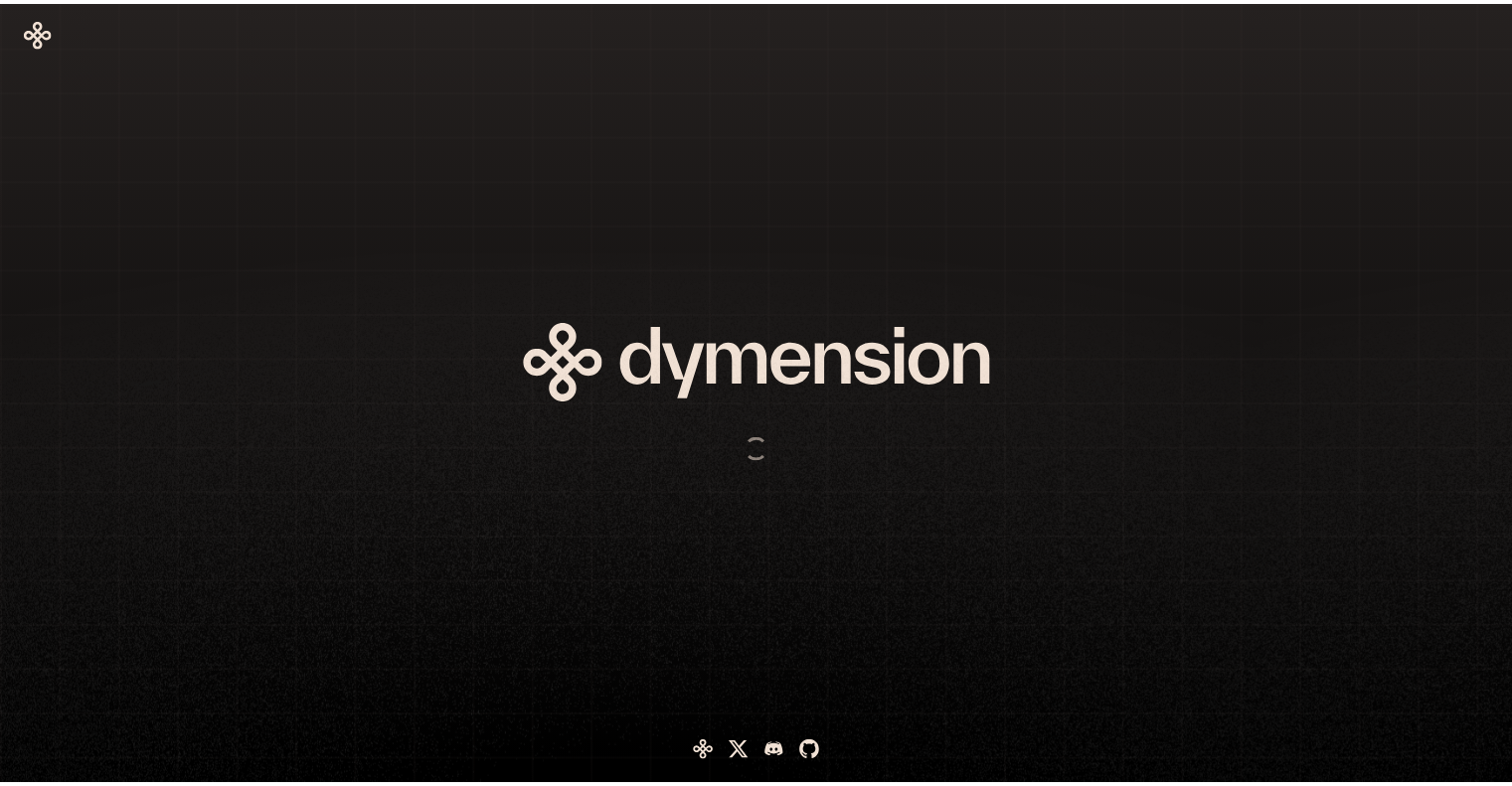 scroll, scrollTop: 0, scrollLeft: 0, axis: both 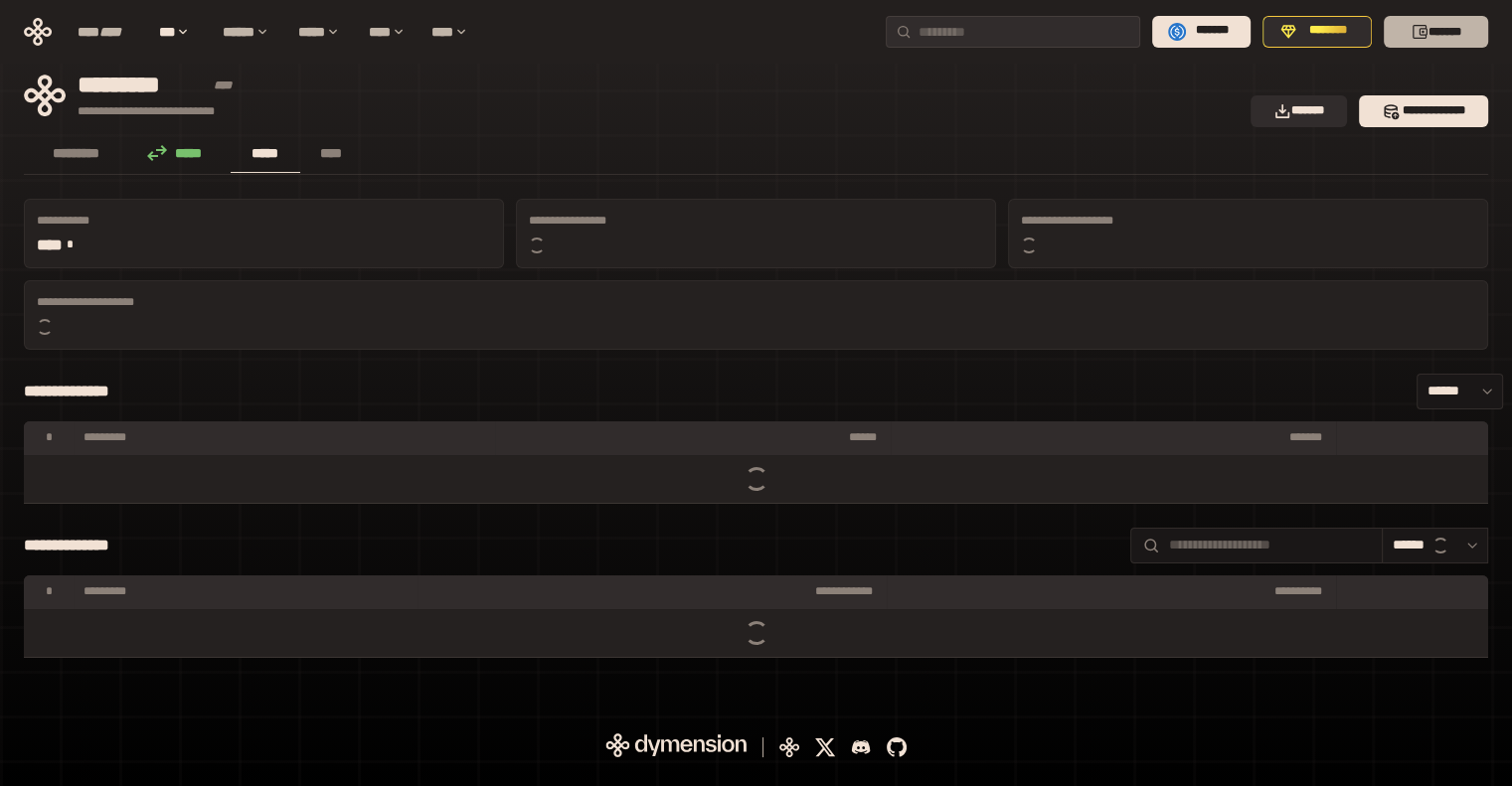 click on "*******" at bounding box center (1435, 32) 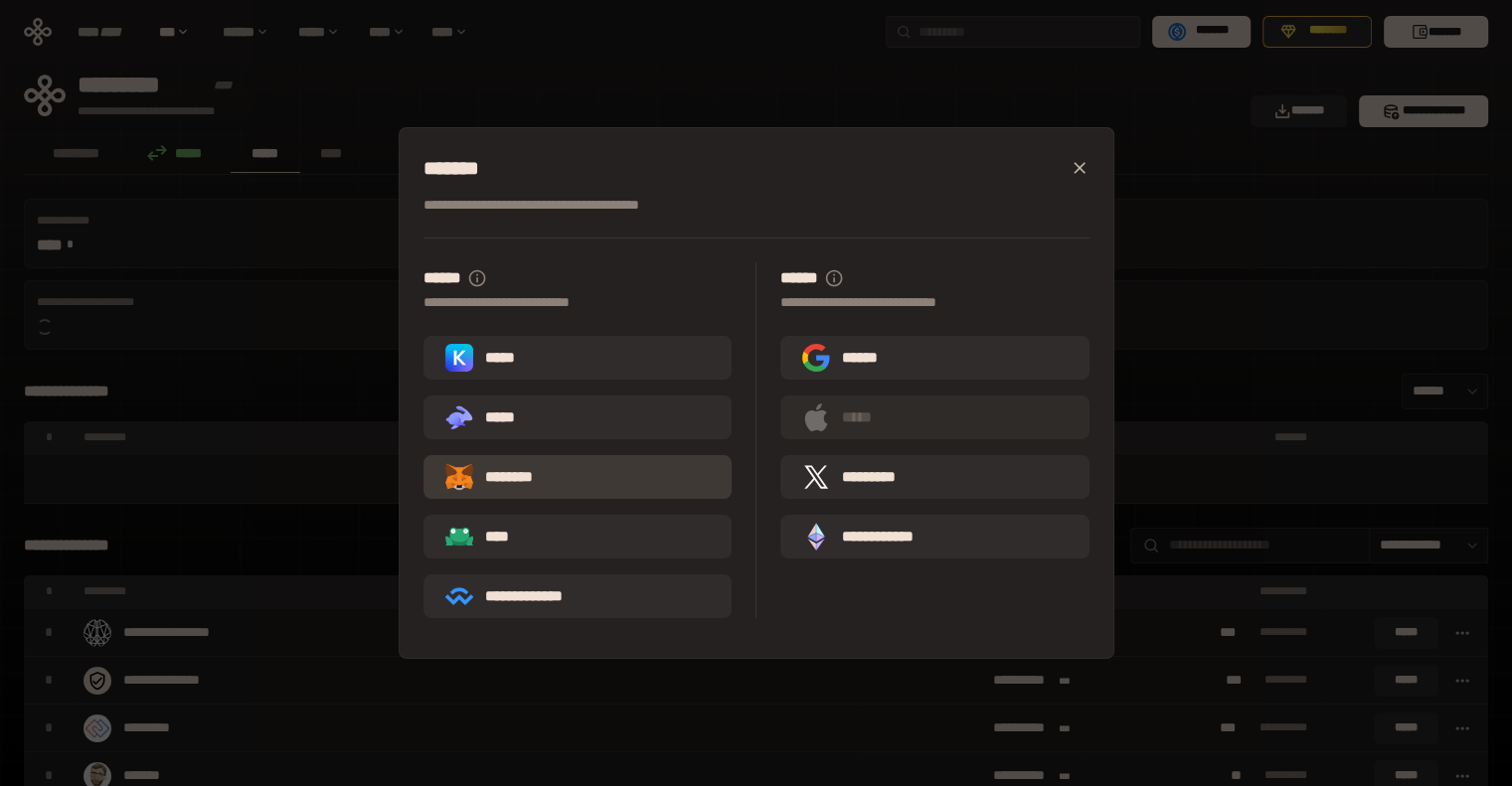 click on "********" at bounding box center [578, 477] 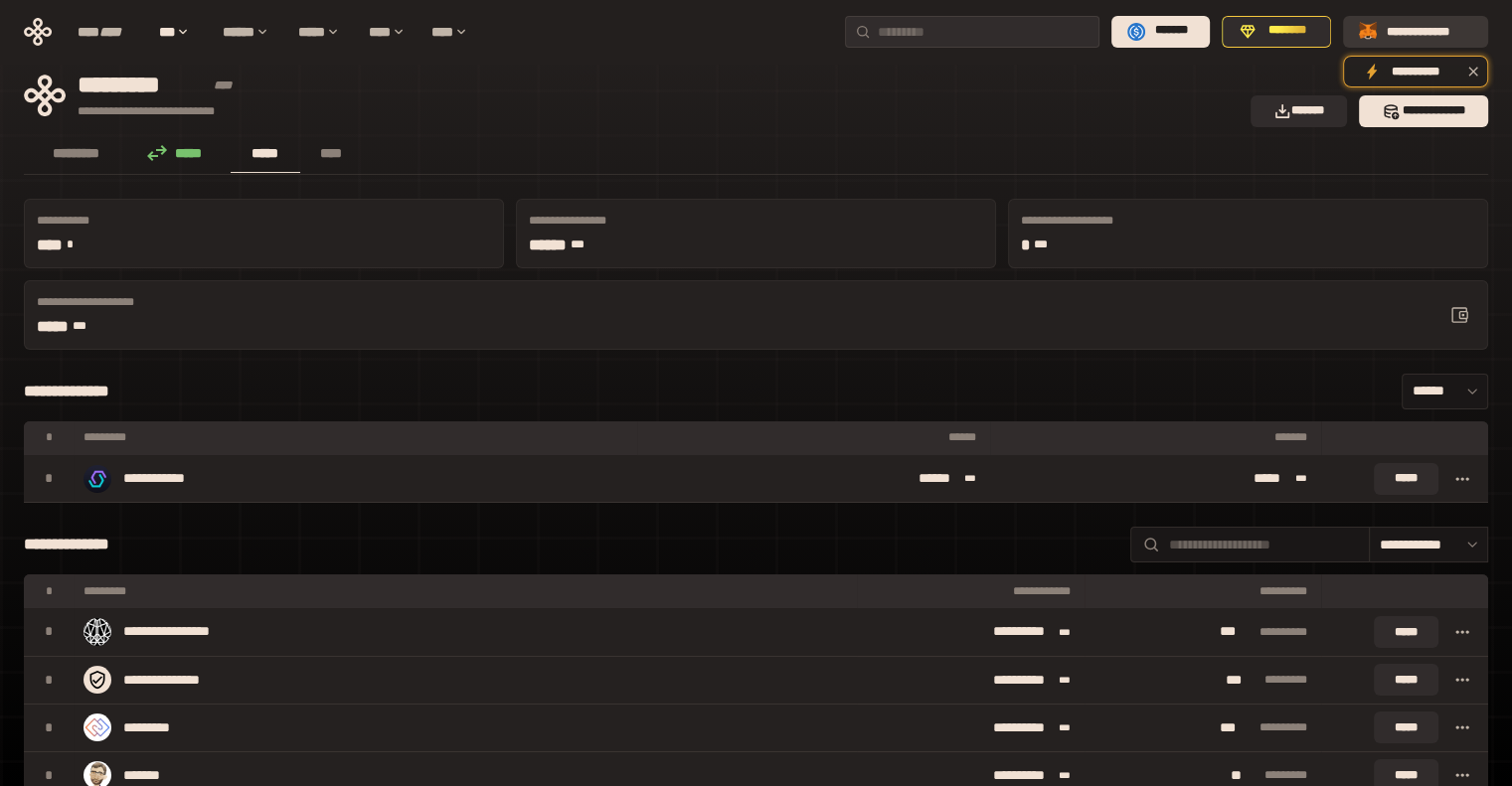 click on "**********" at bounding box center [1429, 31] 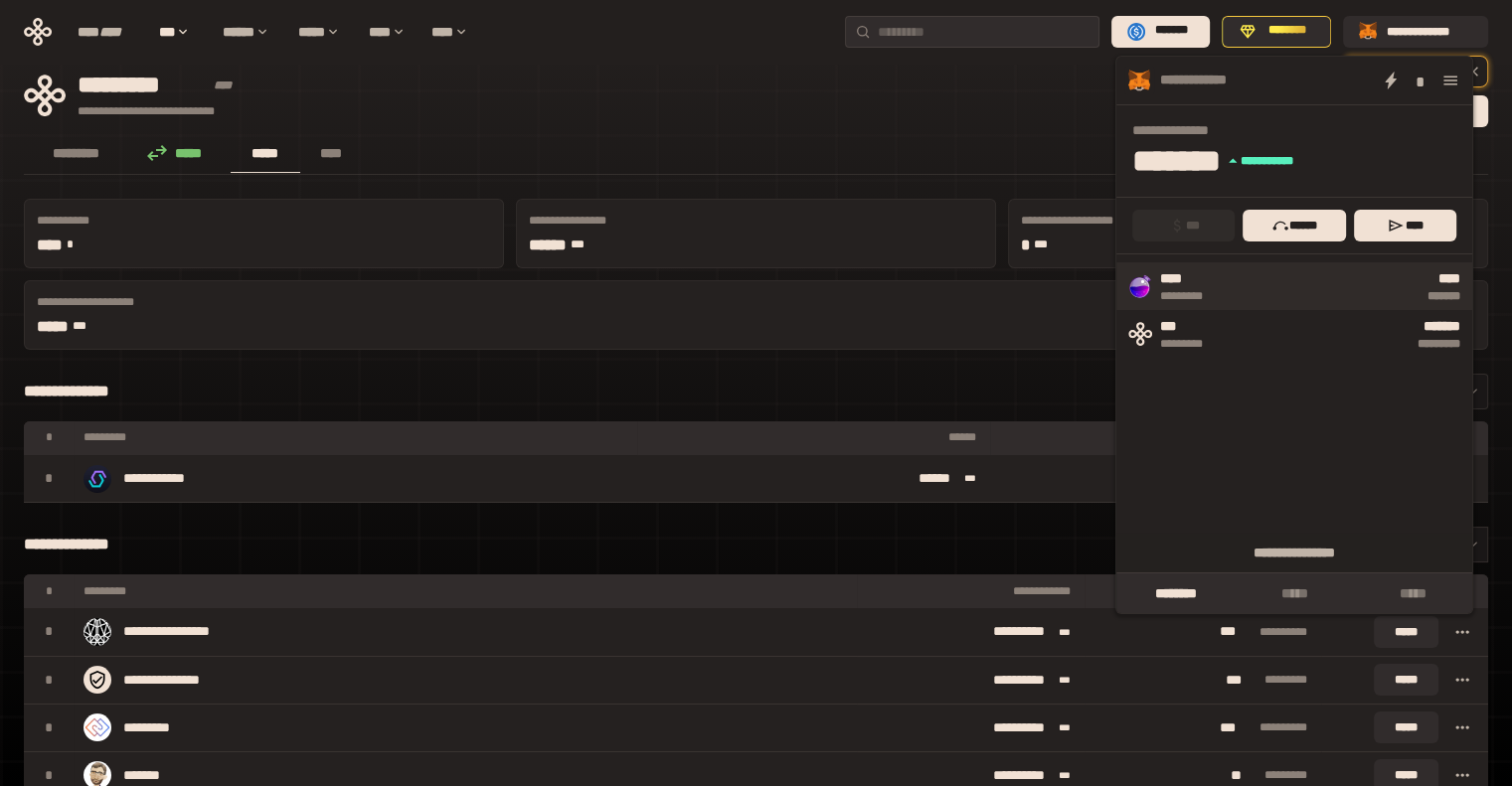 click on "*******" at bounding box center (1345, 296) 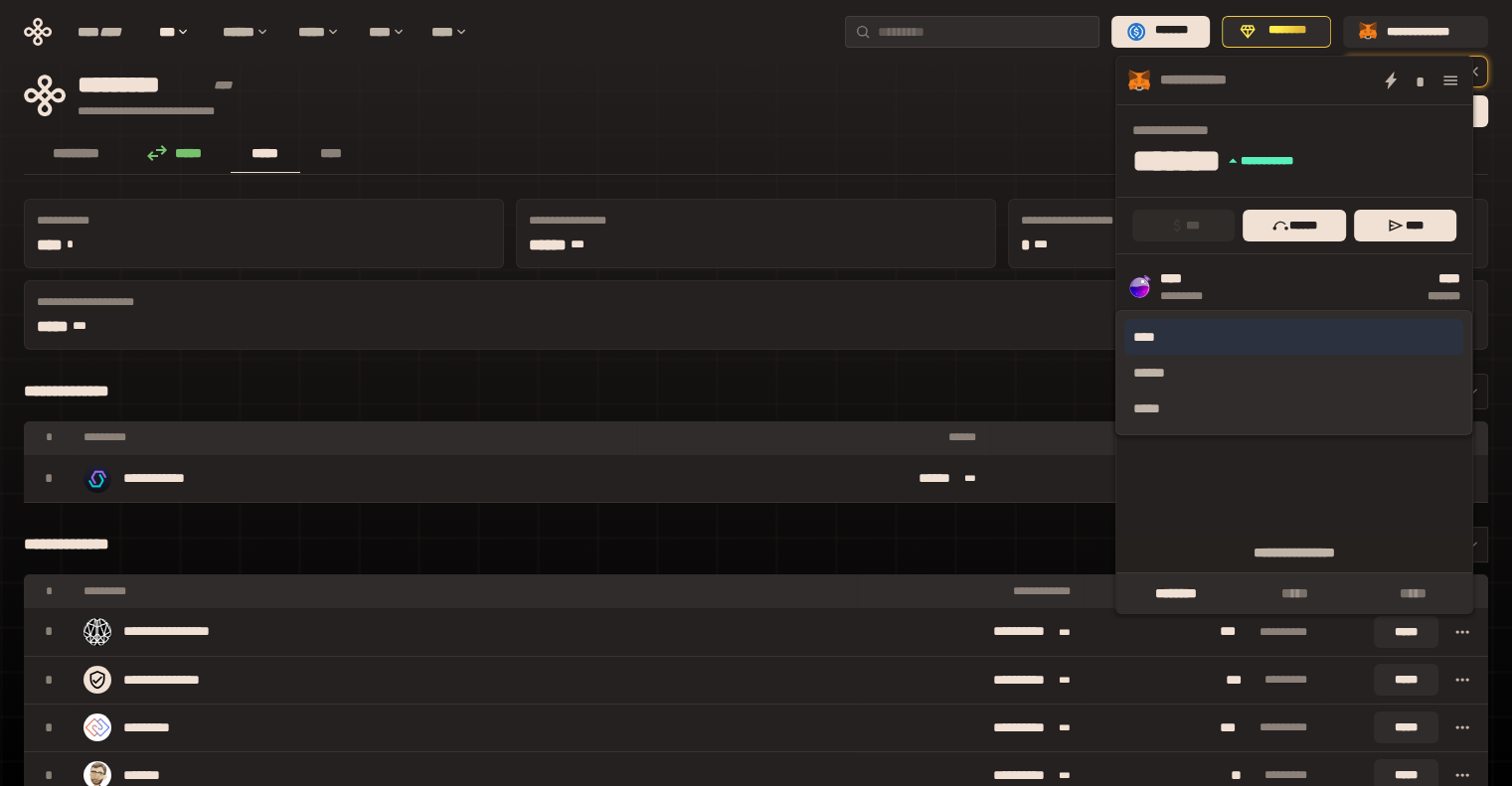 click on "****" at bounding box center [1293, 337] 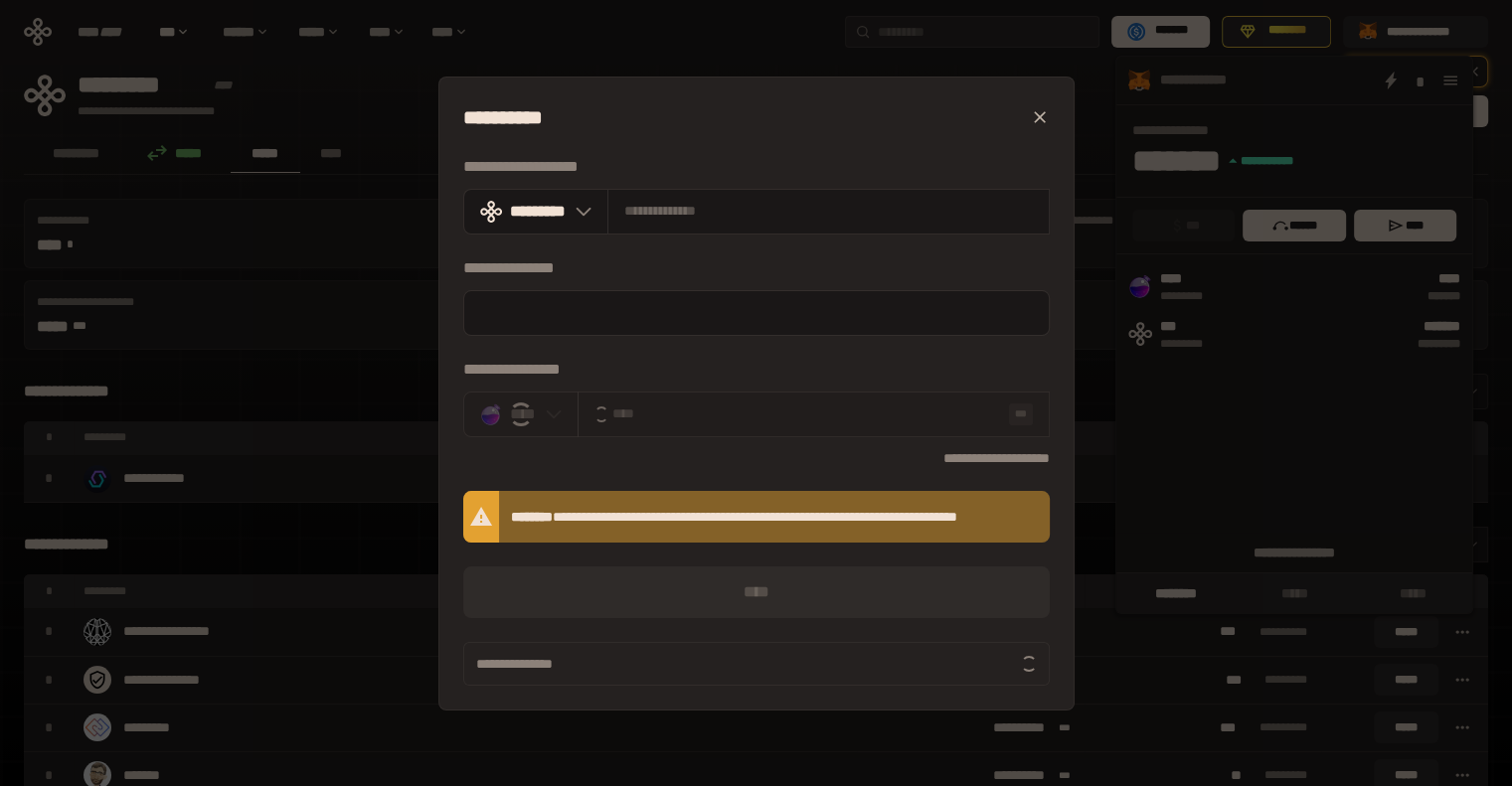 type on "********" 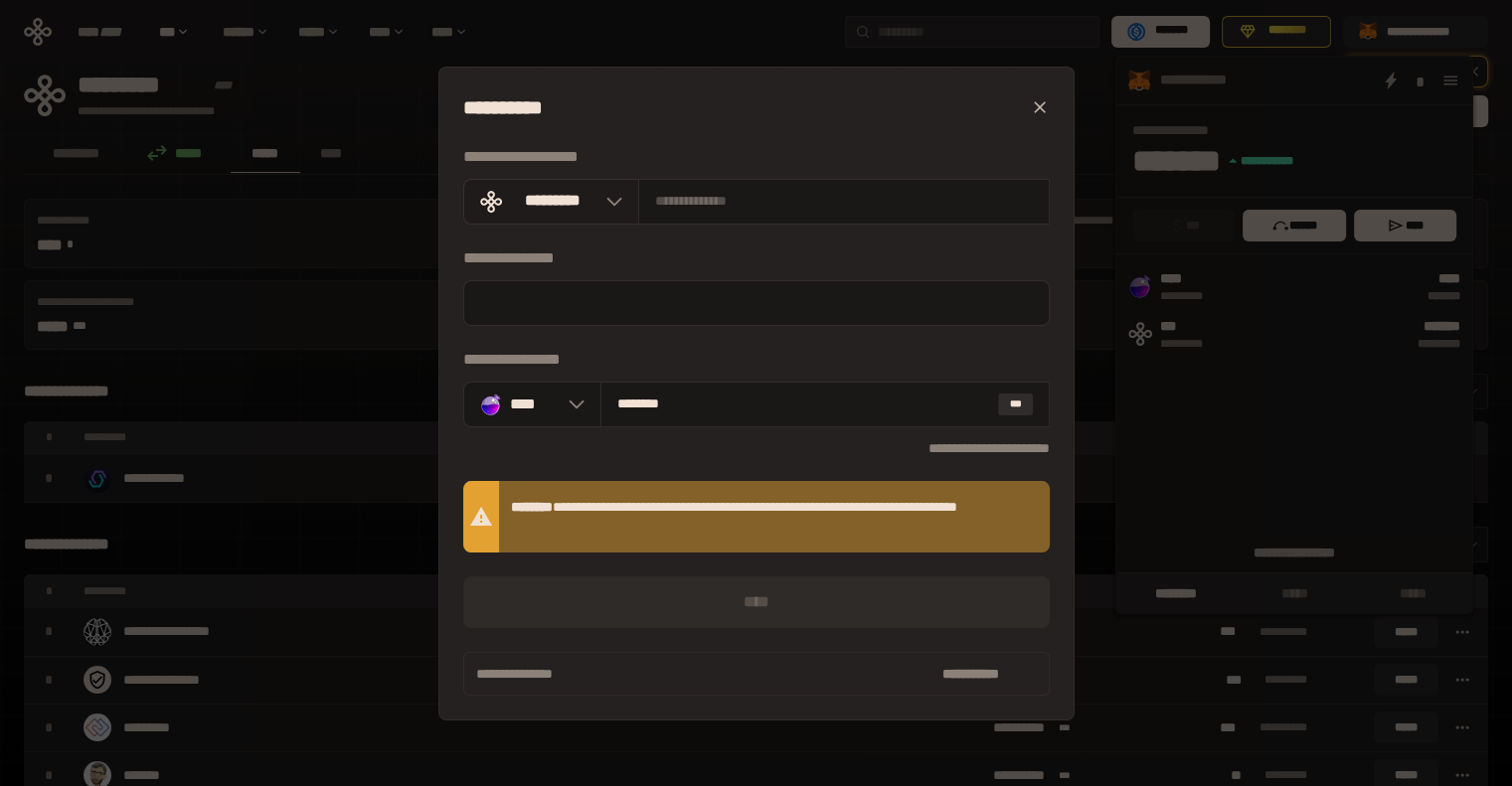 click on "*********" at bounding box center (553, 201) 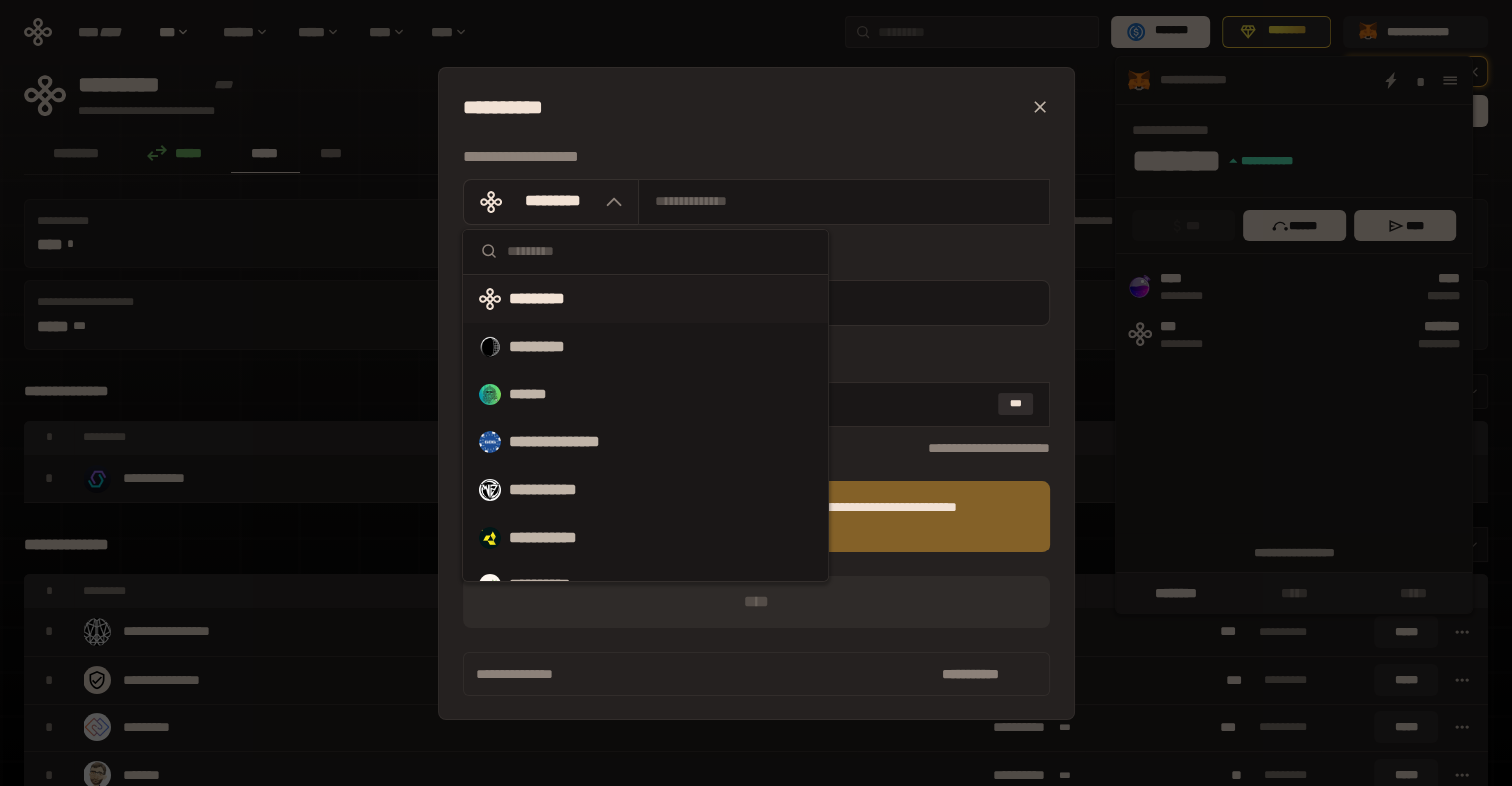 type 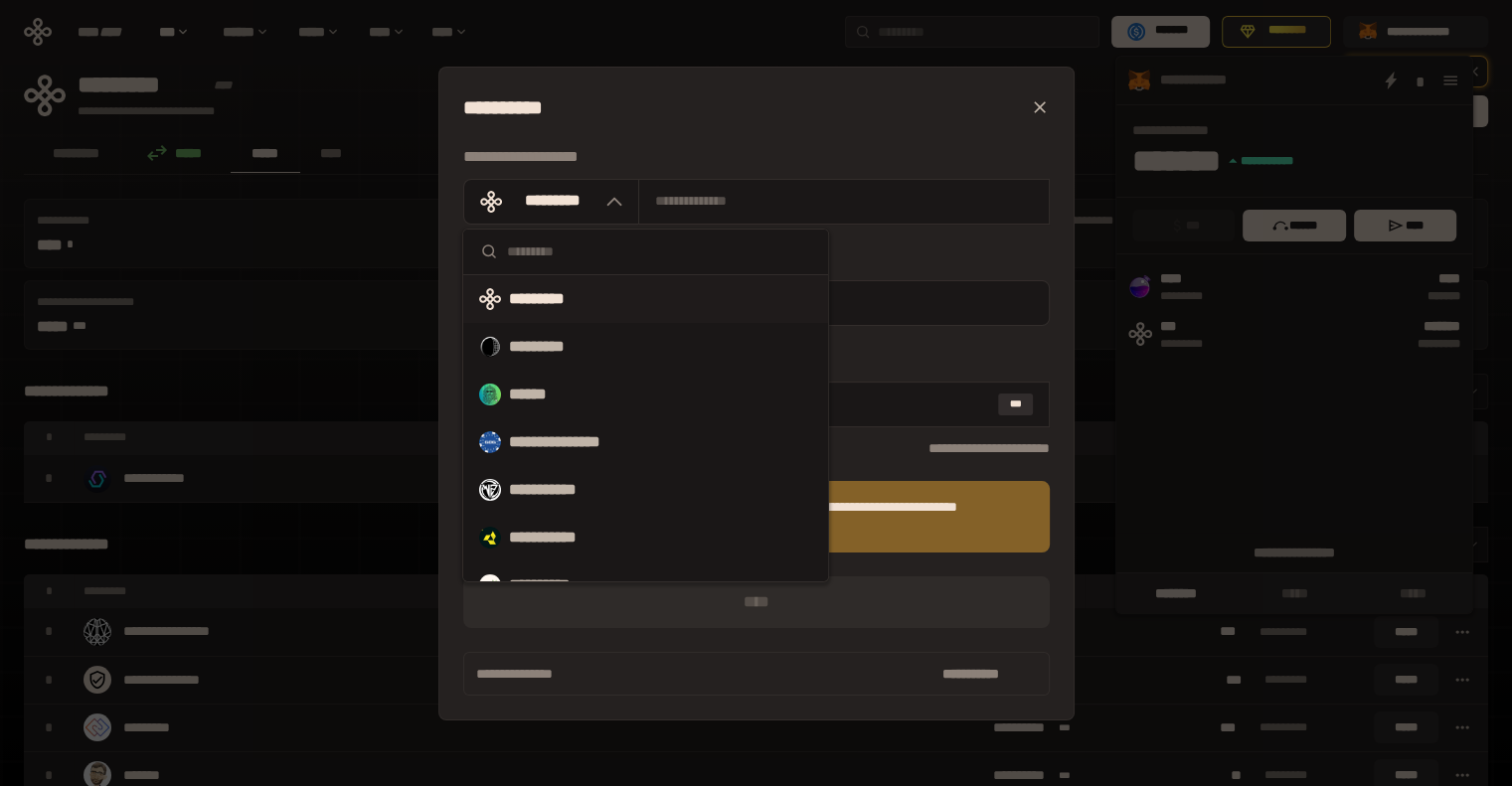 click at bounding box center [645, 252] 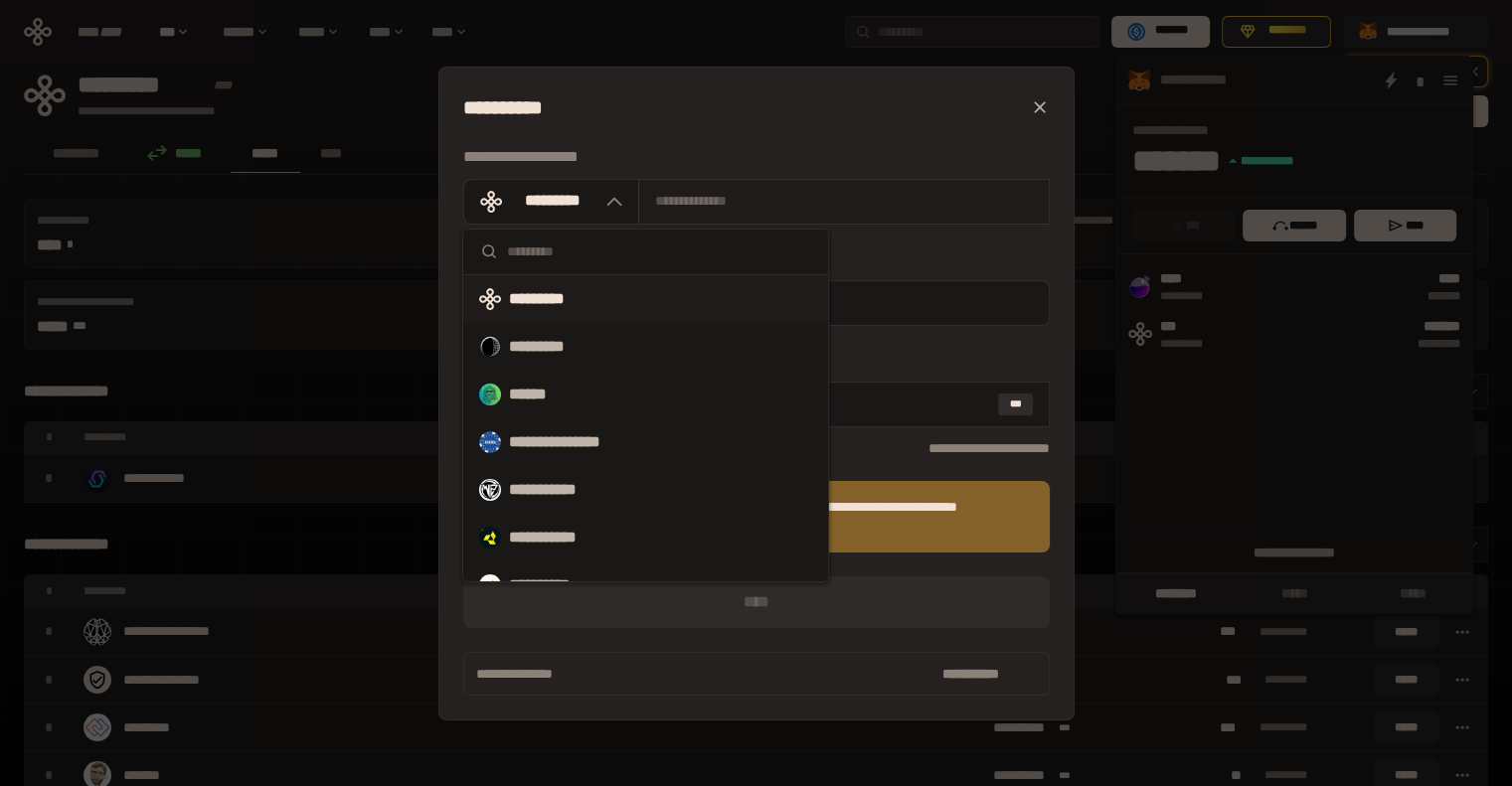 click at bounding box center (844, 201) 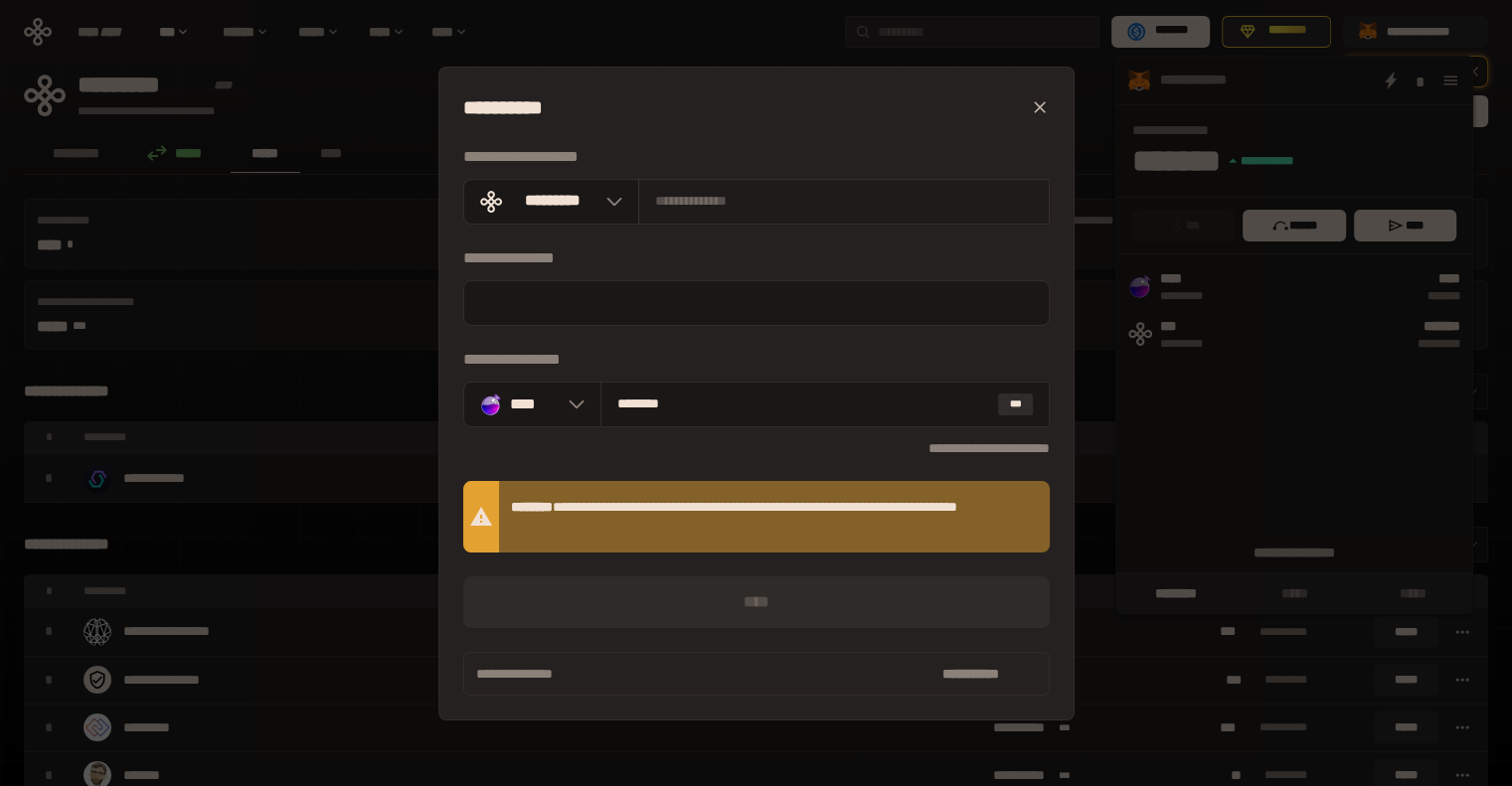 paste on "**********" 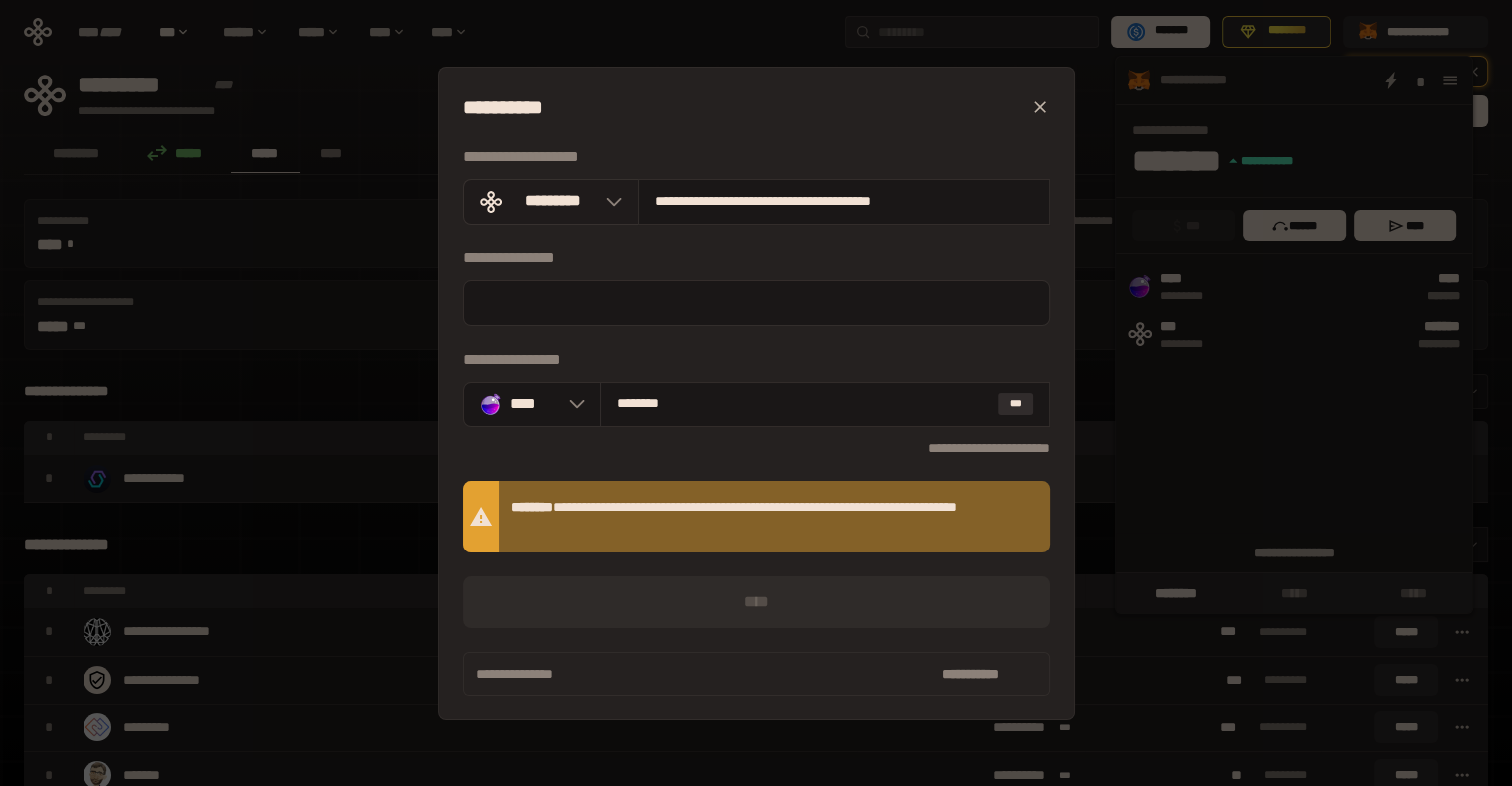 type on "**********" 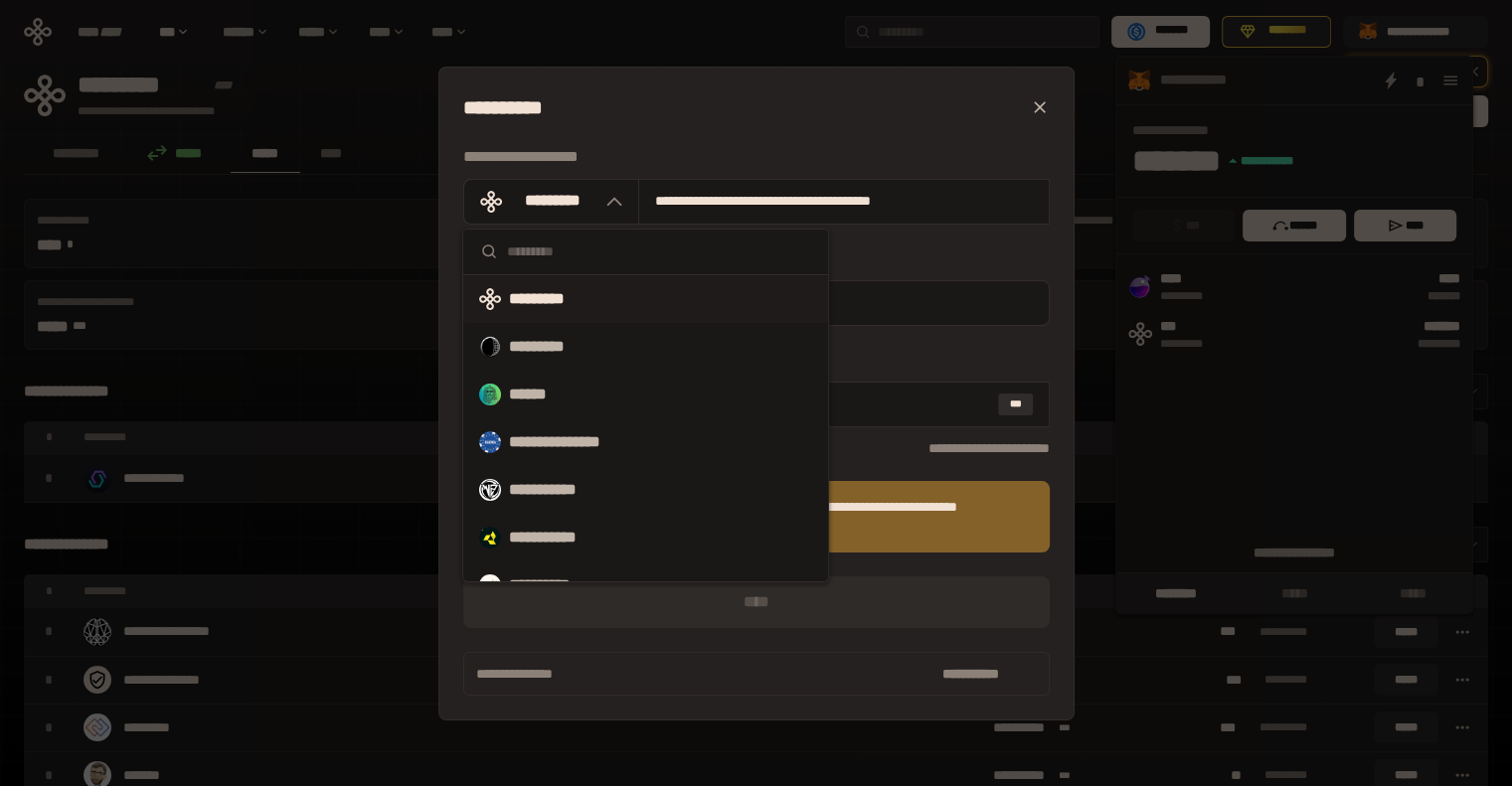 click at bounding box center [659, 251] 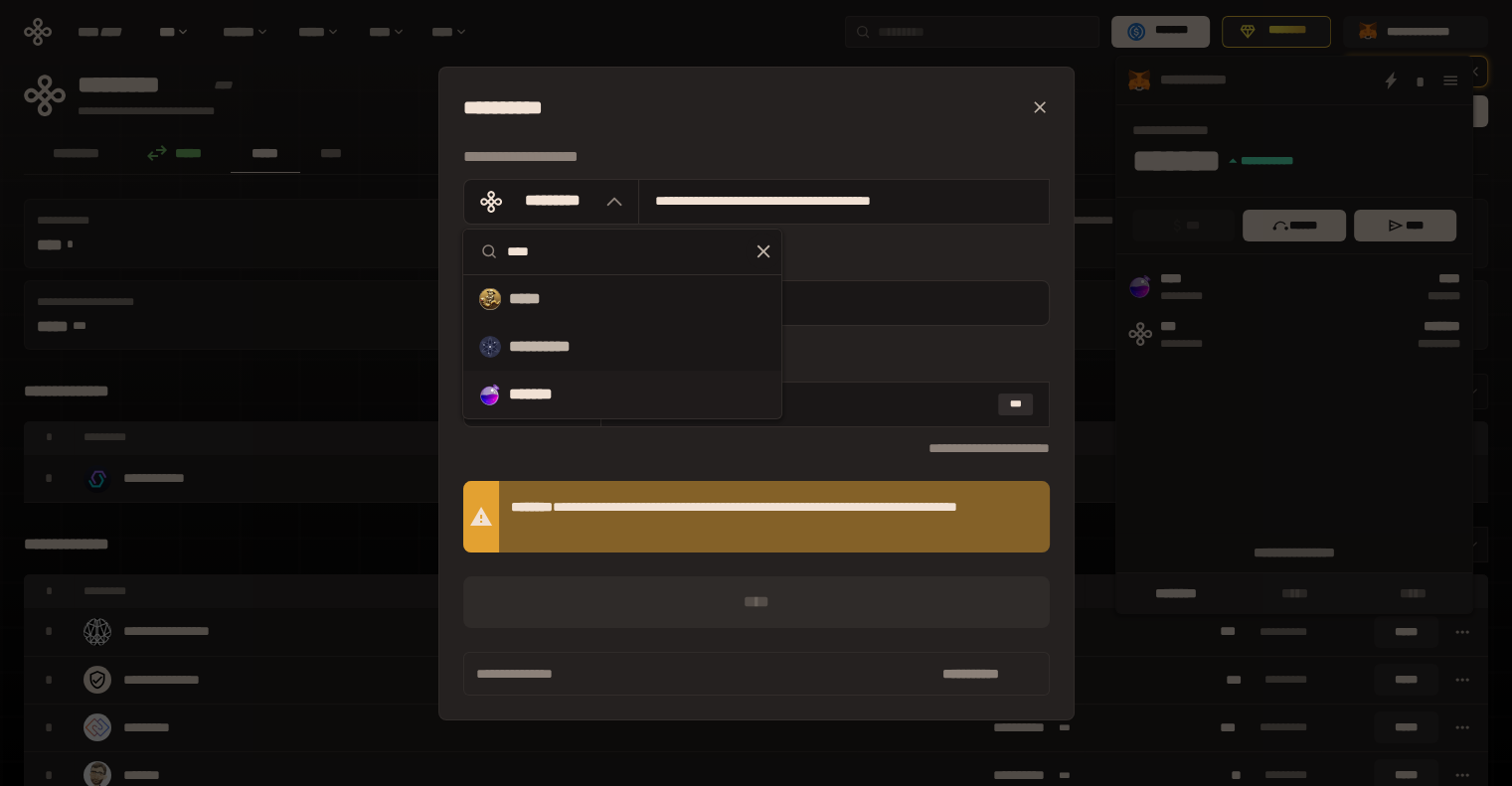 type on "****" 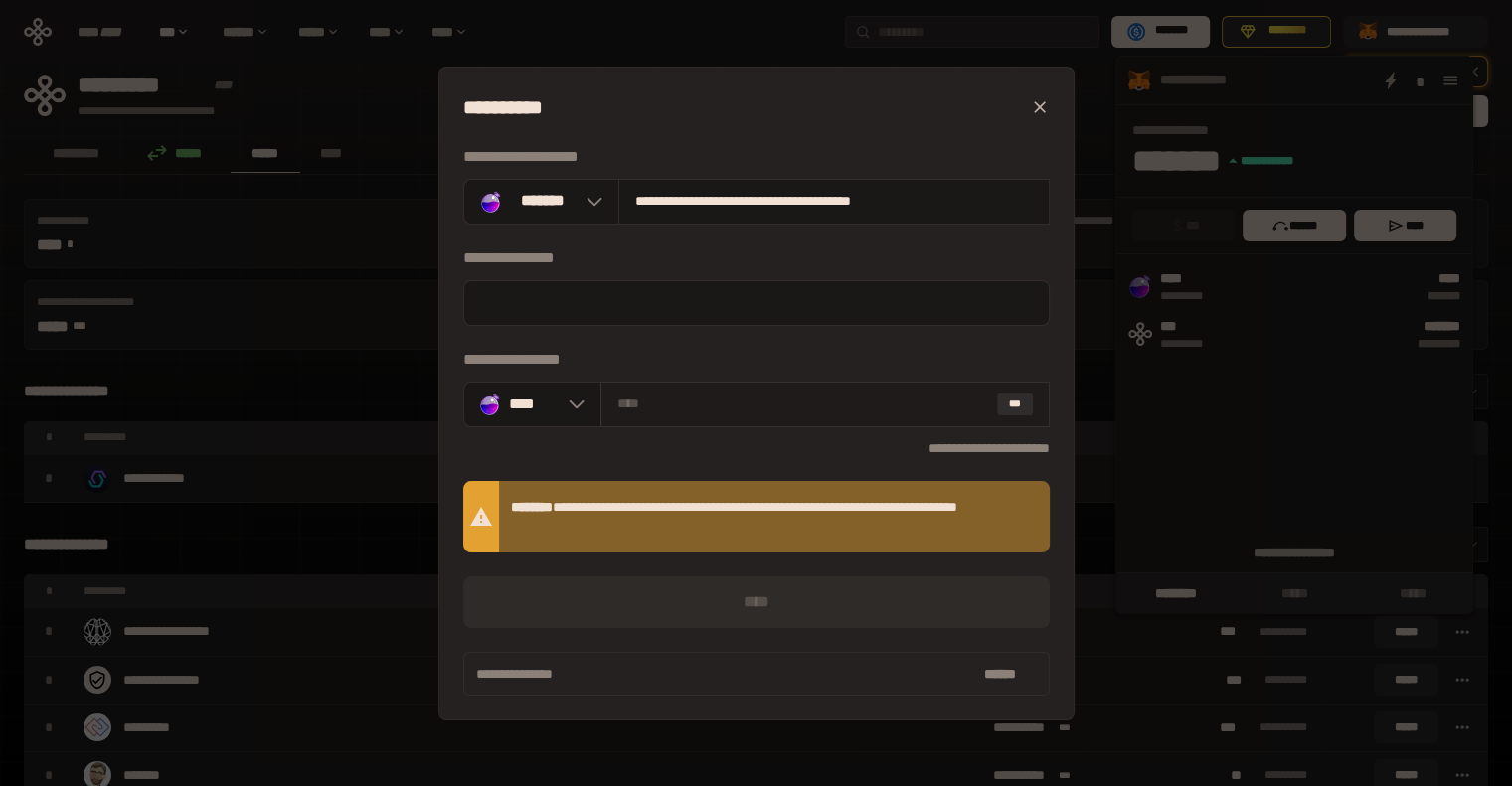 click on "***" at bounding box center [825, 404] 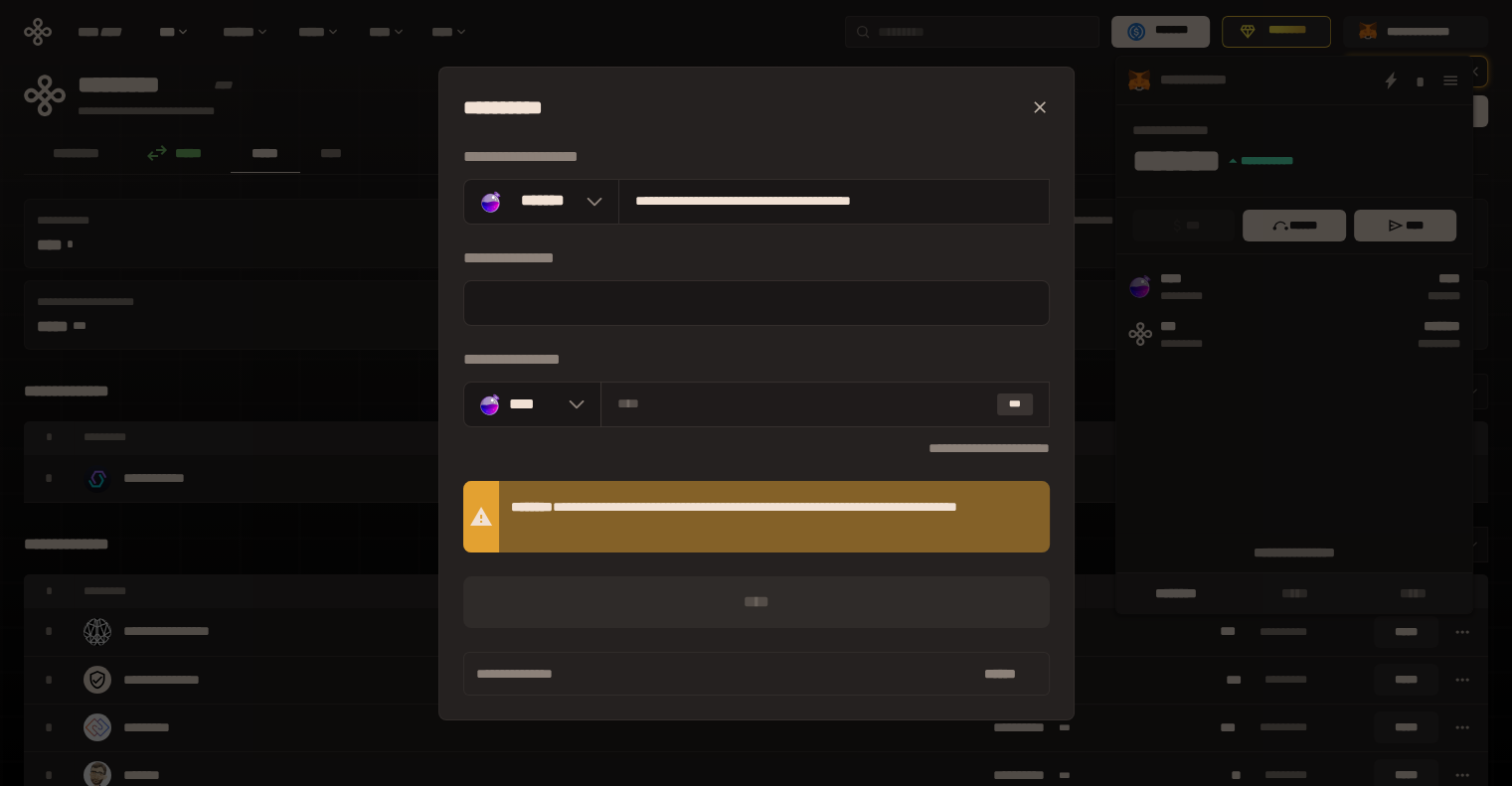 click on "***" at bounding box center (1015, 404) 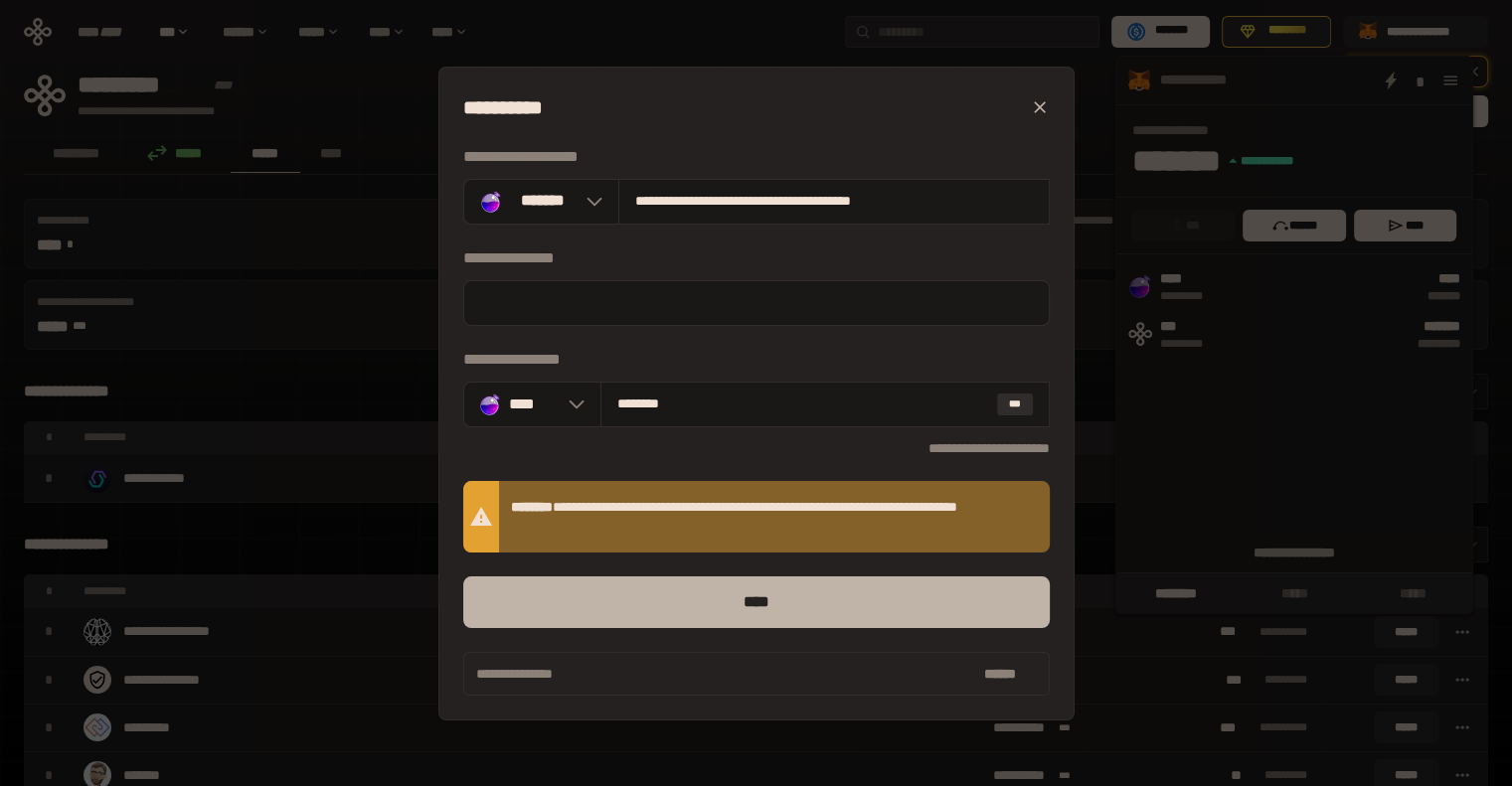 click on "****" at bounding box center [756, 602] 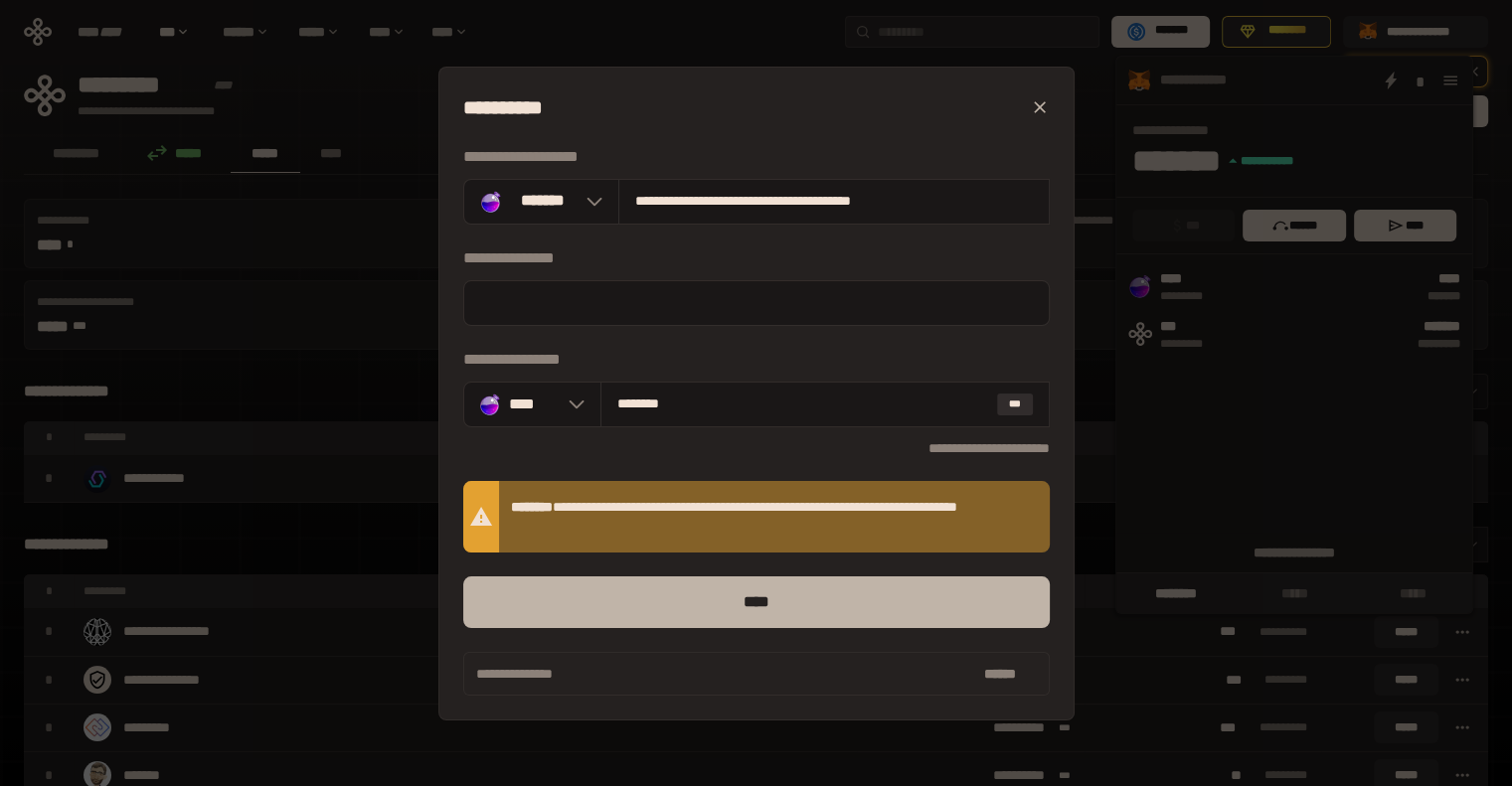 click on "****" at bounding box center (756, 602) 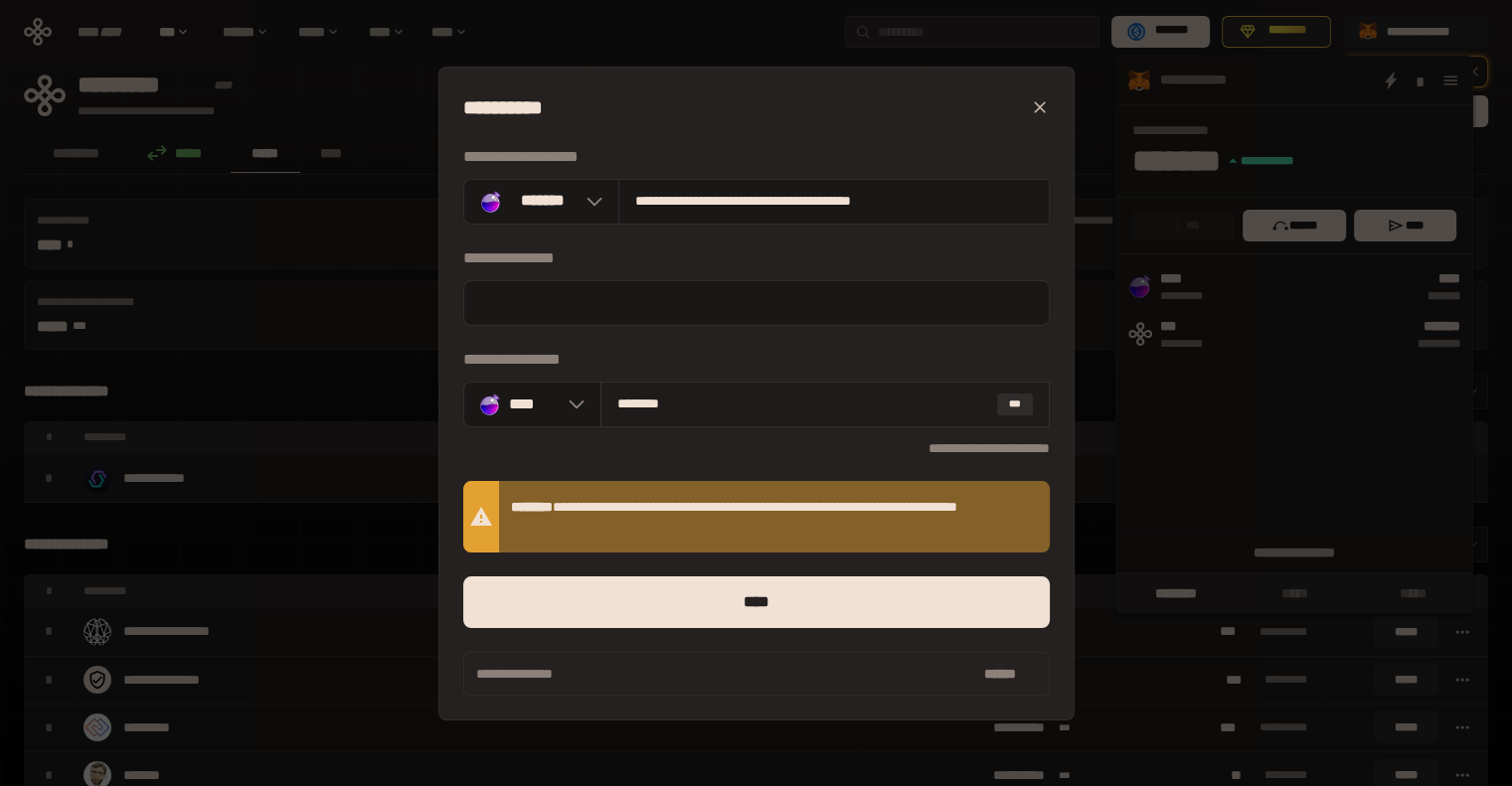click on "******** ***" at bounding box center (825, 404) 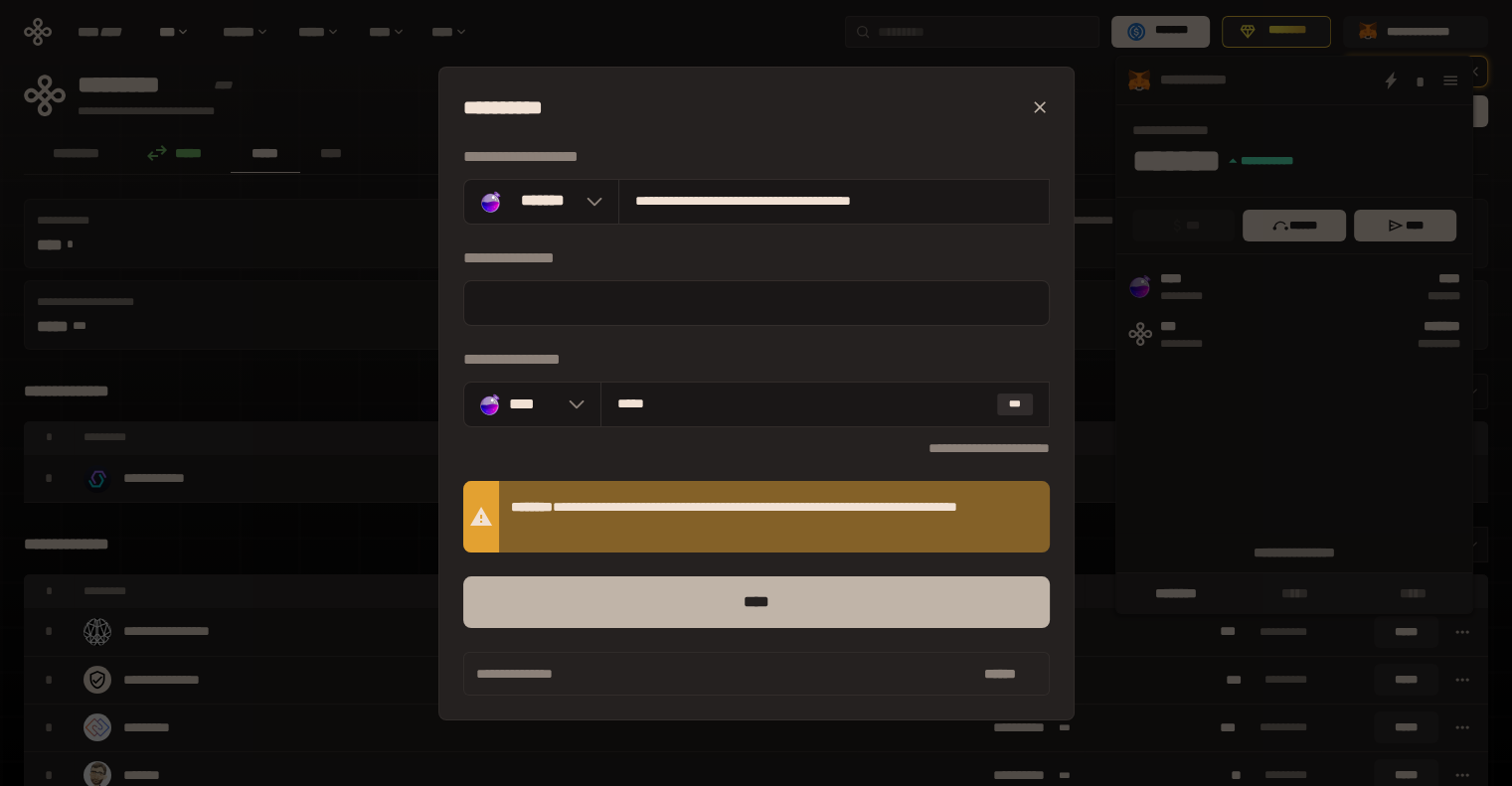 click on "****" at bounding box center [756, 602] 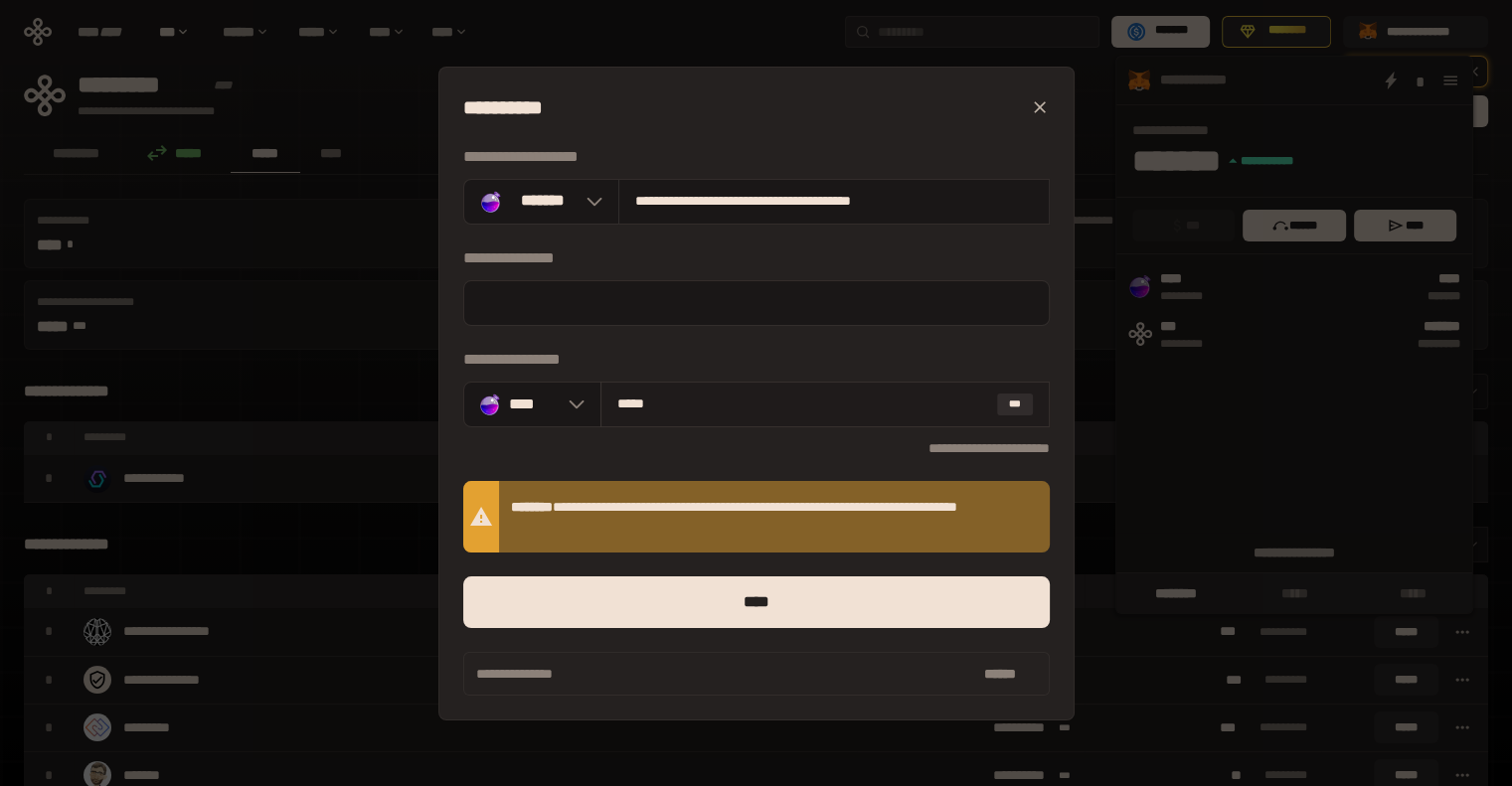 click on "*****" at bounding box center (803, 403) 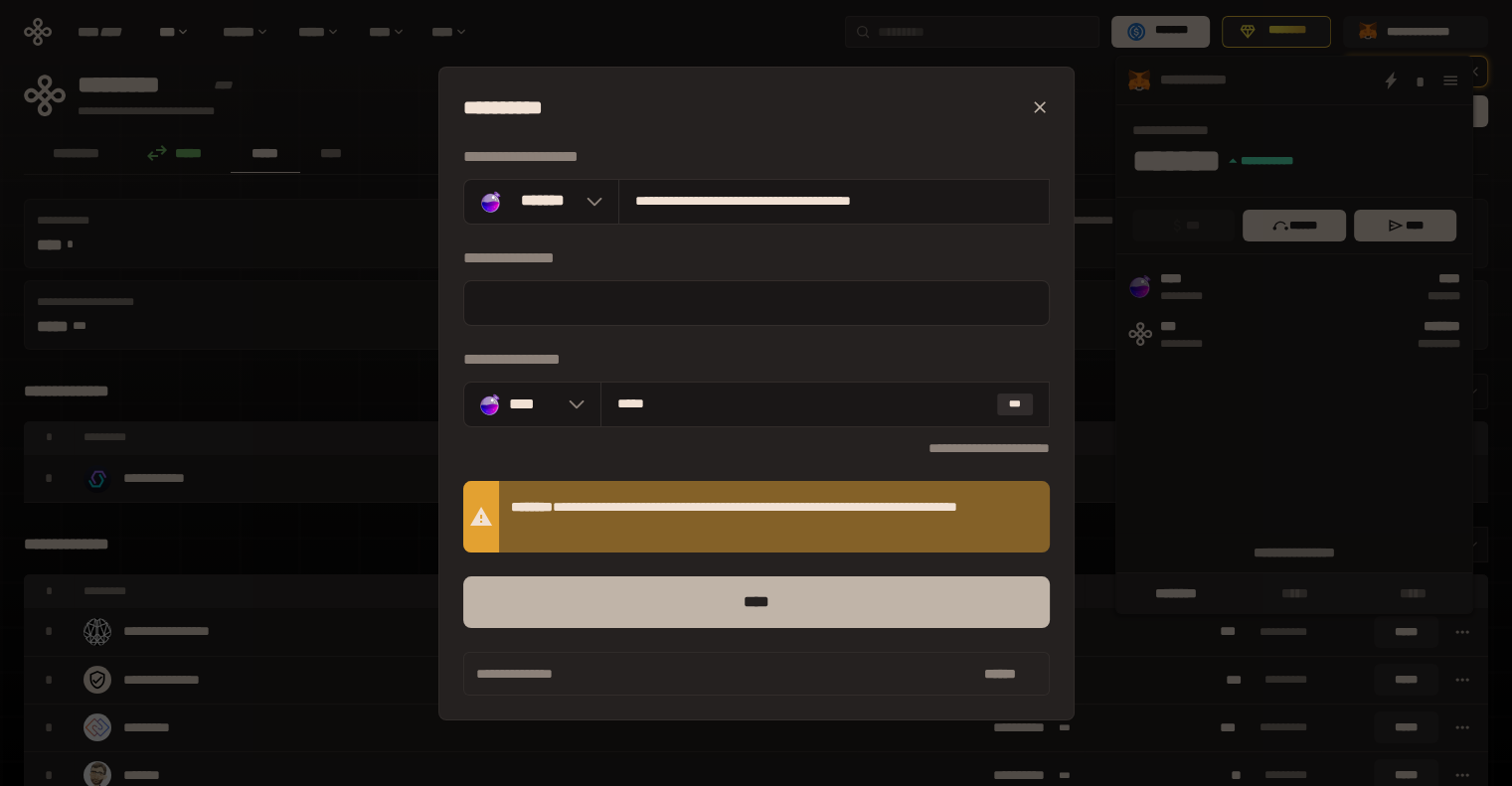 type on "*****" 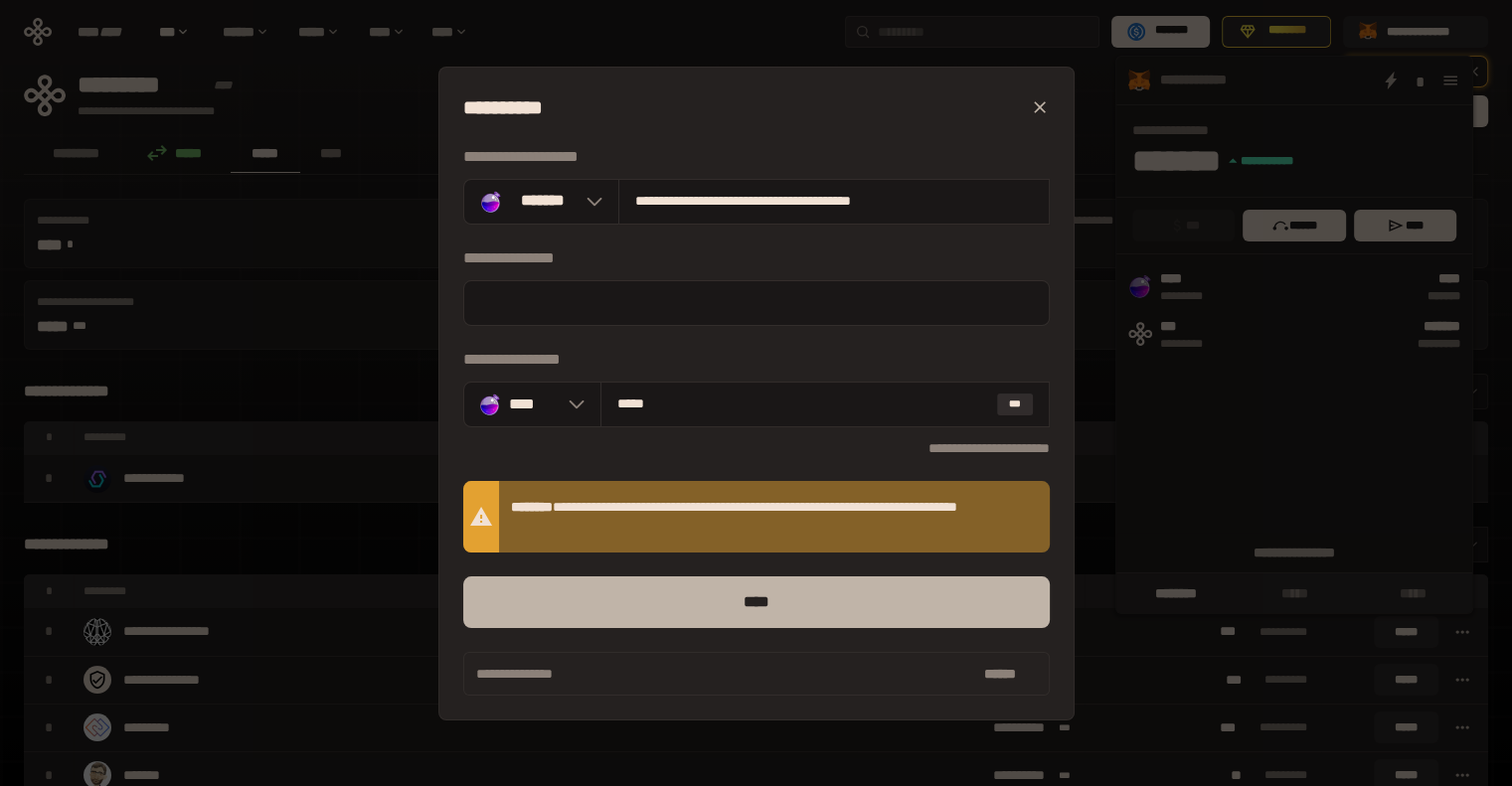 click on "****" at bounding box center (756, 602) 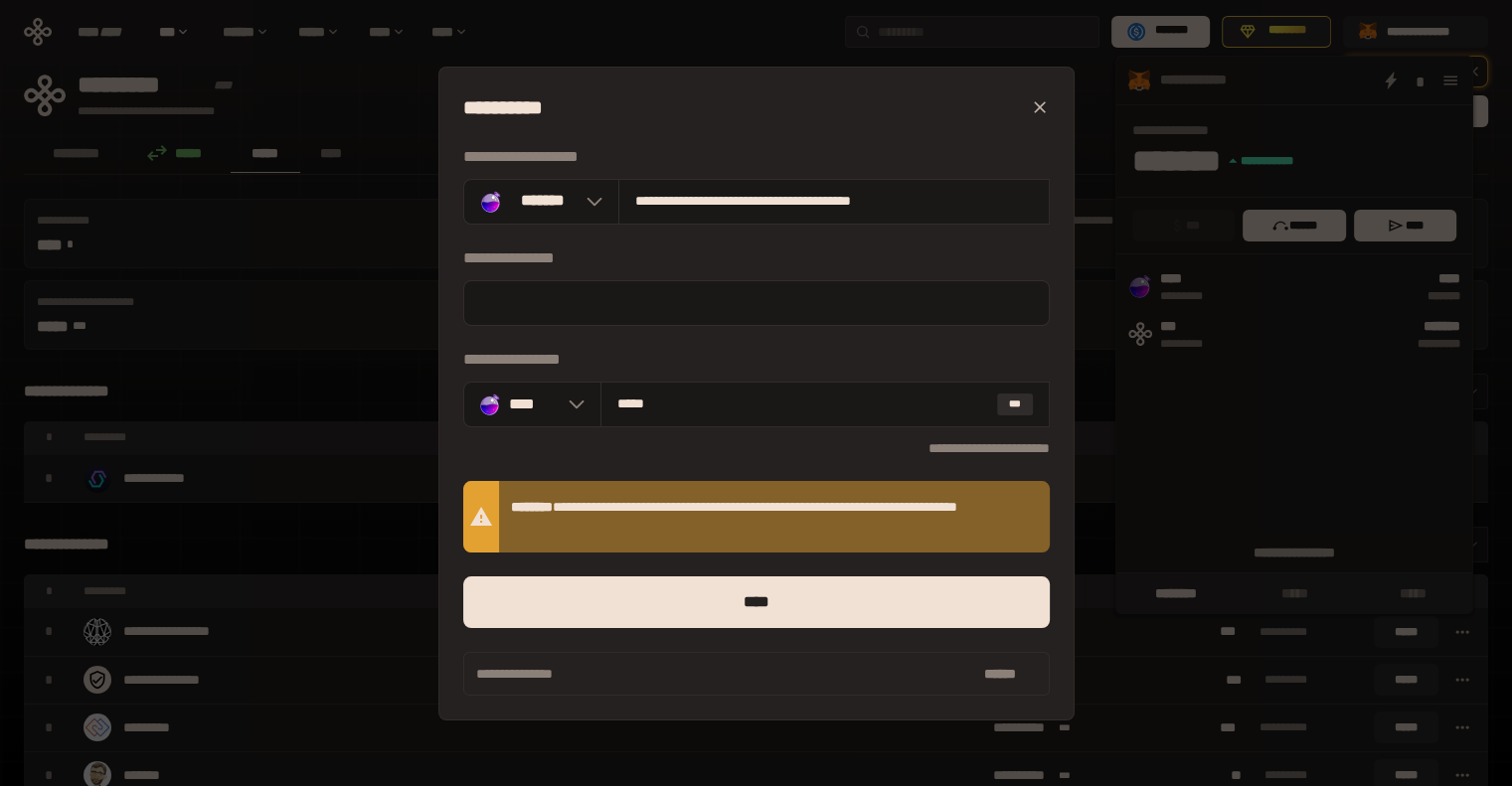click on "[FIRST] [LAST] [NUMBER] [STREET] [CITY] [STATE] [POSTAL_CODE] [COUNTRY] [PHONE] [EMAIL] [SSN] [PASSPORT] [DRIVER_LICENSE] [CREDIT_CARD] [BIRTH_DATE] [AGE]" at bounding box center (756, 393) 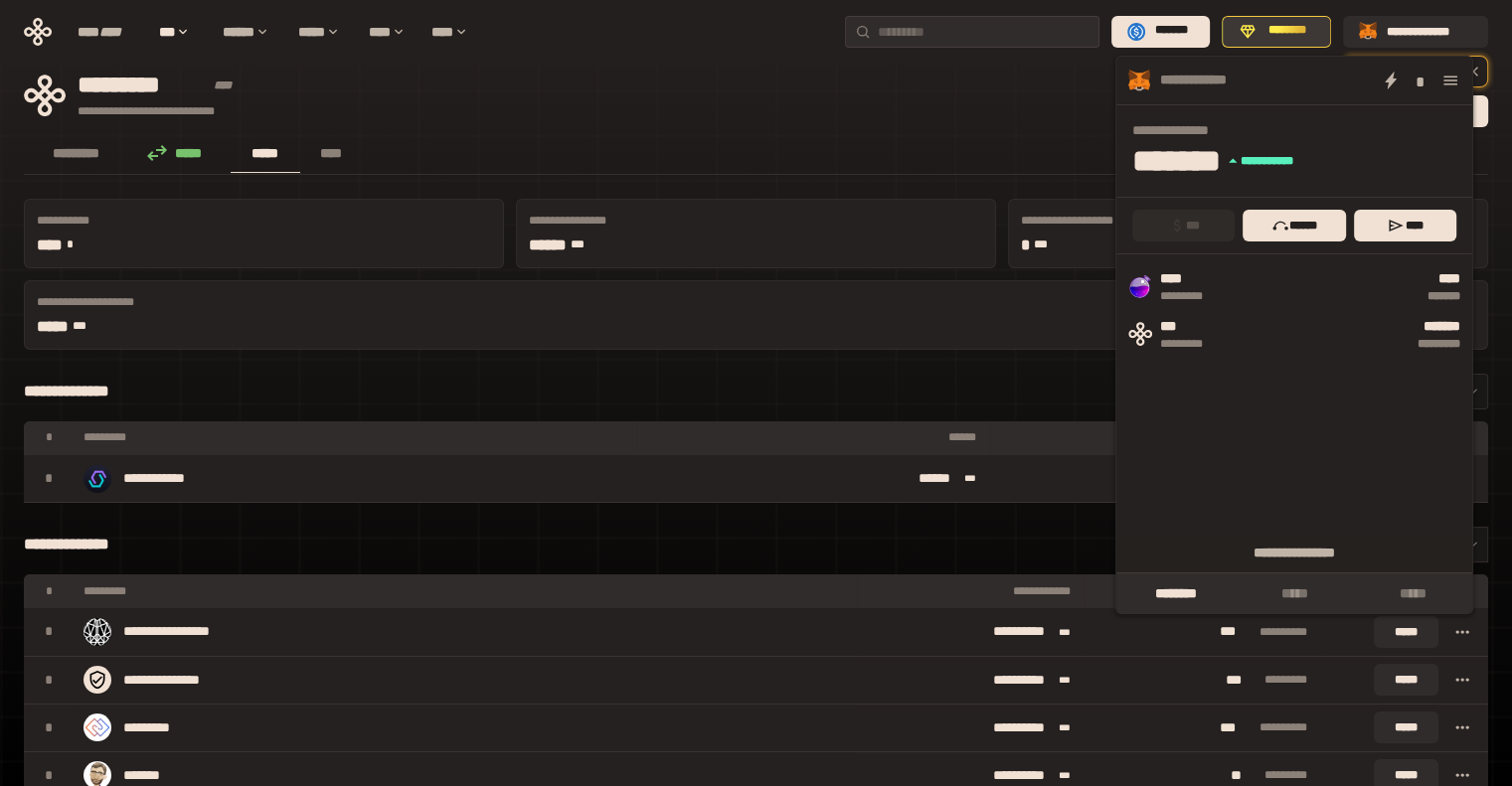 click on "********" at bounding box center [1287, 31] 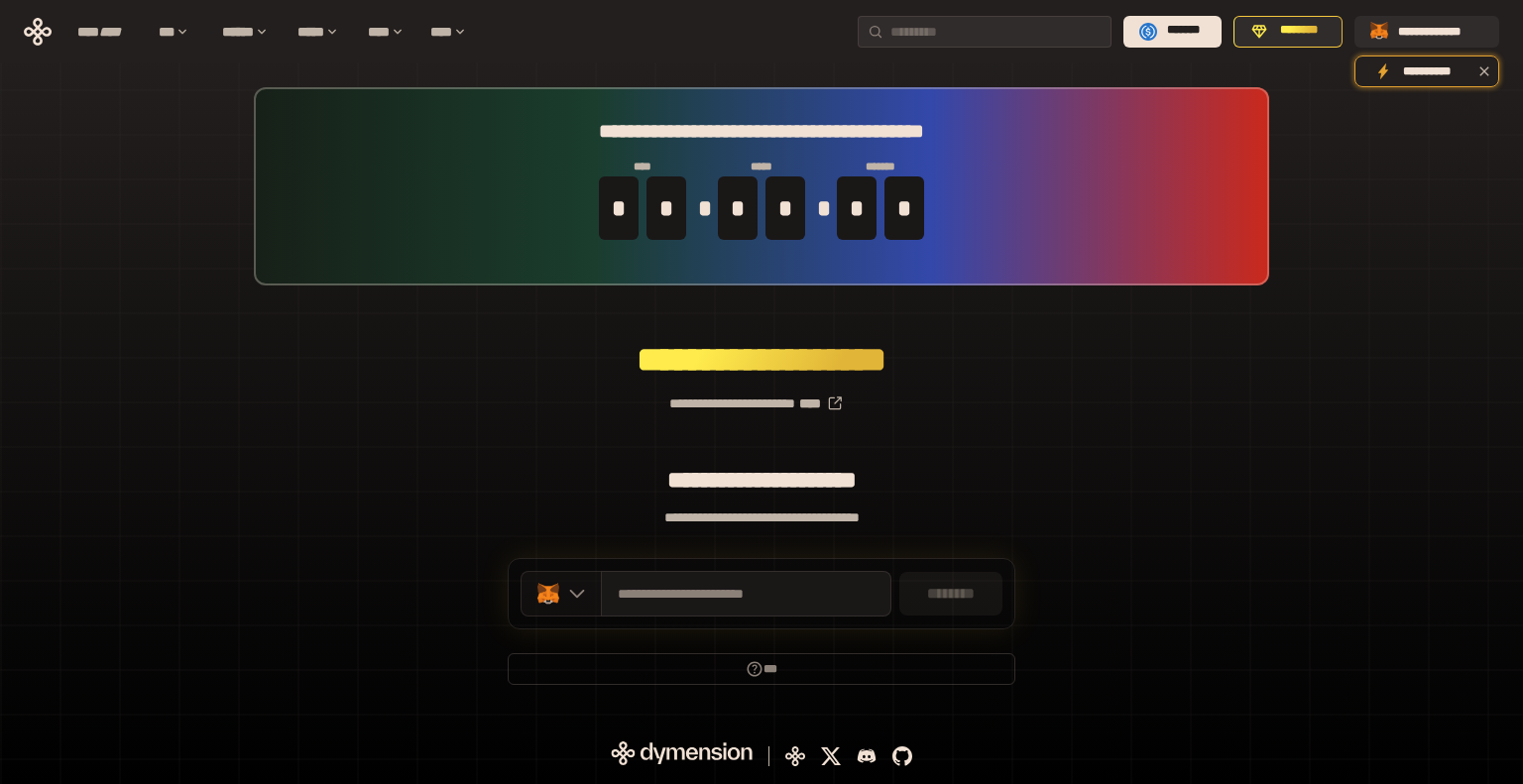 click at bounding box center [561, 594] 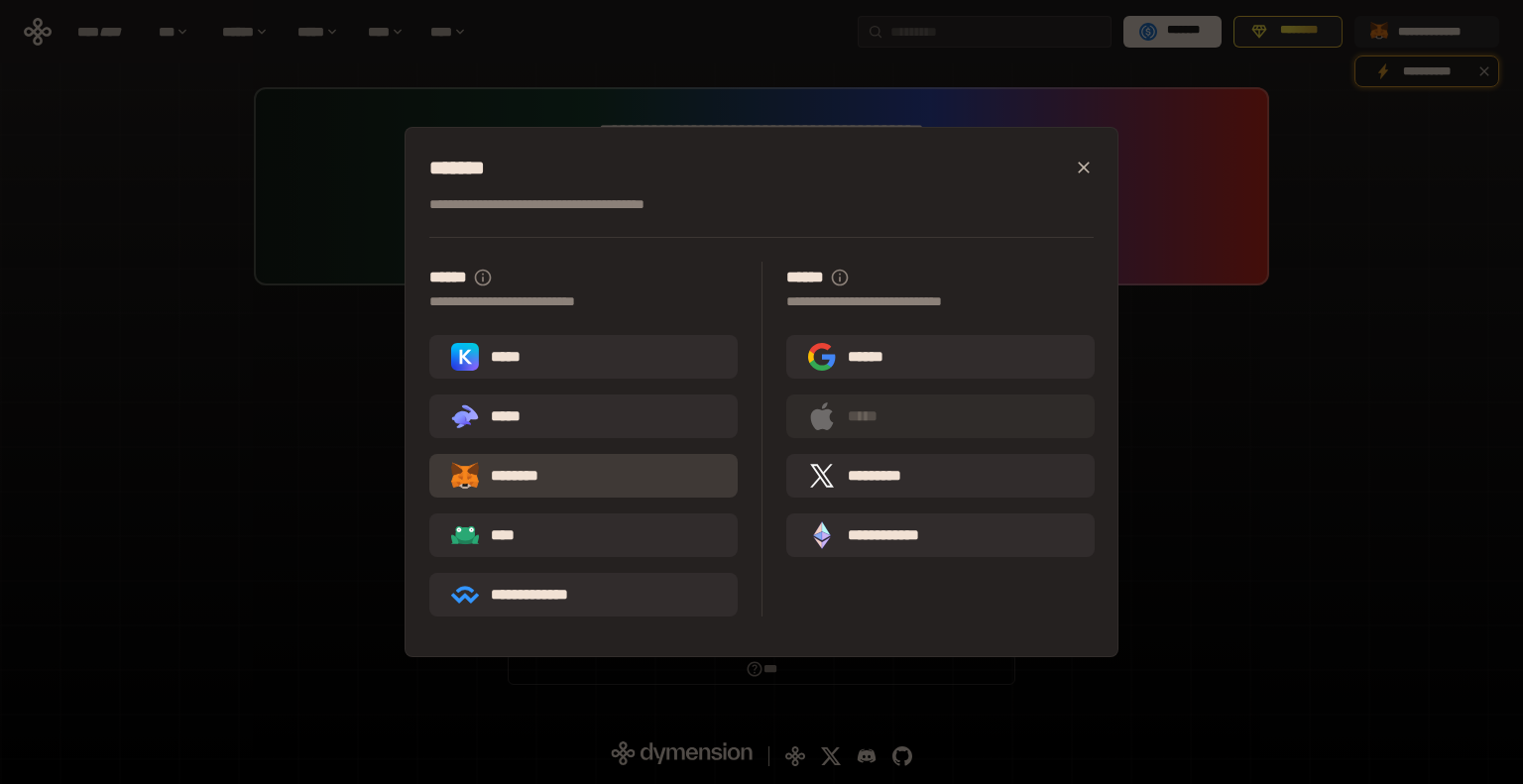 click on "********" at bounding box center [509, 476] 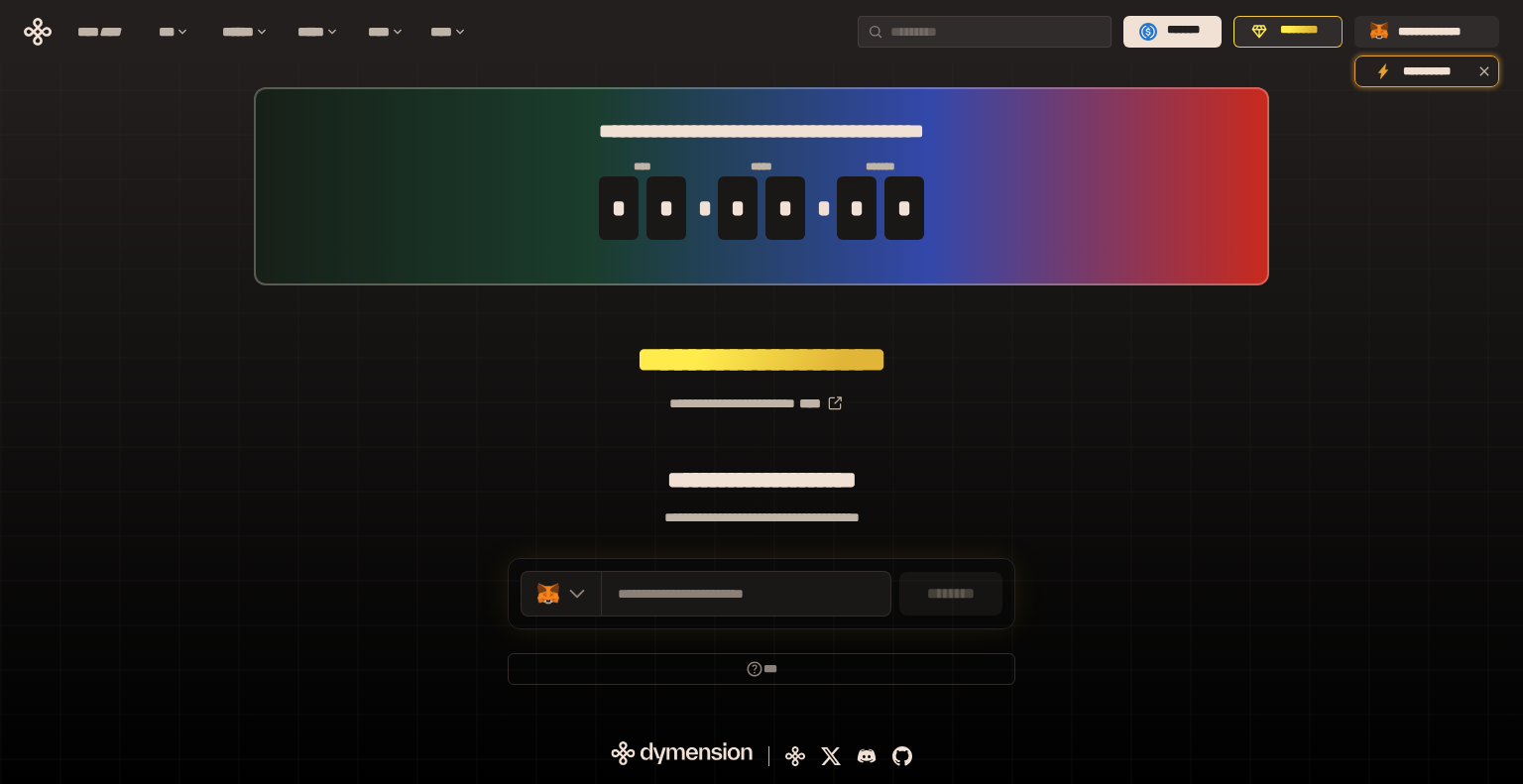 click on "********" at bounding box center (951, 594) 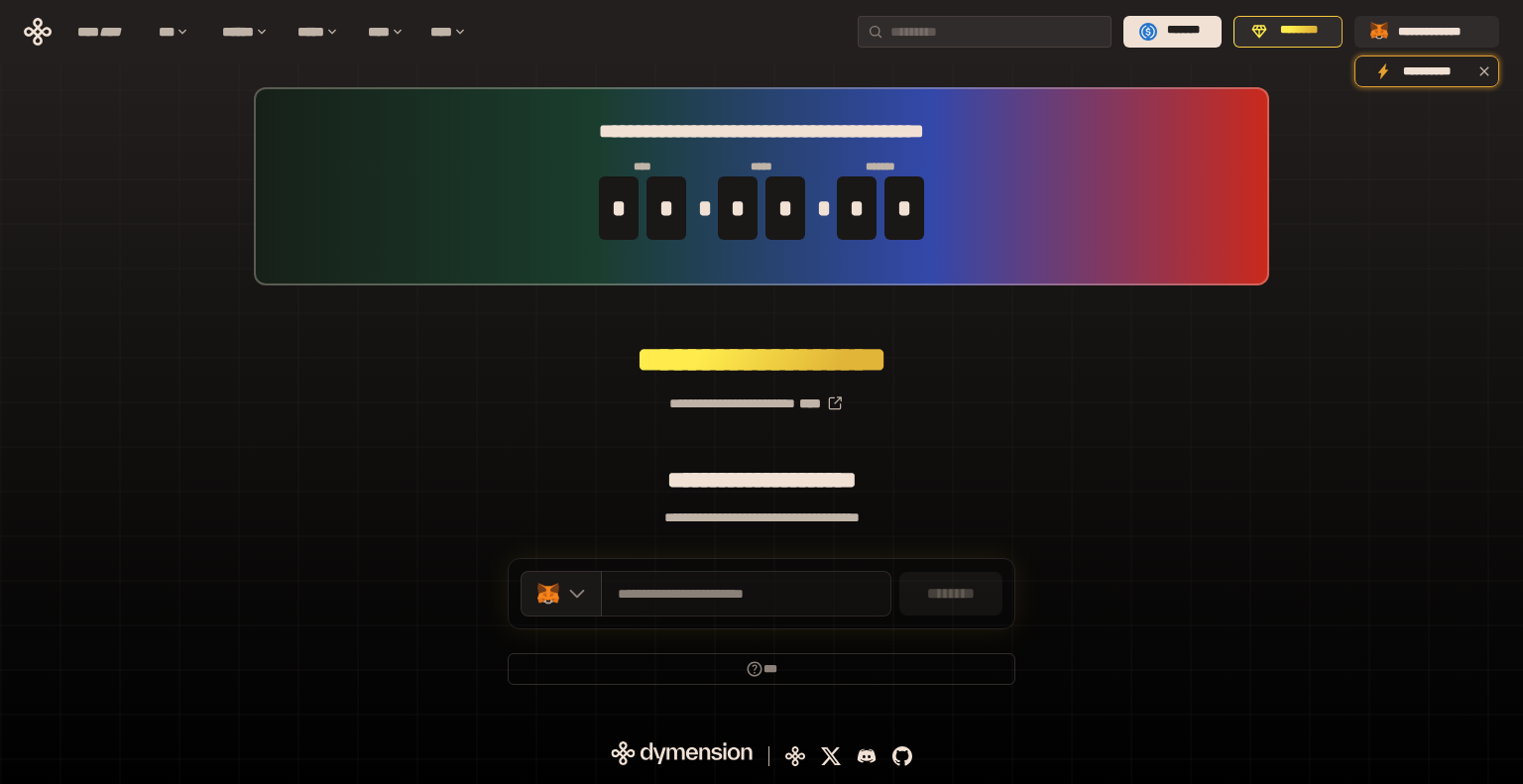 click on "**********" at bounding box center (746, 594) 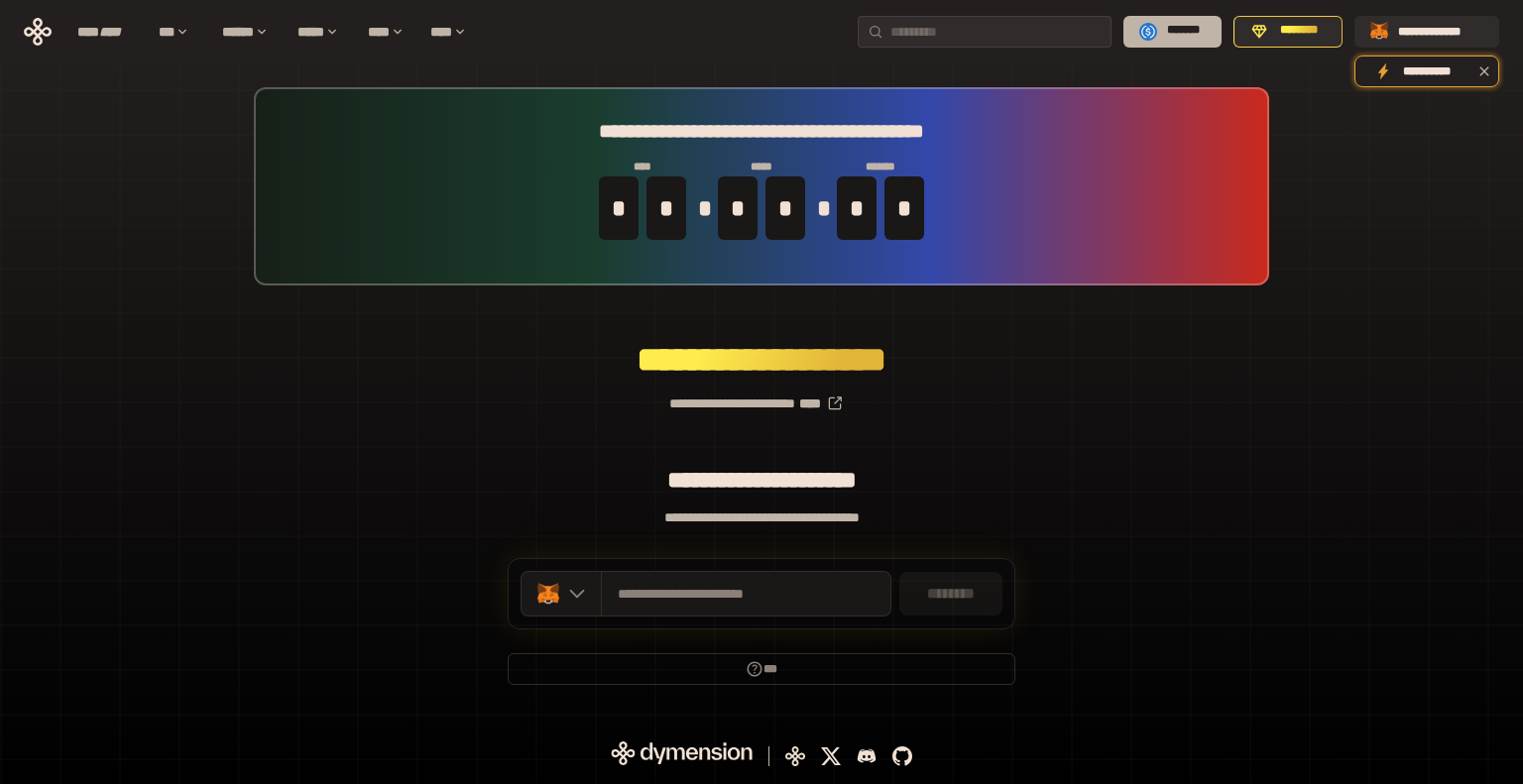 click on "*******" at bounding box center [1183, 31] 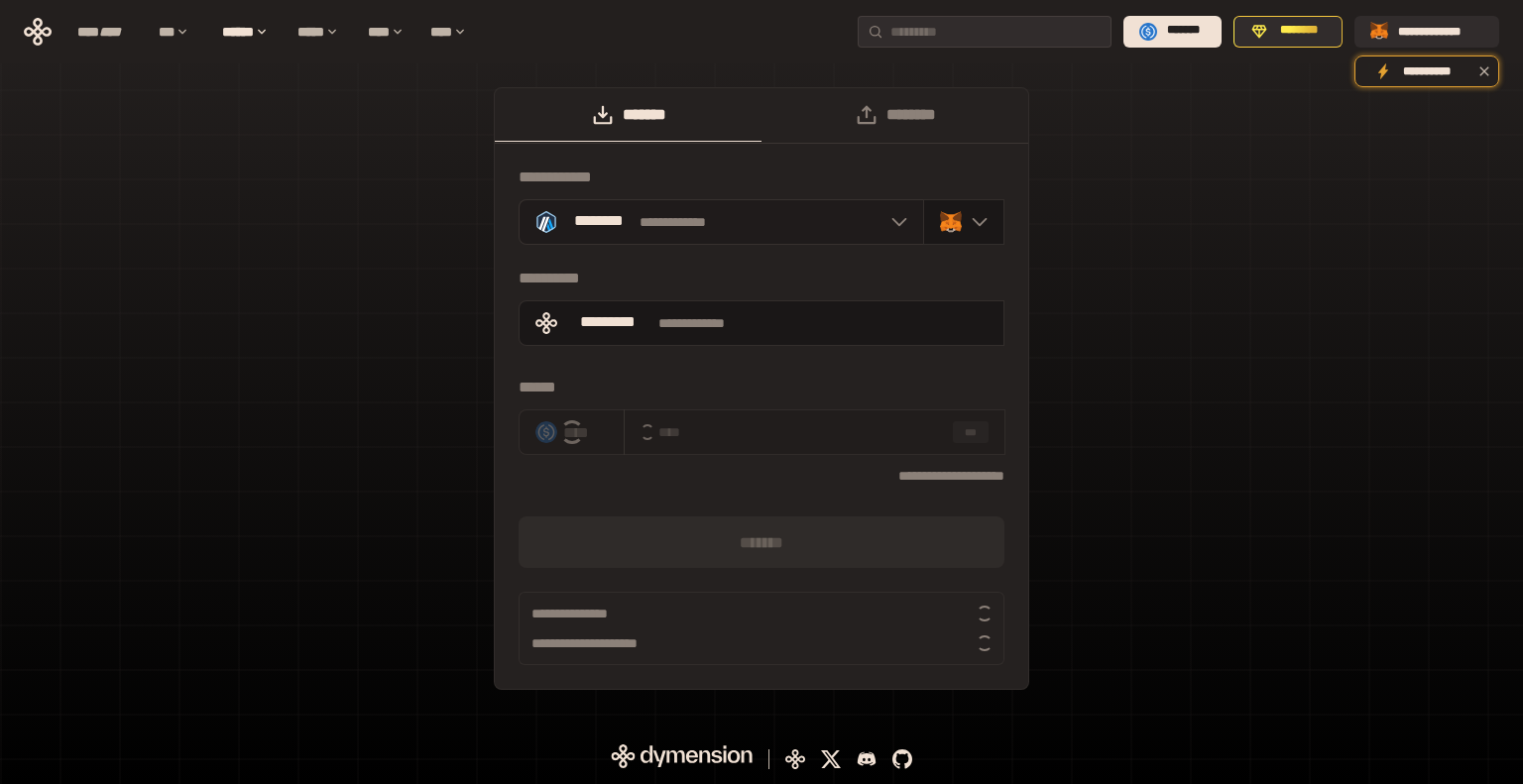 click on "**********" at bounding box center (721, 222) 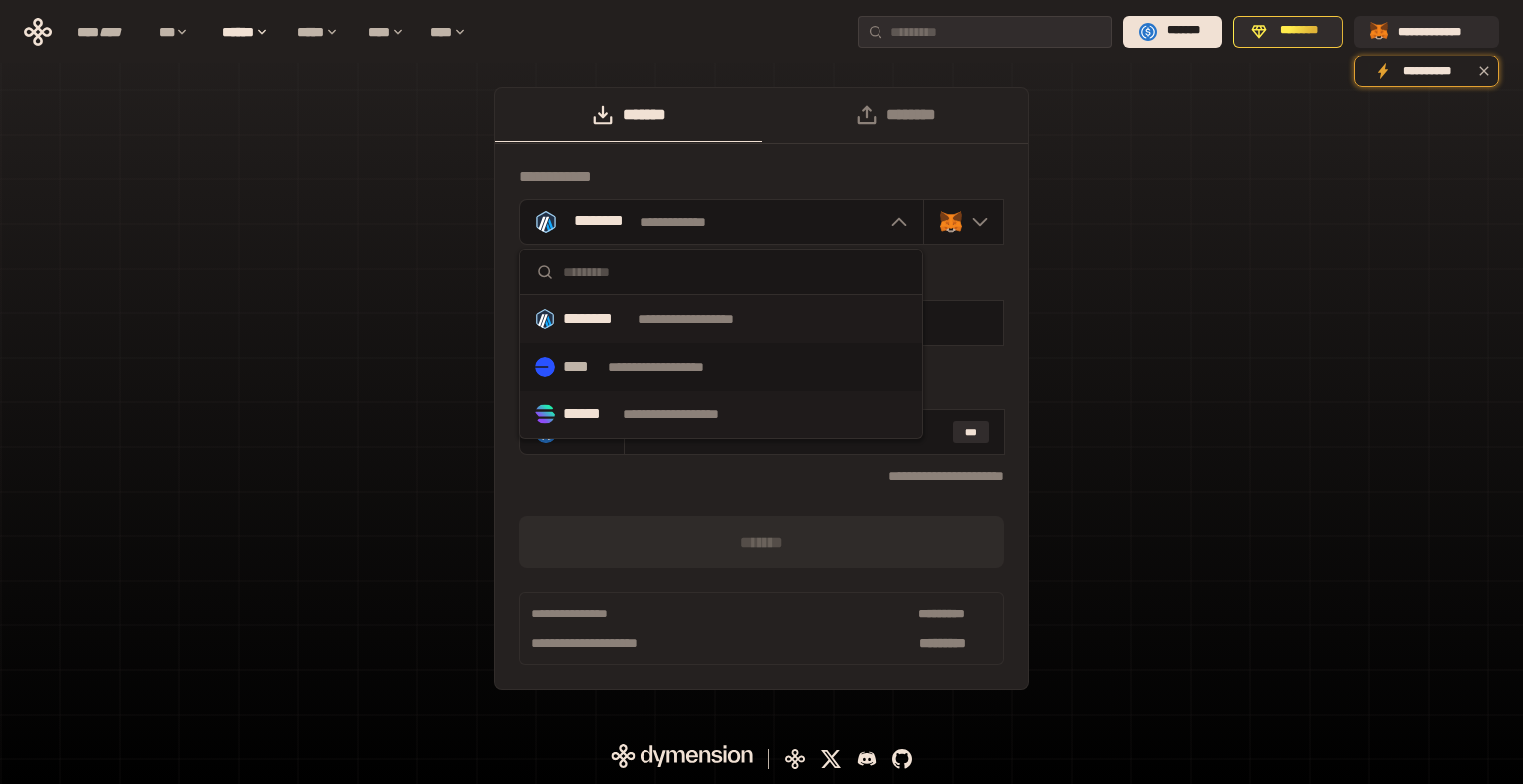 click on "**********" at bounding box center [721, 414] 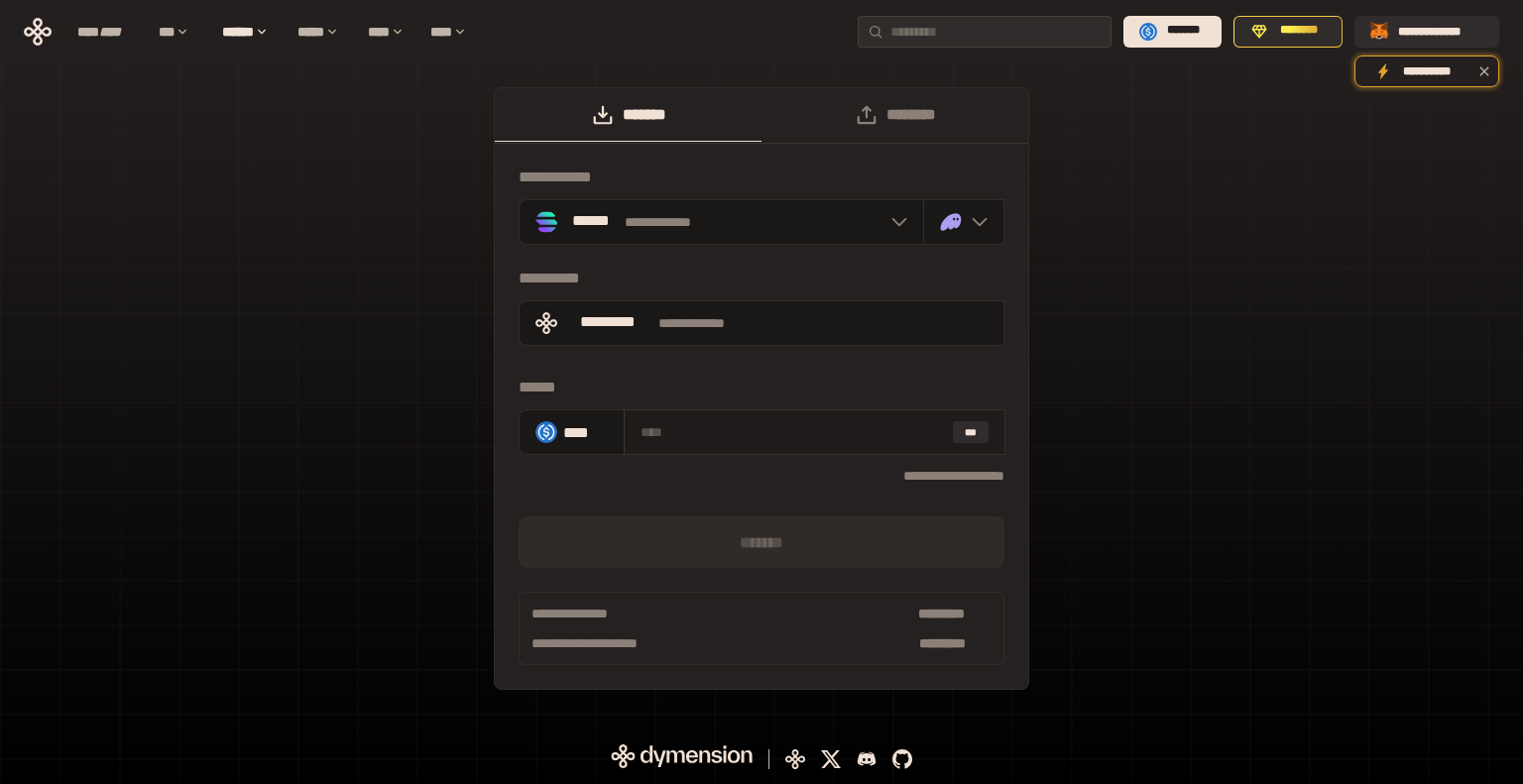 drag, startPoint x: 964, startPoint y: 427, endPoint x: 929, endPoint y: 429, distance: 35.057096 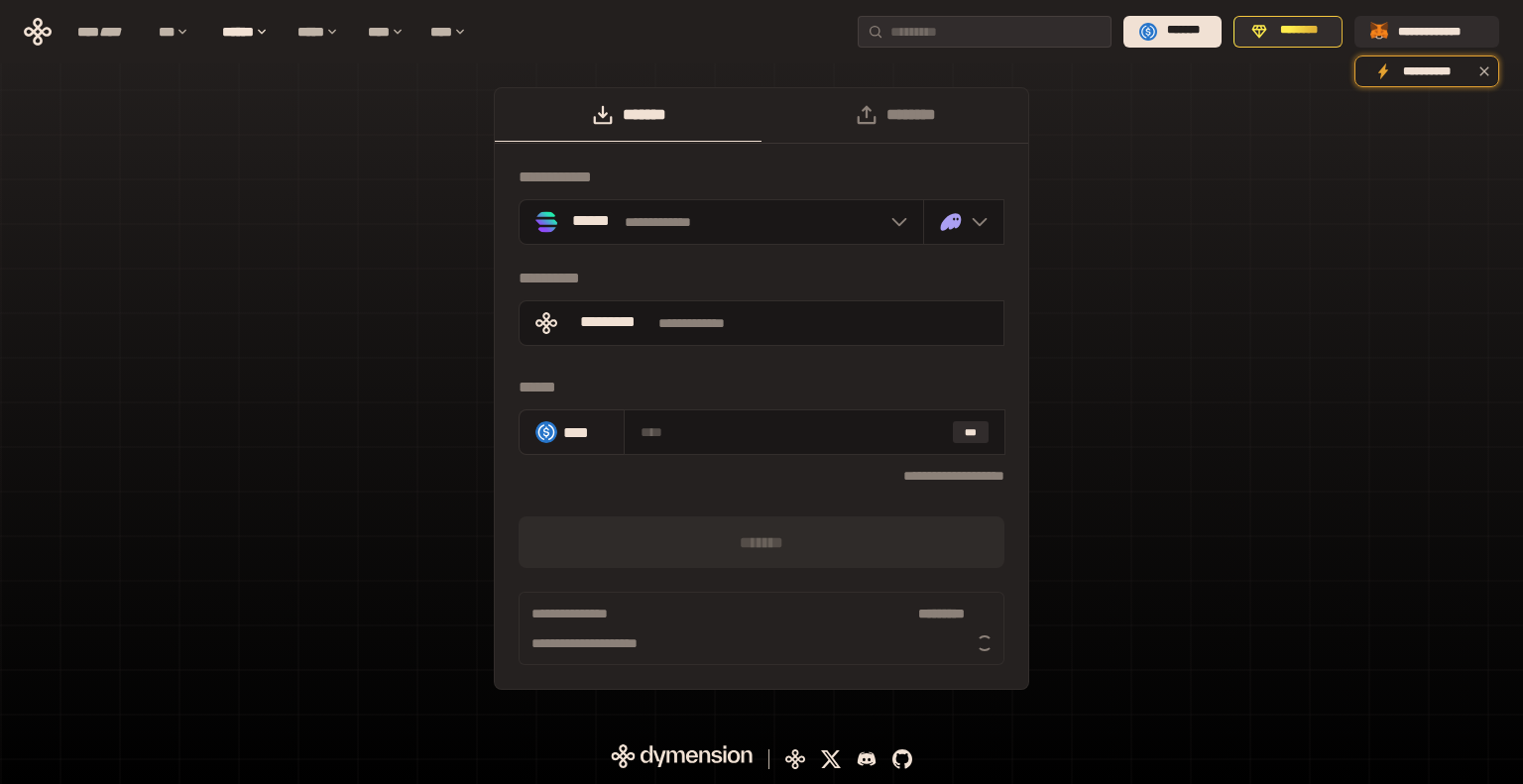 click on "****" at bounding box center (585, 431) 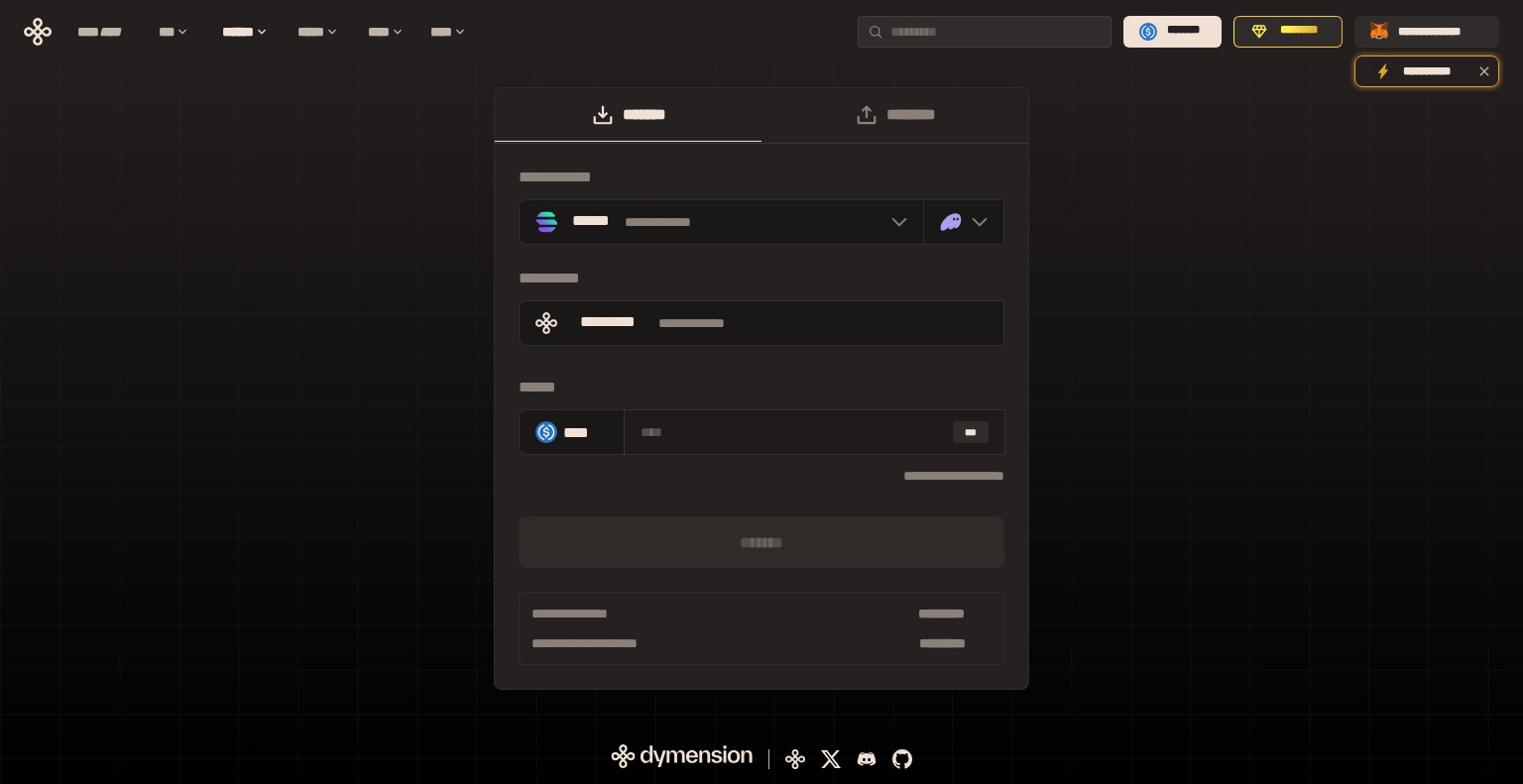 click at bounding box center (792, 432) 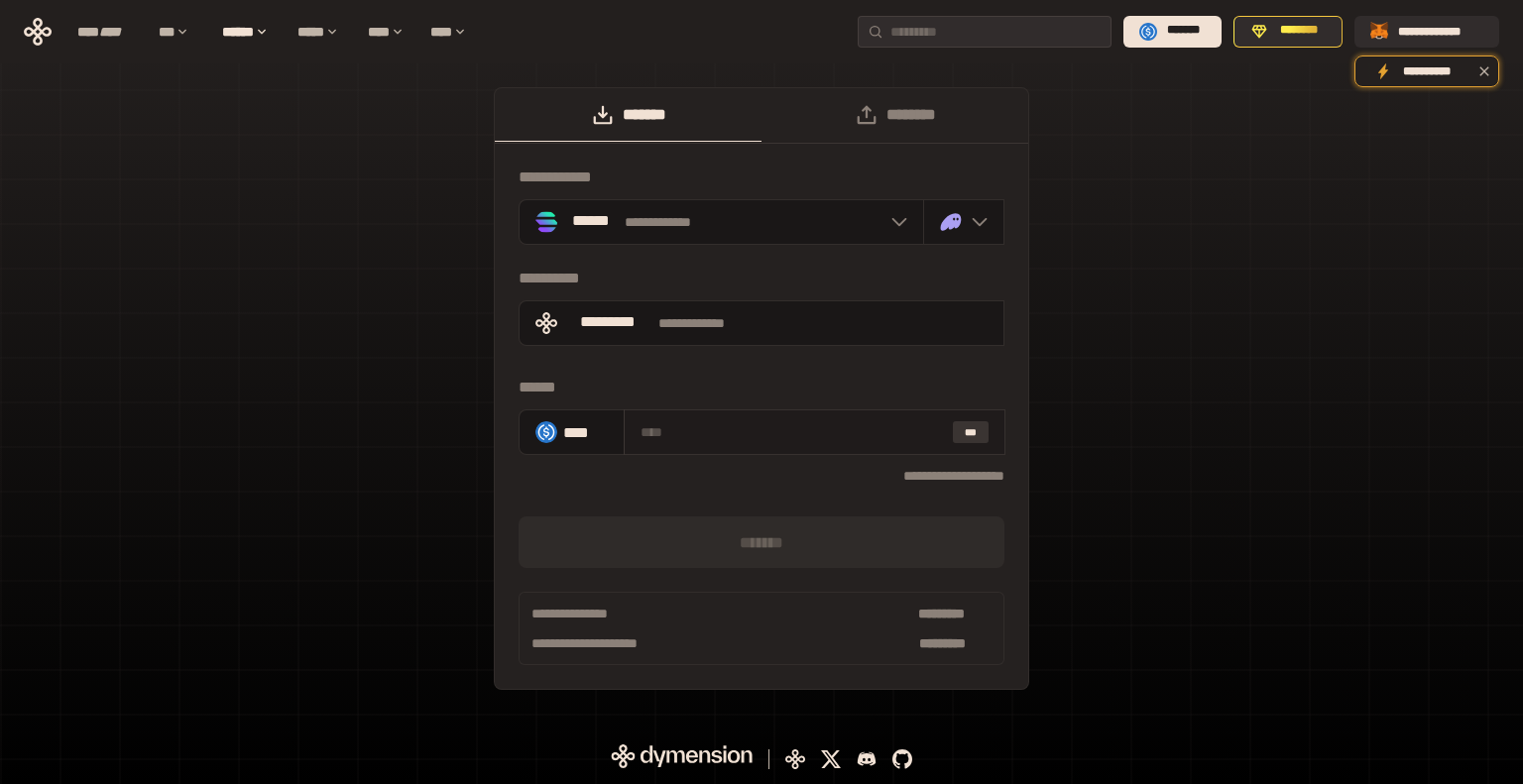 click on "***" at bounding box center [971, 432] 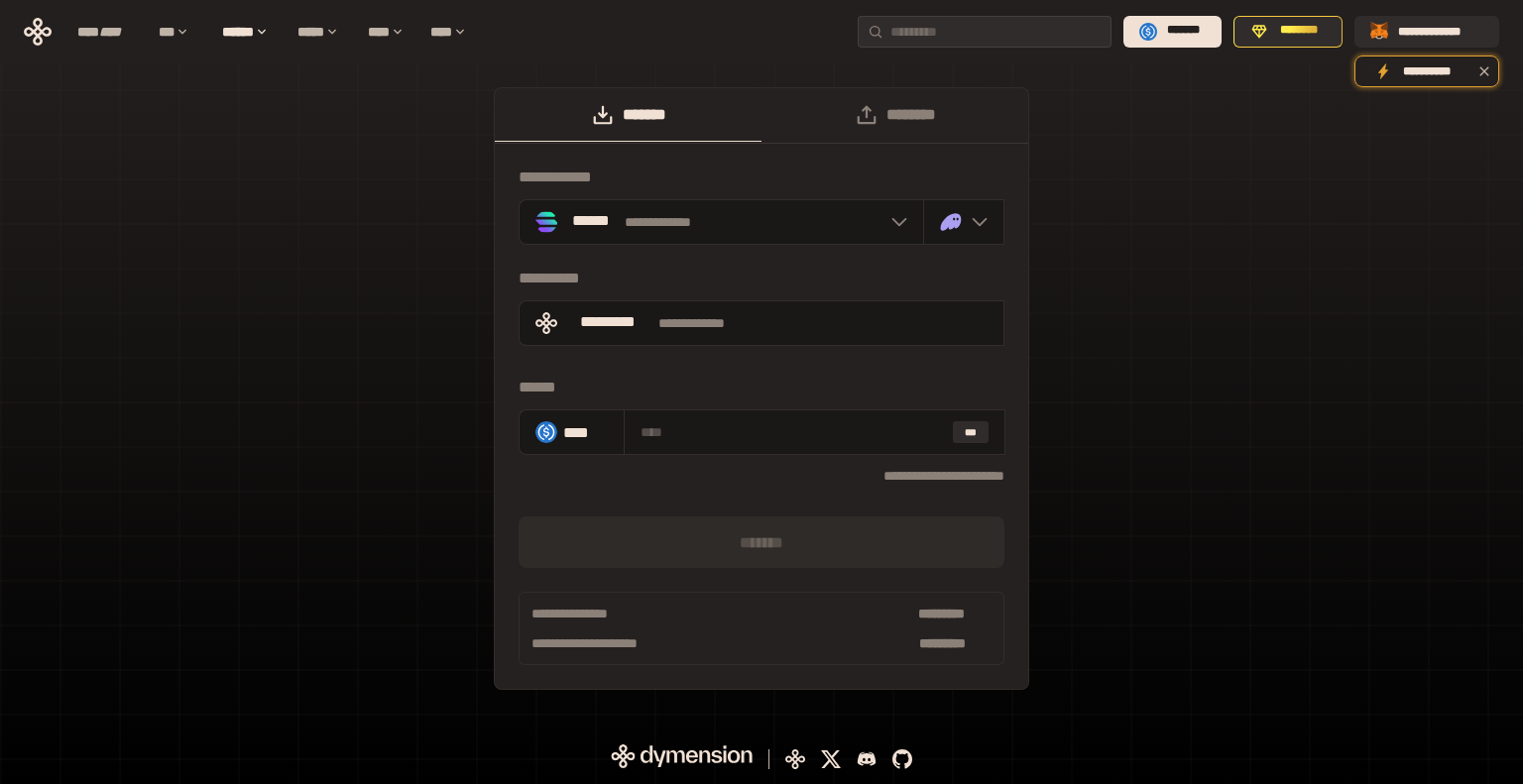 click on "**********" at bounding box center [762, 398] 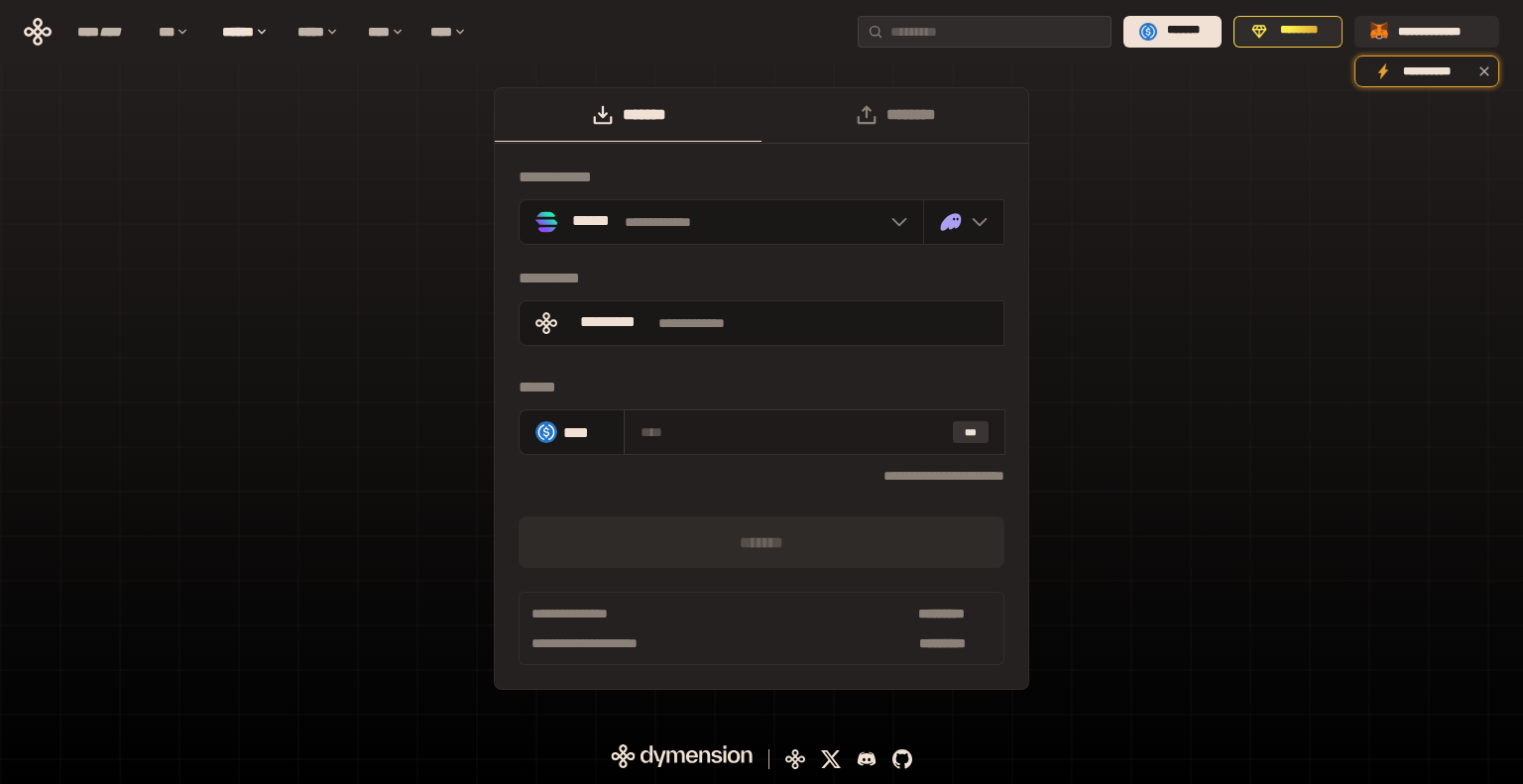 click on "***" at bounding box center [971, 432] 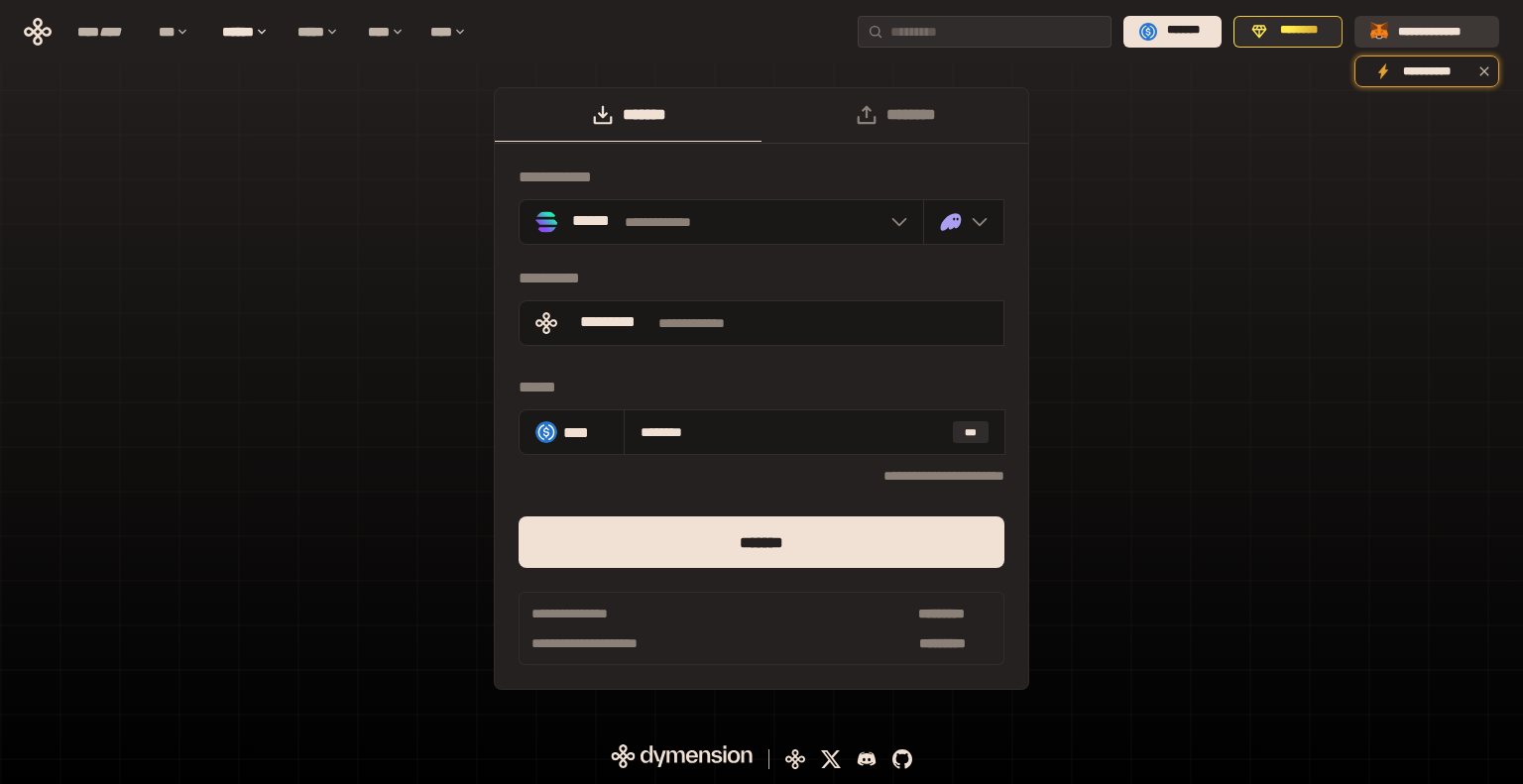 click on "**********" at bounding box center [1441, 31] 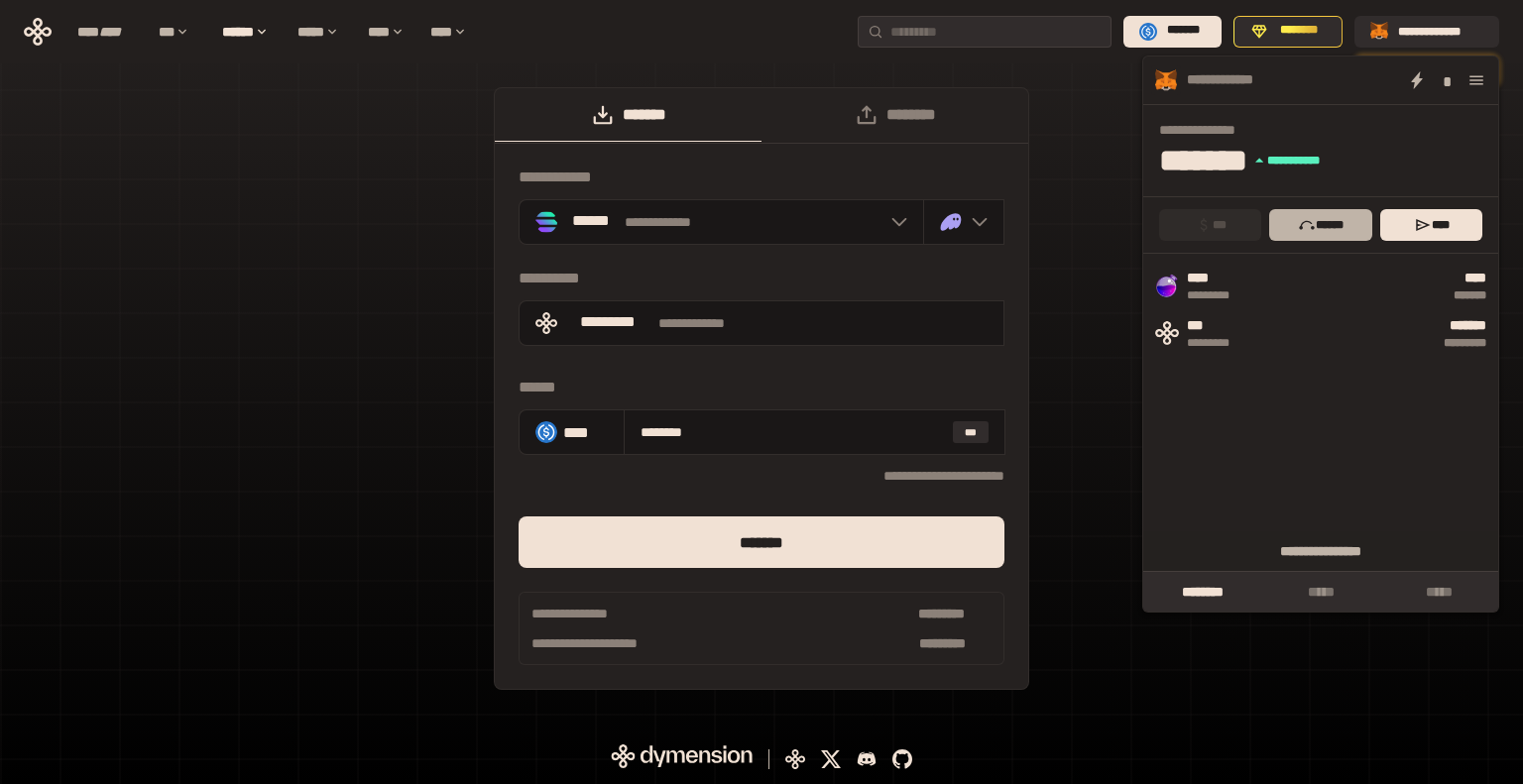 click on "******" at bounding box center (1320, 225) 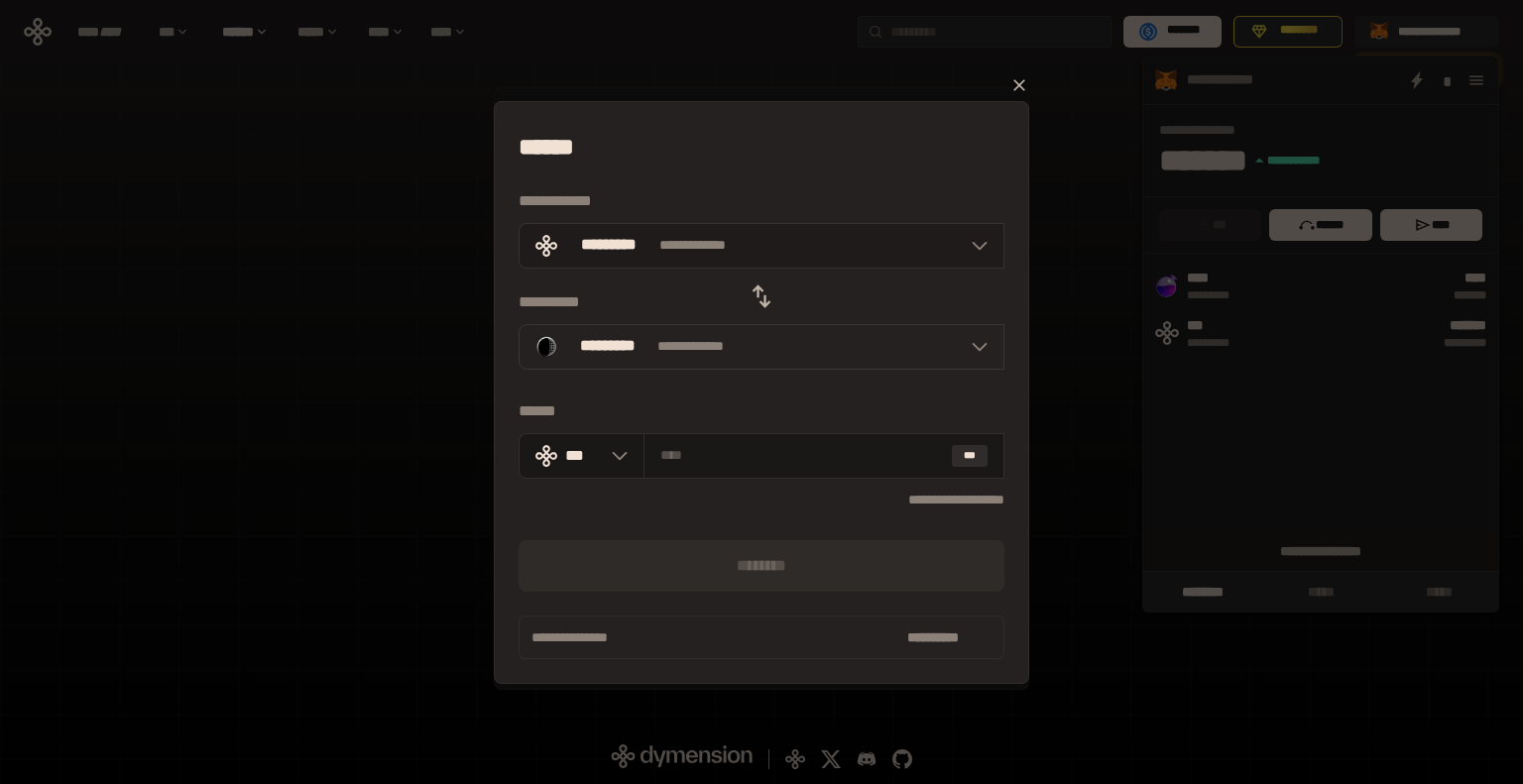 click on "**********" at bounding box center (762, 246) 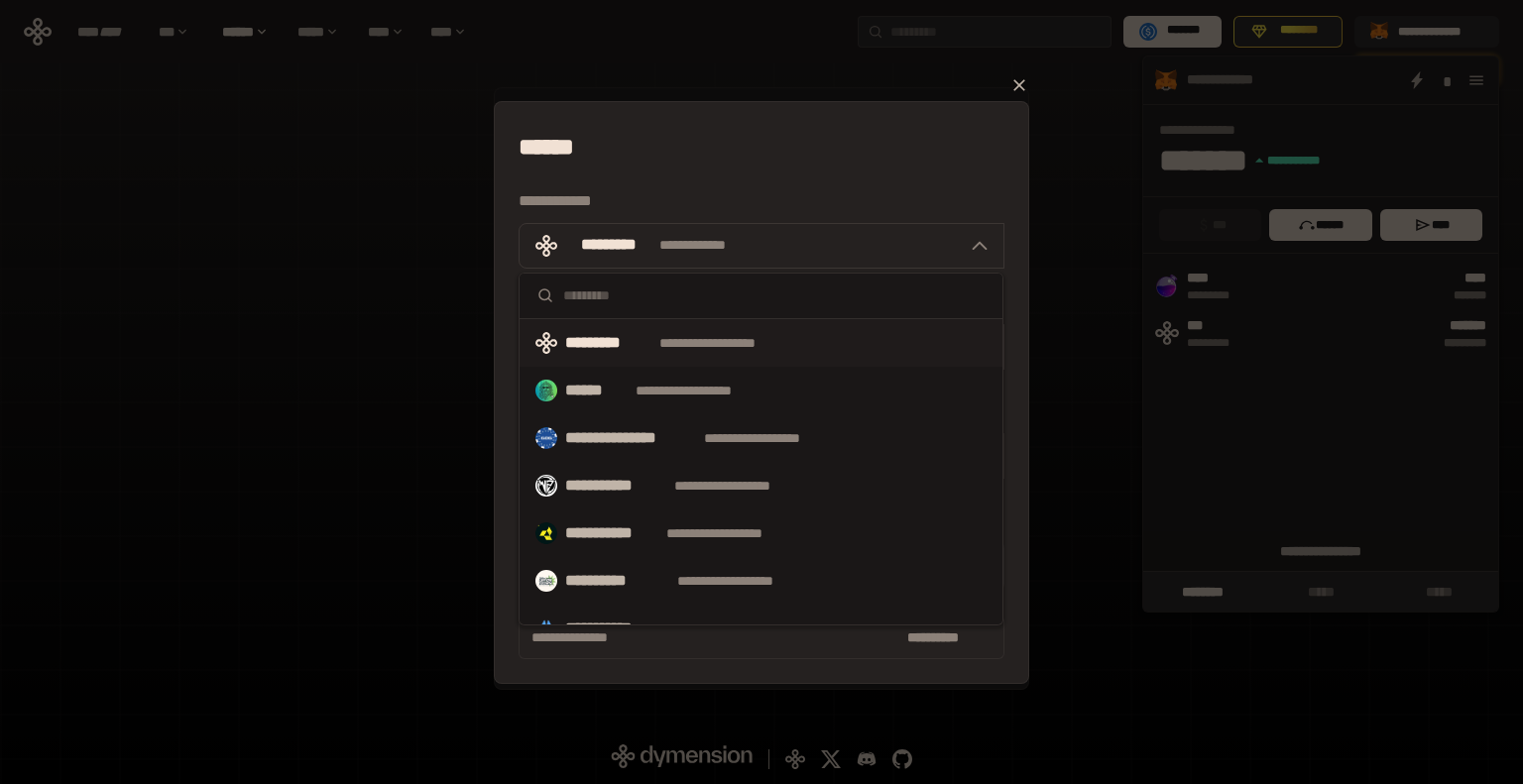 click at bounding box center (774, 295) 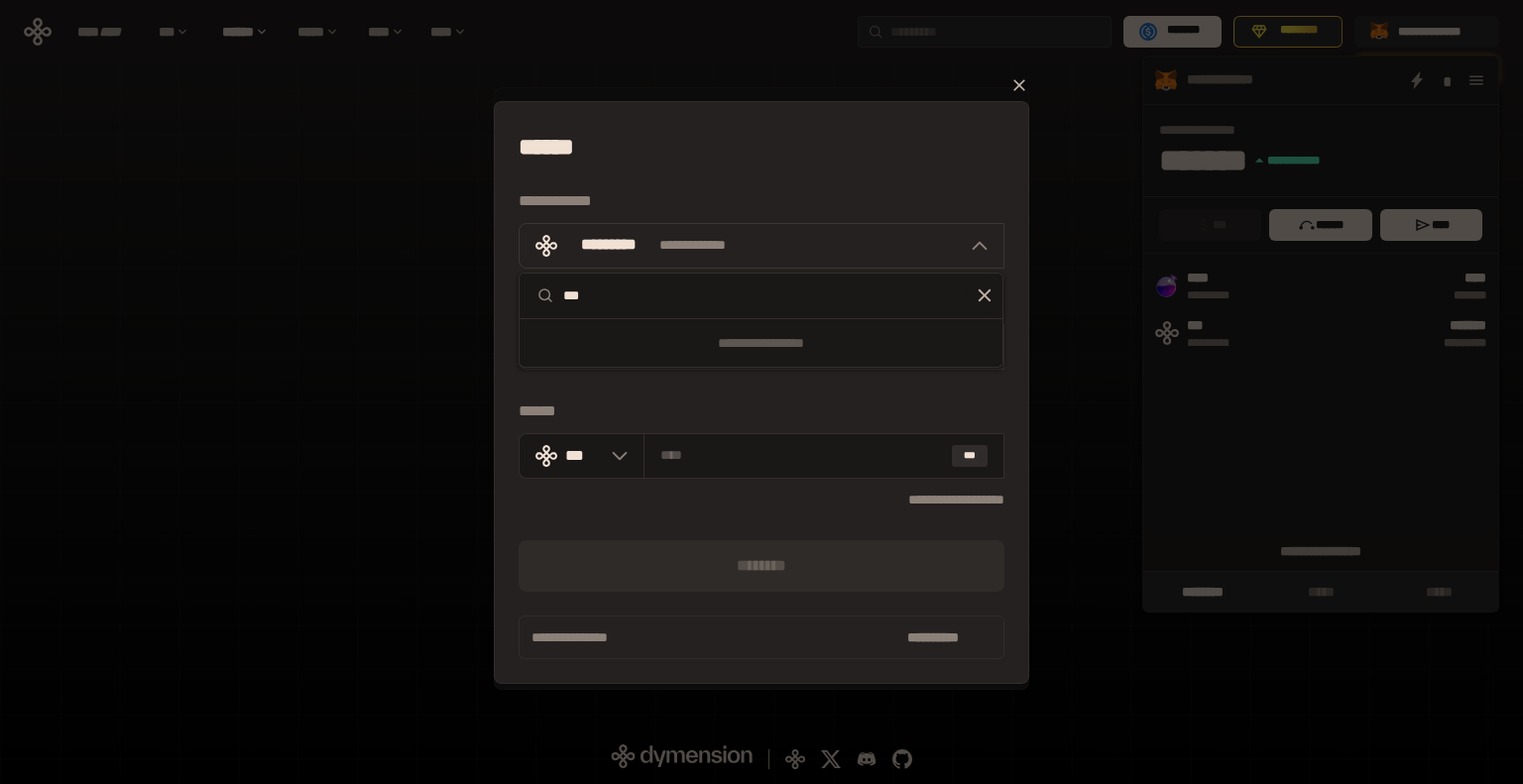 type on "***" 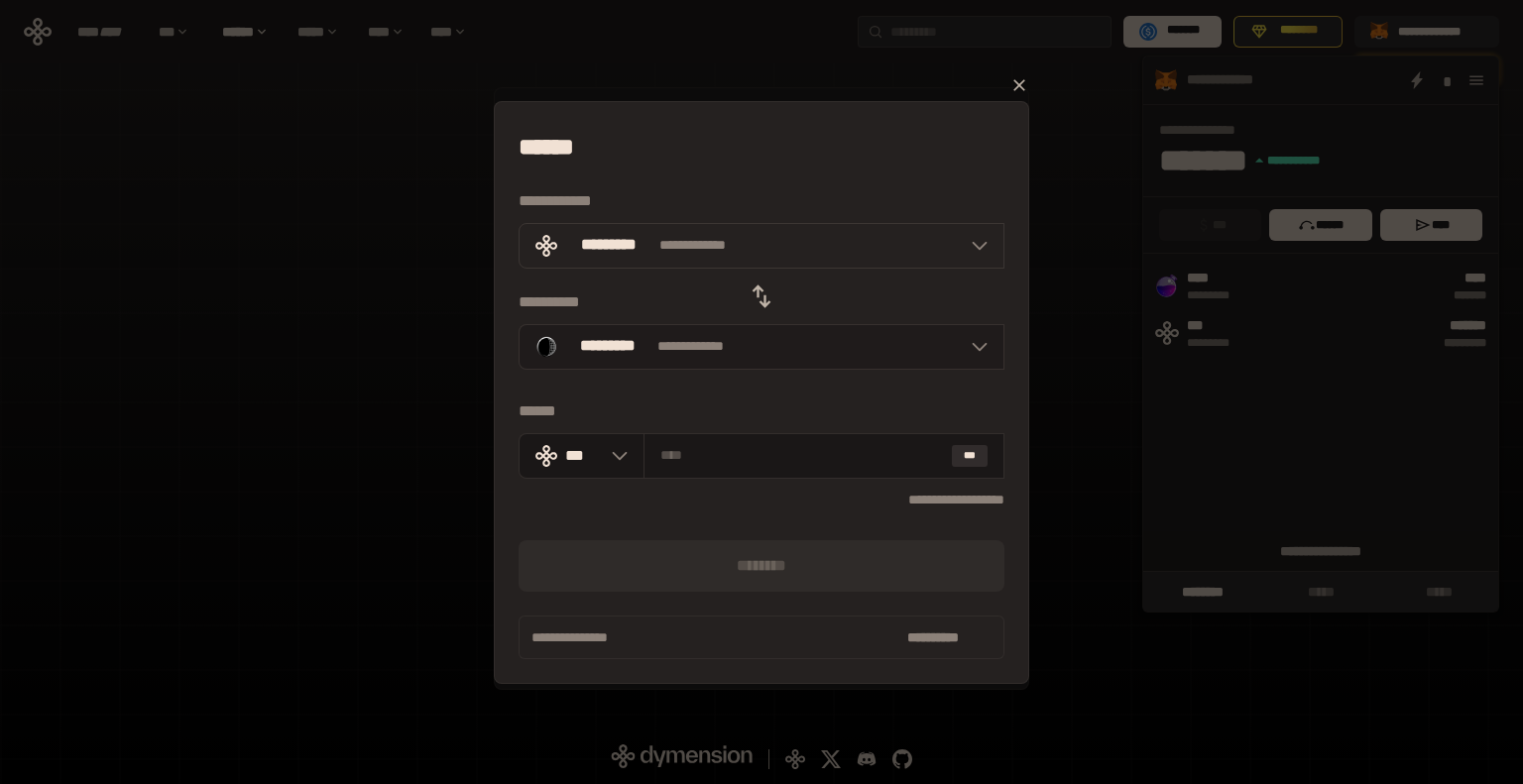 click on "**********" at bounding box center [762, 347] 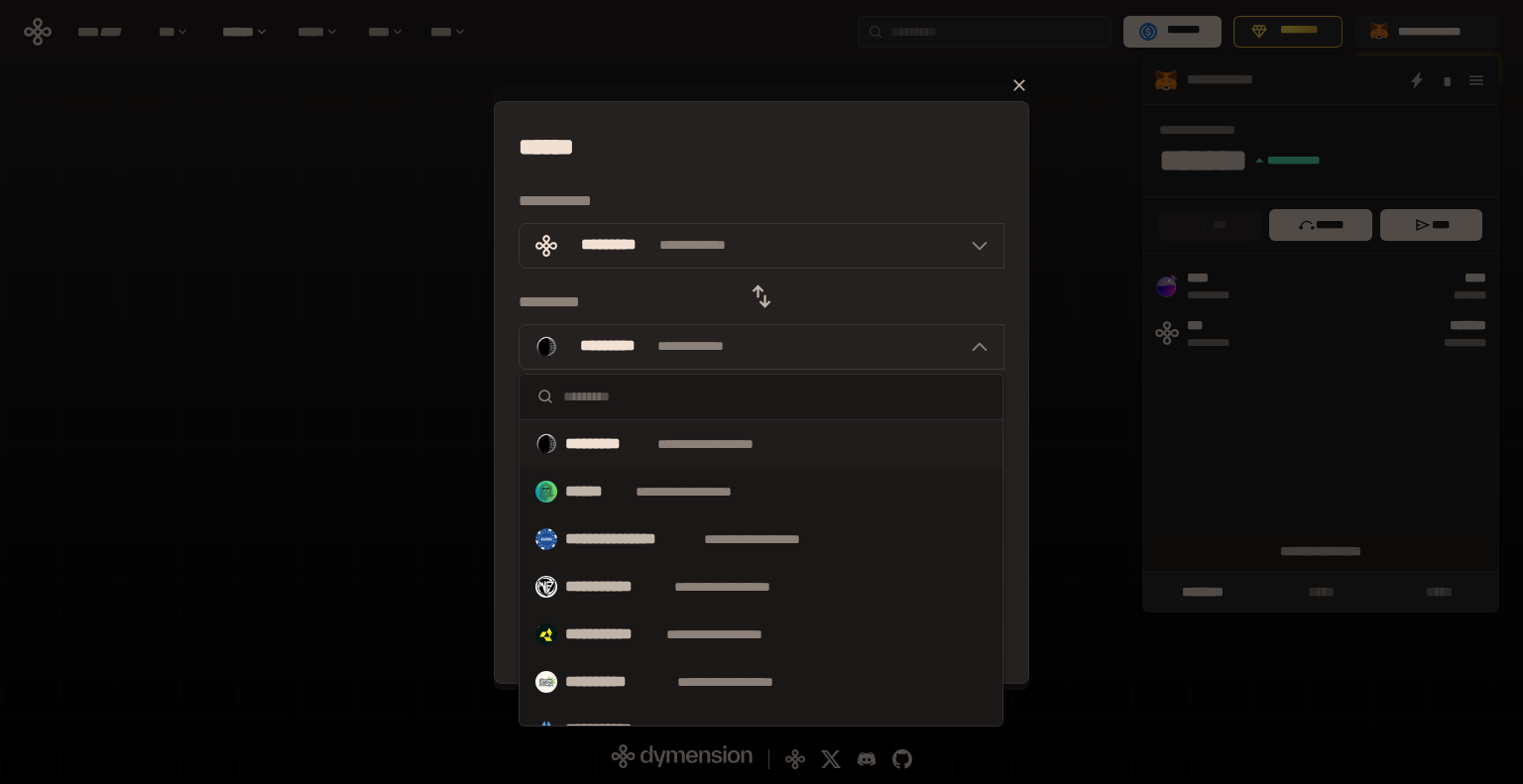 click on "[FIRST] [LAST] [NUMBER] [STREET] [CITY] [STATE] [POSTAL_CODE] [COUNTRY] [PHONE] [EMAIL] [SSN] [PASSPORT] [DRIVER_LICENSE] [CREDIT_CARD] [BIRTH_DATE] [AGE]" at bounding box center [762, 392] 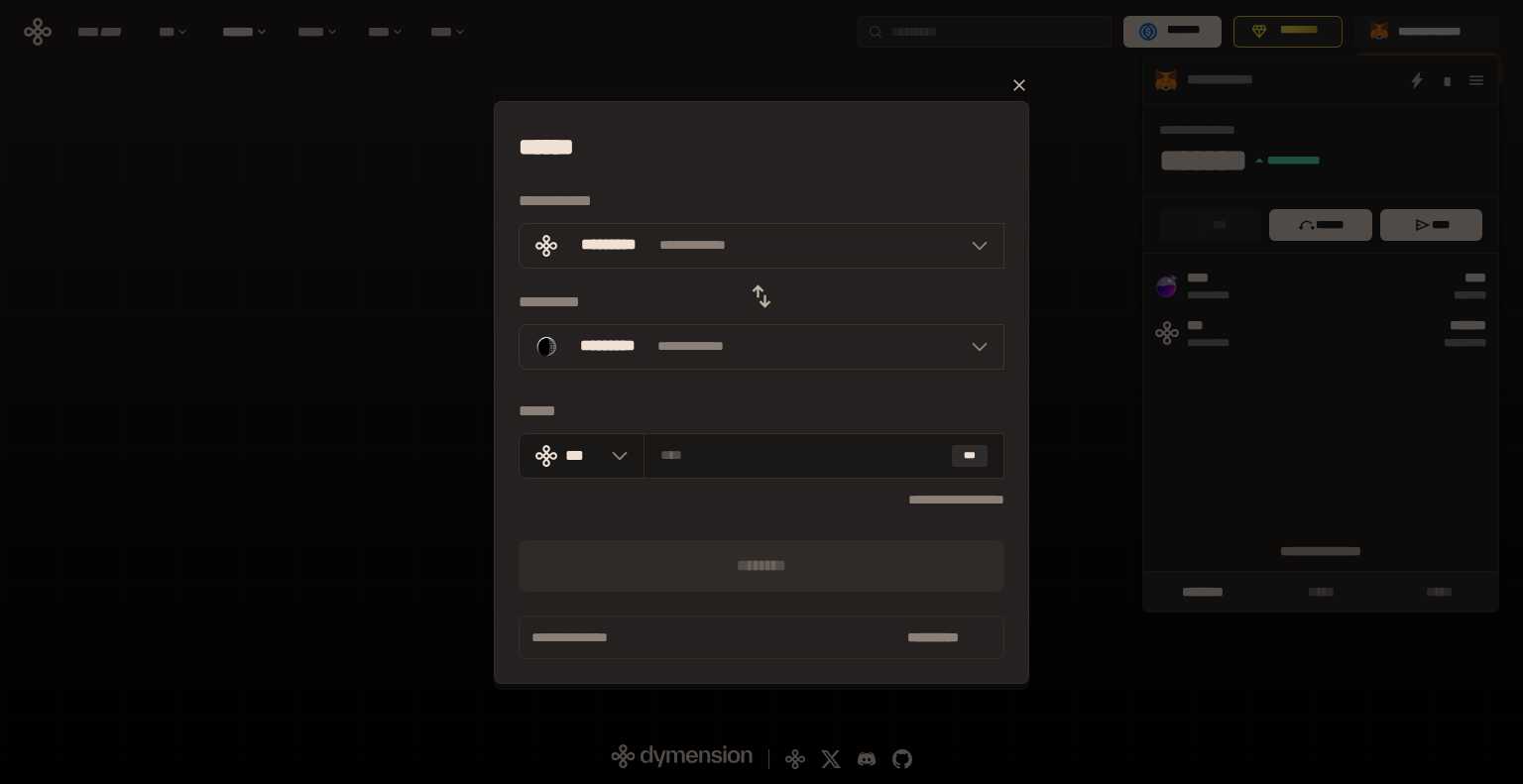 click on "[FIRST] [LAST] [NUMBER] [STREET] [CITY] [STATE] [POSTAL_CODE] [COUNTRY] [PHONE] [EMAIL] [SSN] [PASSPORT] [DRIVER_LICENSE] [CREDIT_CARD] [BIRTH_DATE] [AGE]" at bounding box center [762, 392] 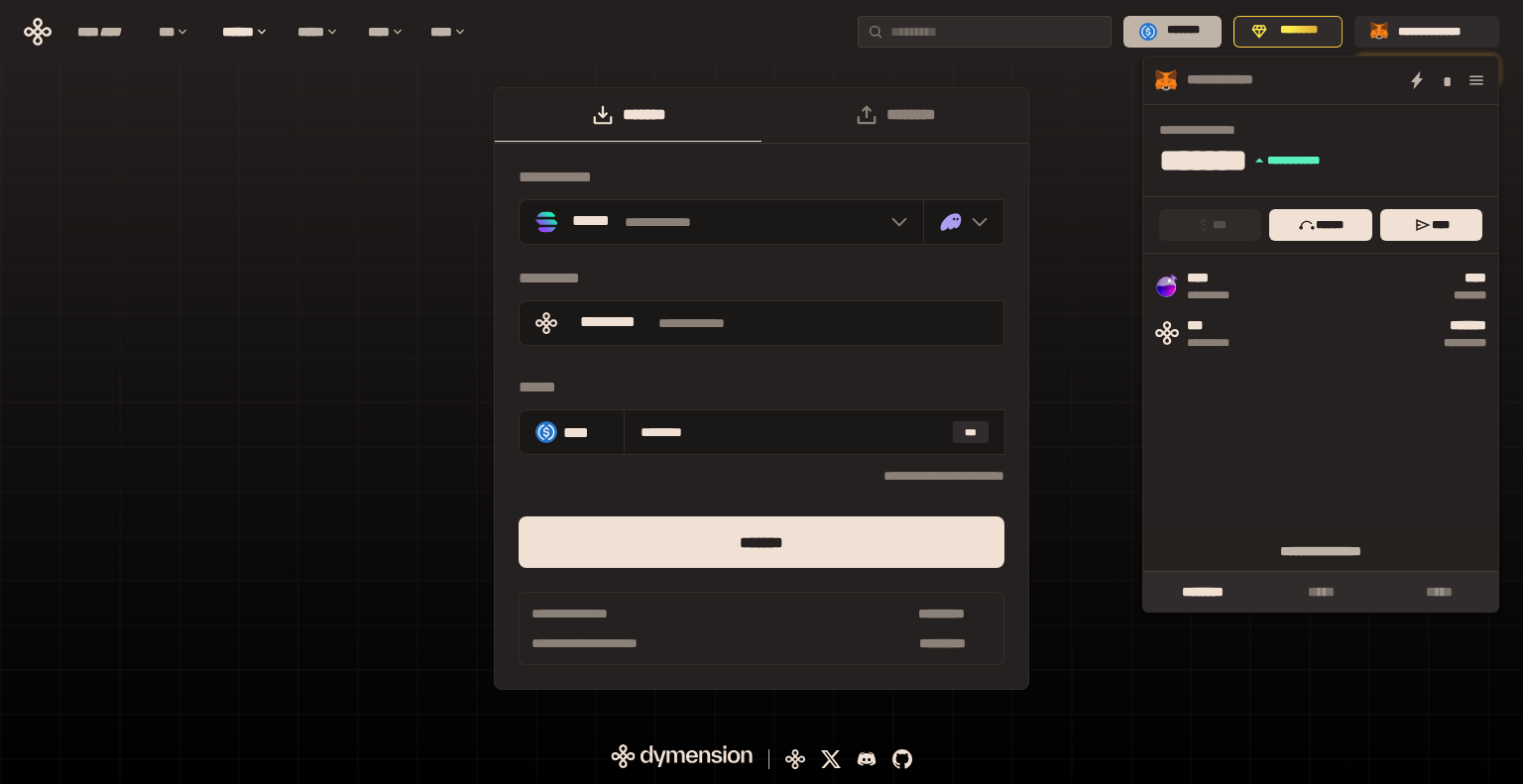 click 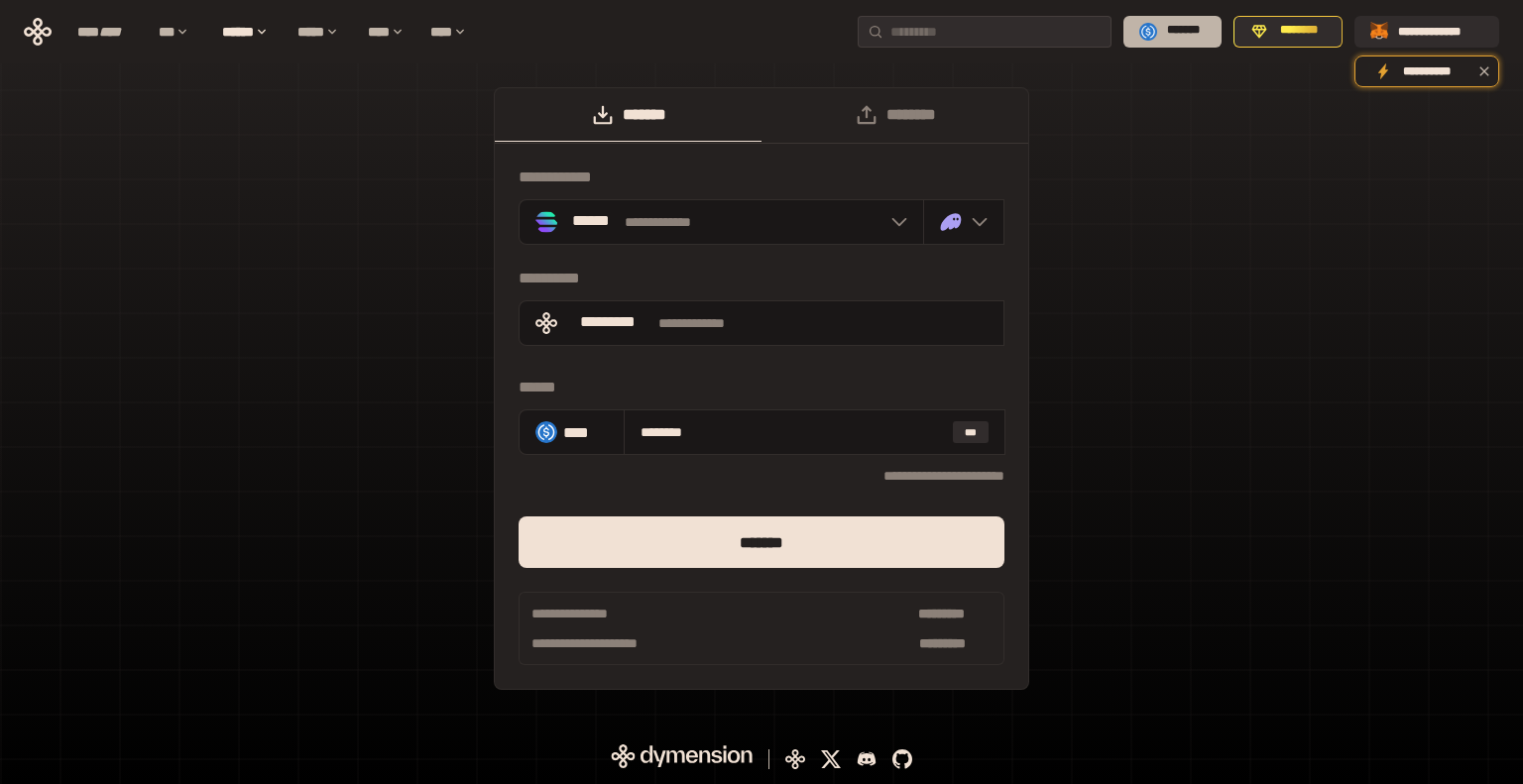 click on "*******" at bounding box center [1172, 32] 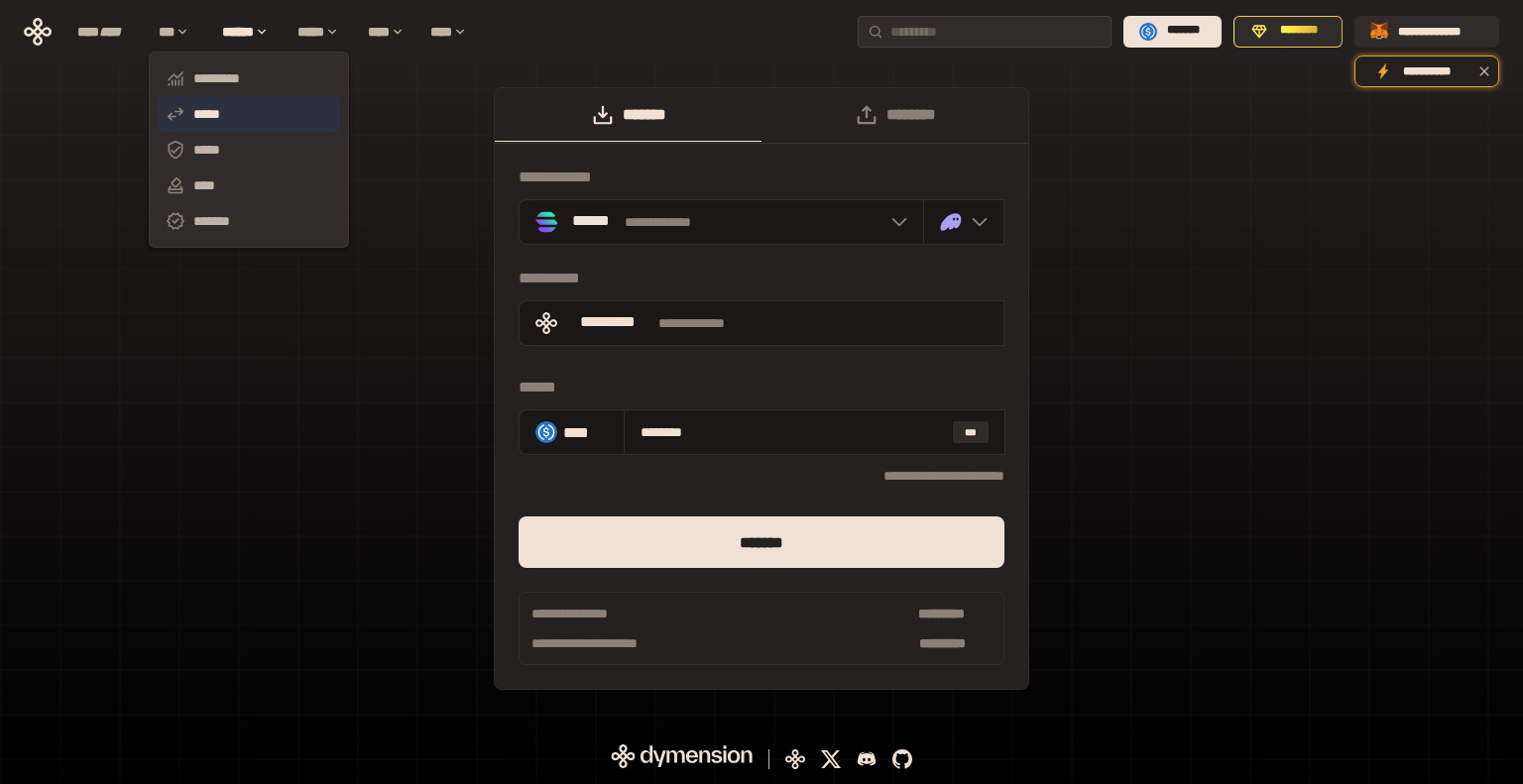 click on "*****" at bounding box center [249, 114] 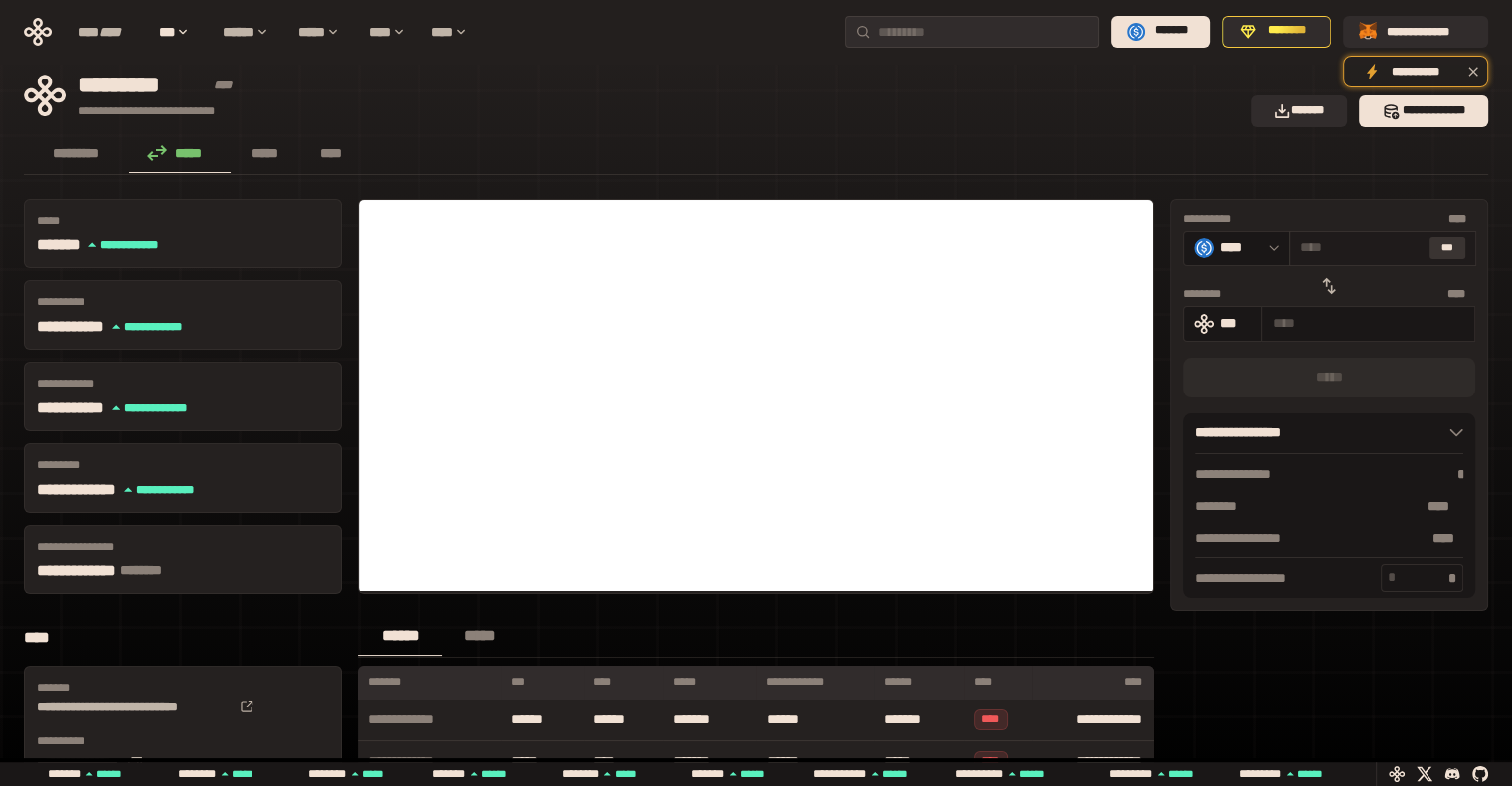 click on "***" at bounding box center (1447, 248) 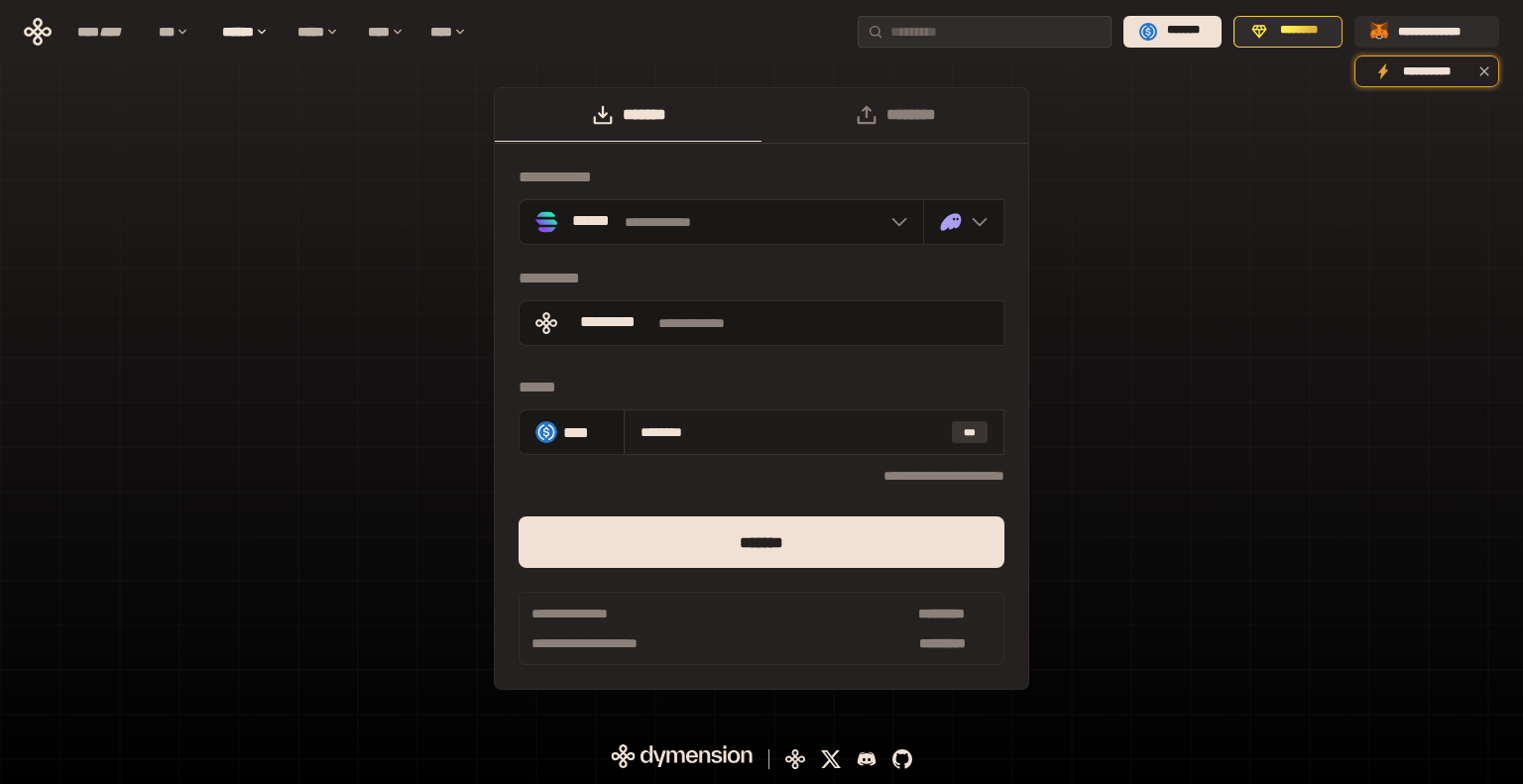 click on "***" at bounding box center [970, 432] 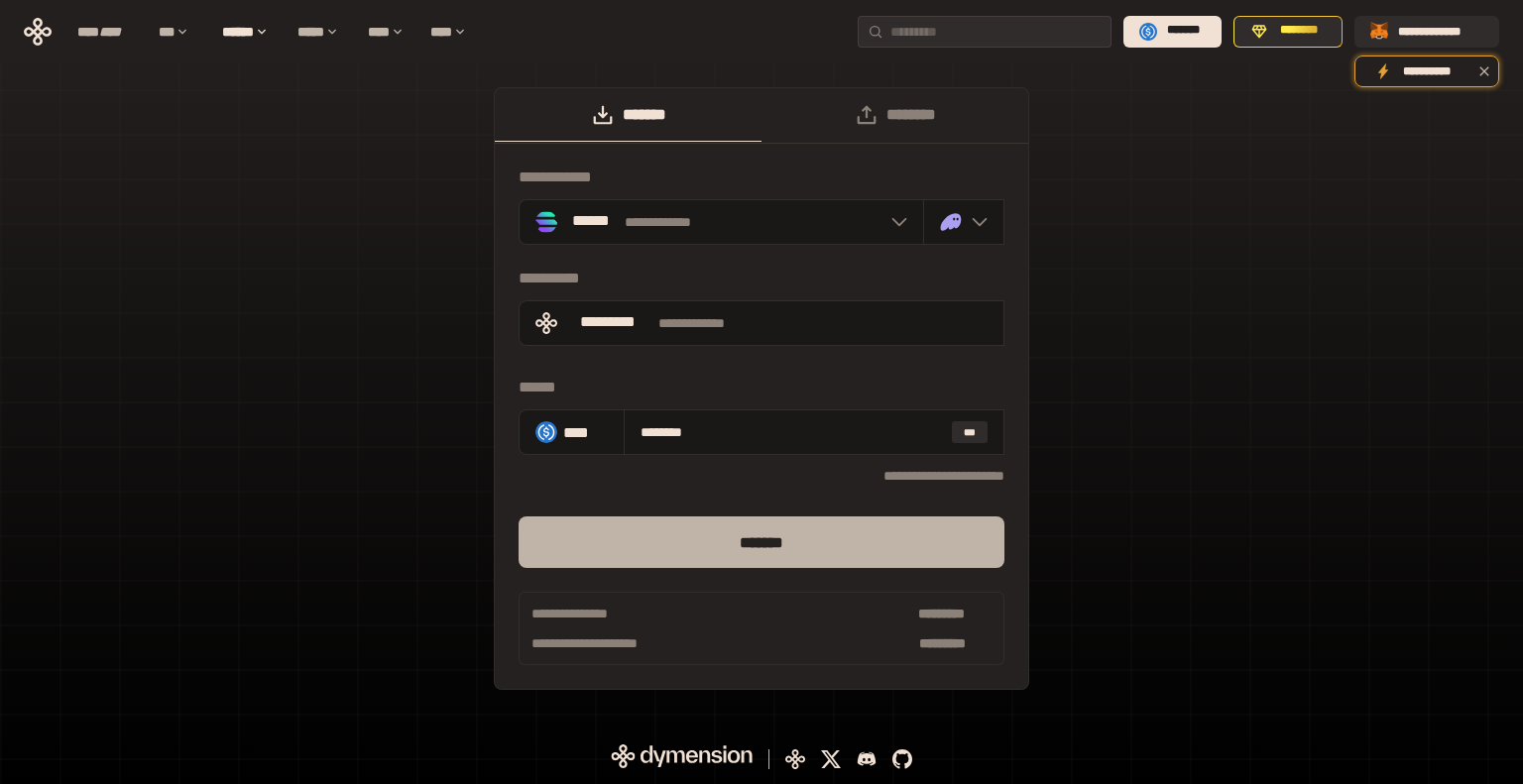 click on "*******" at bounding box center [762, 542] 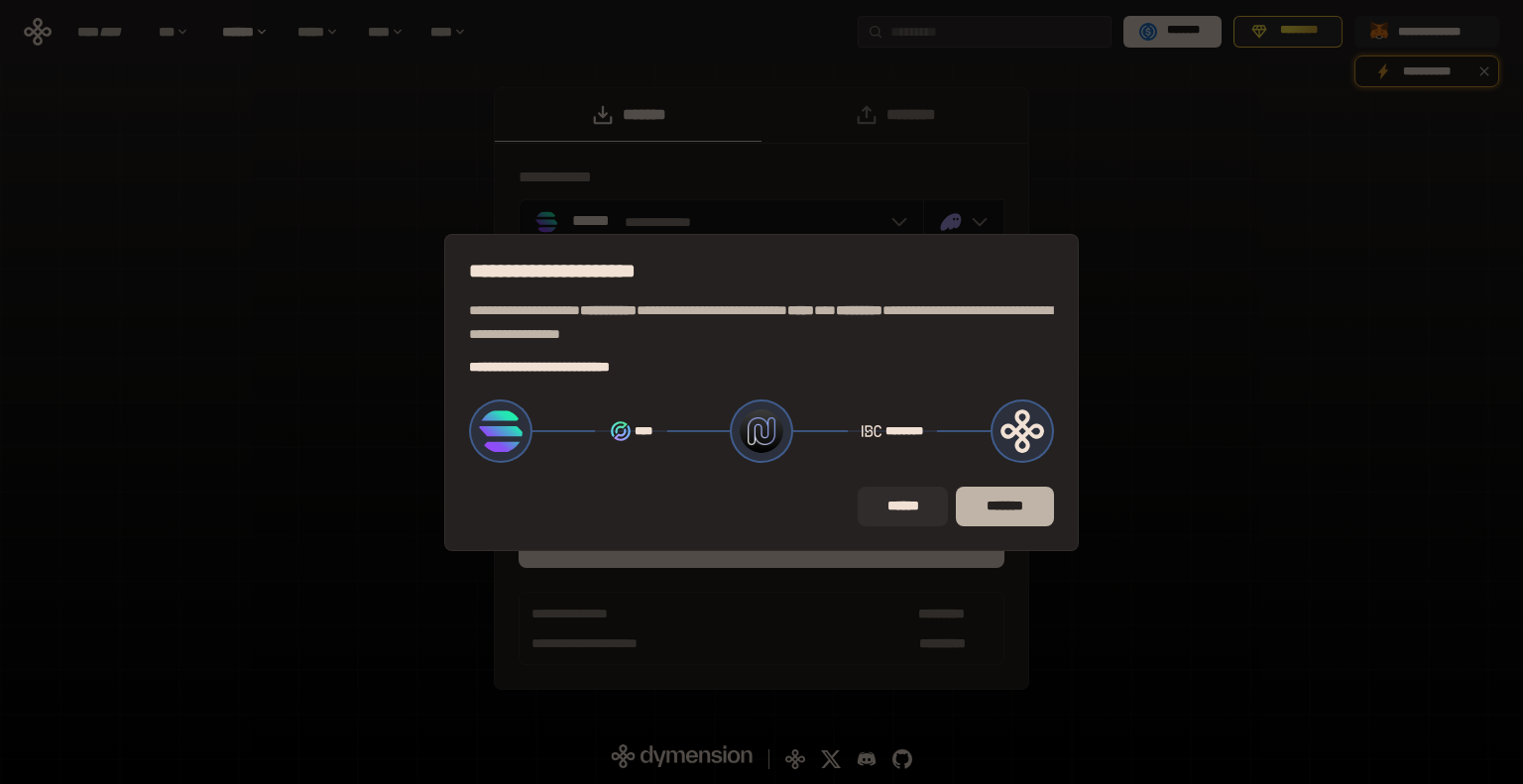 click on "*******" at bounding box center (1004, 506) 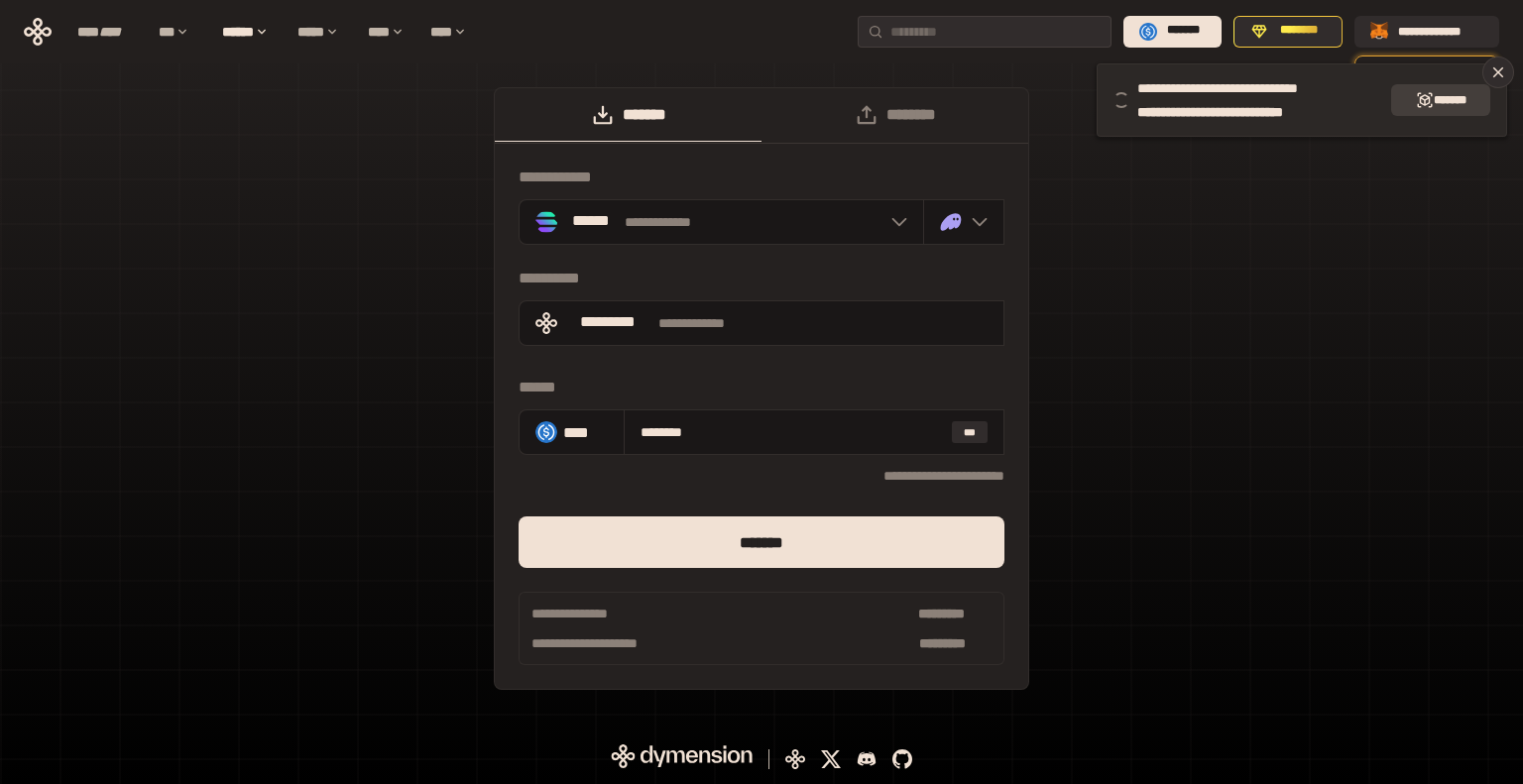 click on "*******" at bounding box center [1441, 100] 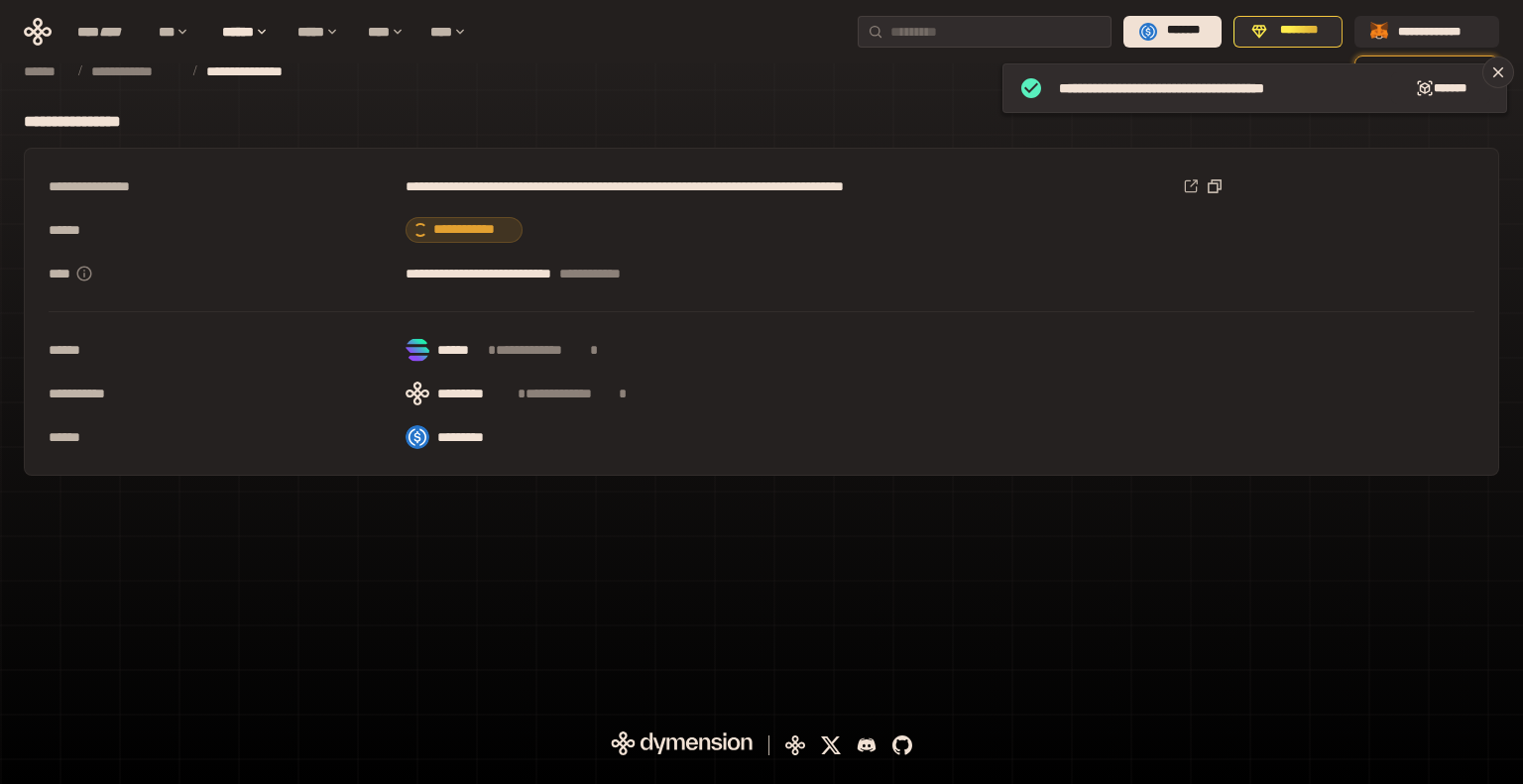 click on "[FIRST] [LAST] [NUMBER] [STREET] [CITY] [STATE] [POSTAL_CODE] [COUNTRY] [PHONE] [EMAIL] [SSN] [PASSPORT] [DRIVER_LICENSE] [CREDIT_CARD] [BIRTH_DATE] [AGE]" at bounding box center (762, 311) 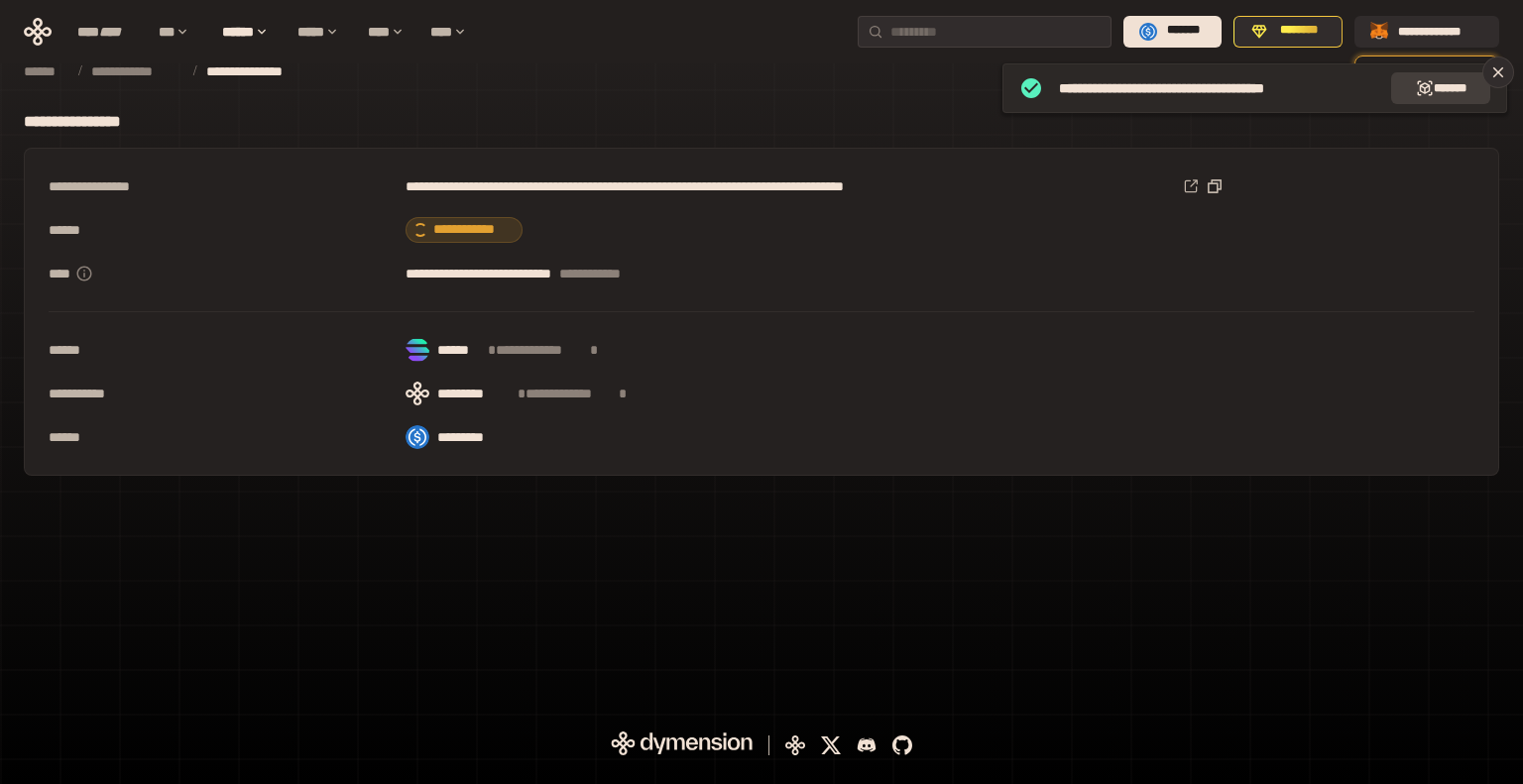 click on "*******" at bounding box center [1441, 88] 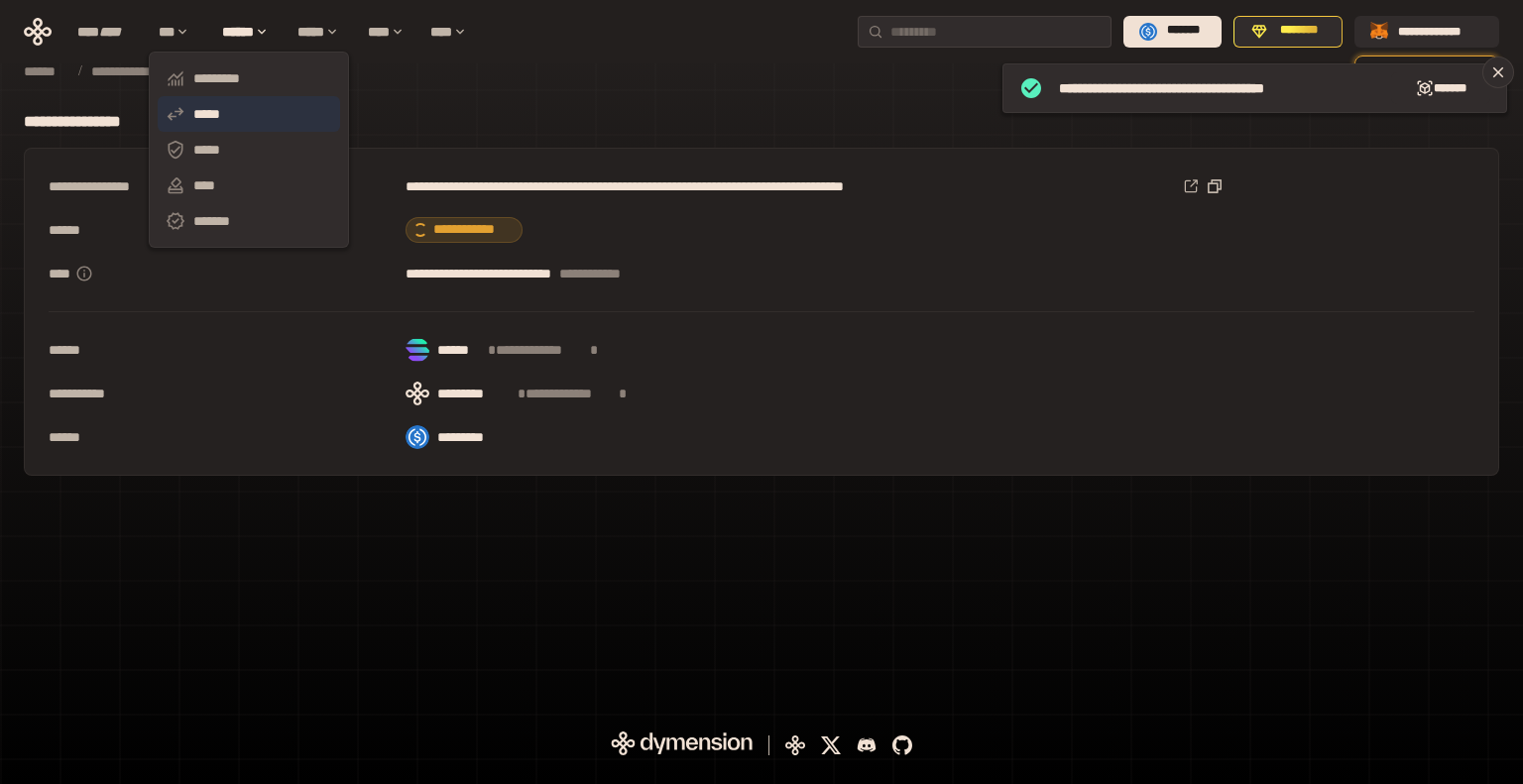 click on "*****" at bounding box center [249, 114] 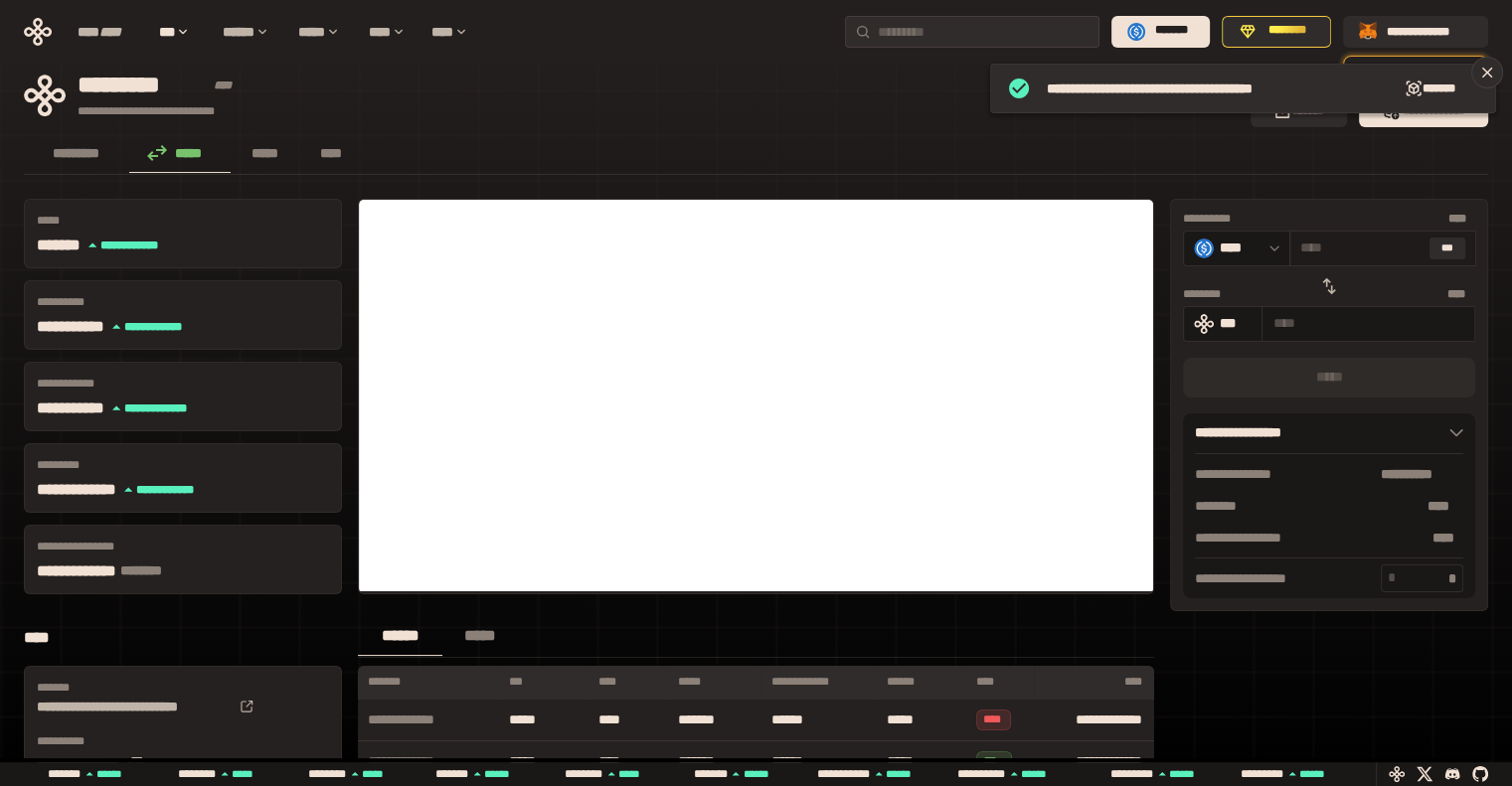 click on "* ** ***" at bounding box center [1383, 248] 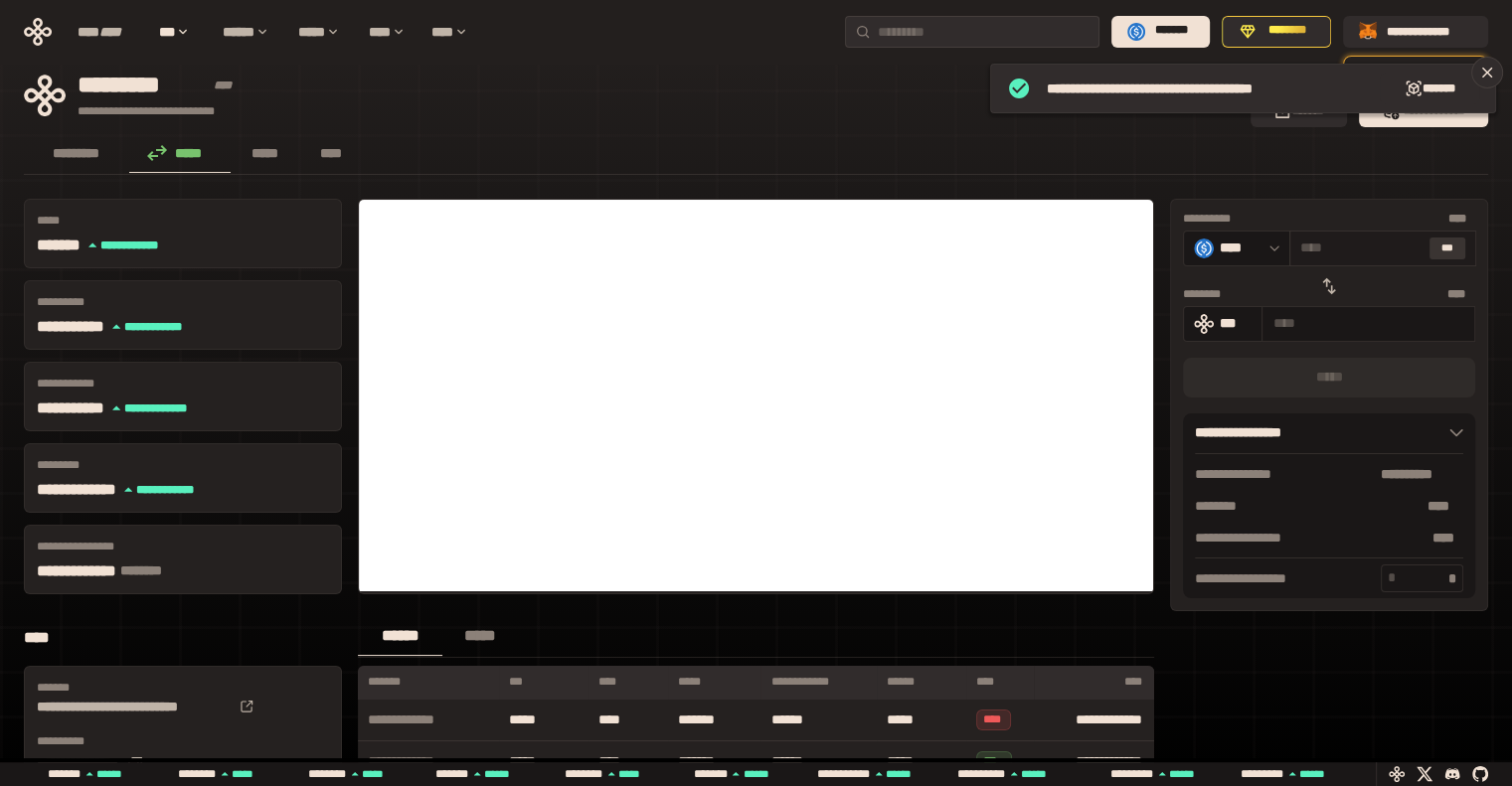 click on "***" at bounding box center [1447, 248] 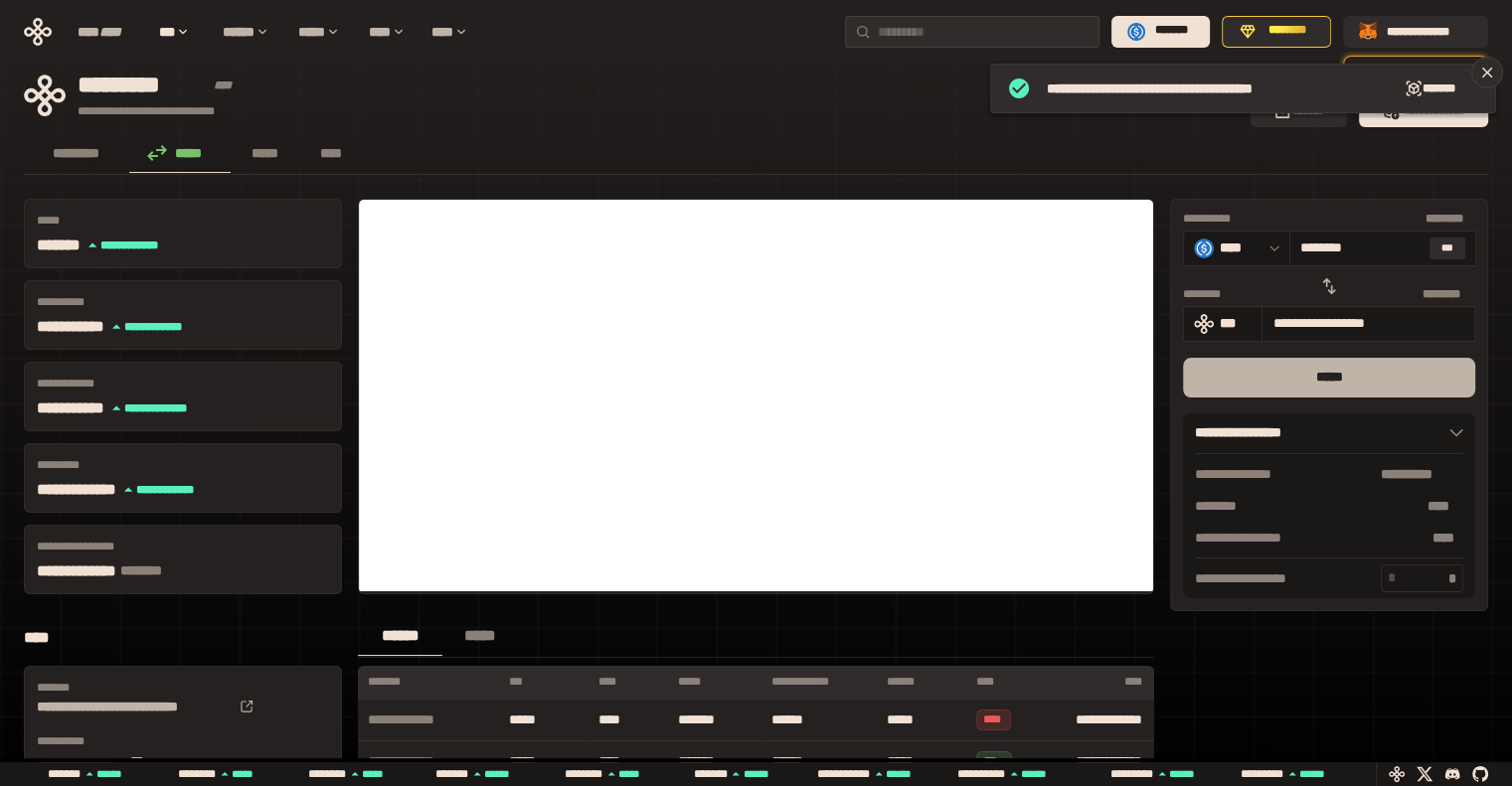 click on "*****" at bounding box center (1329, 378) 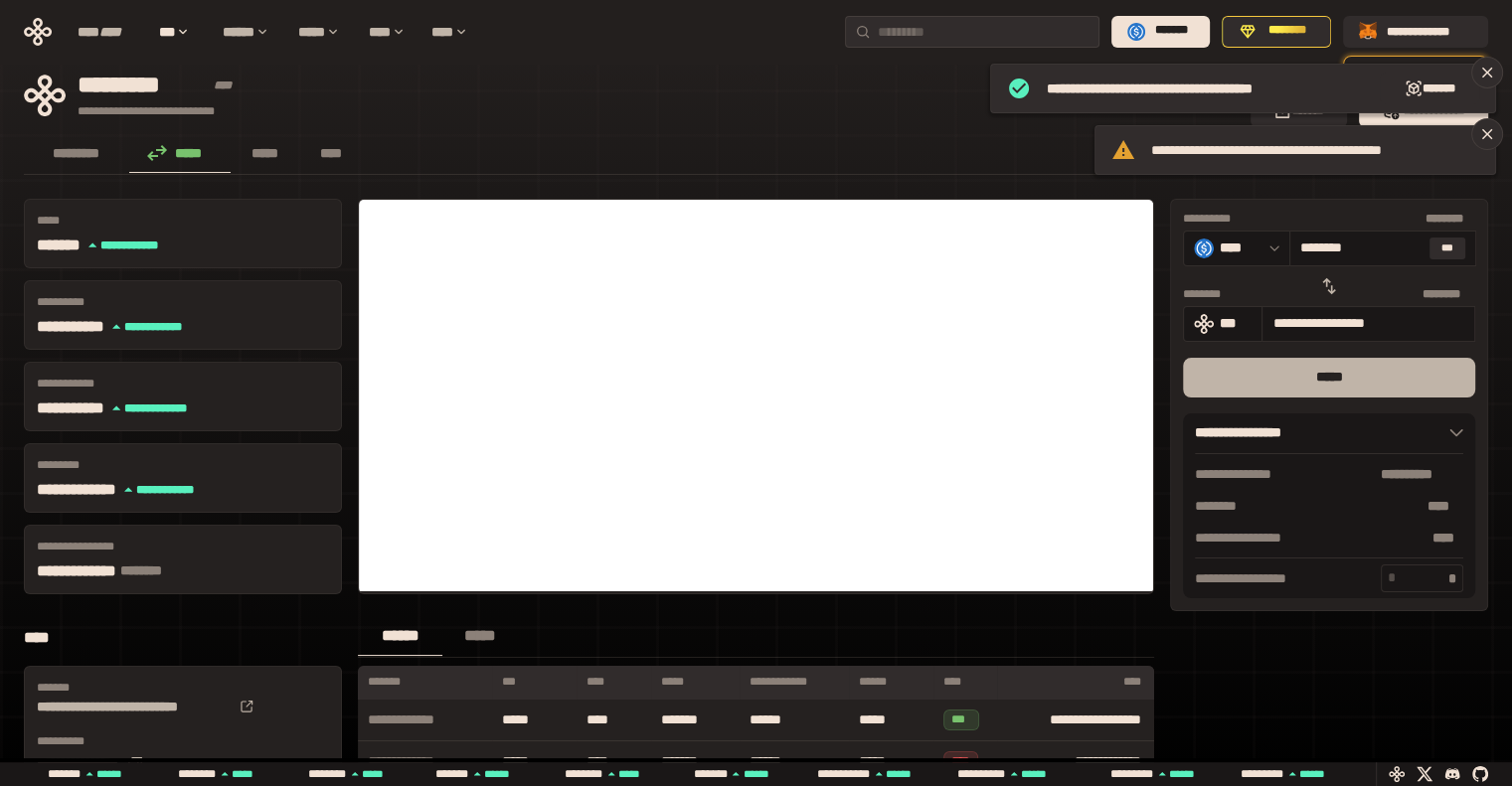 click on "*****" at bounding box center (1329, 378) 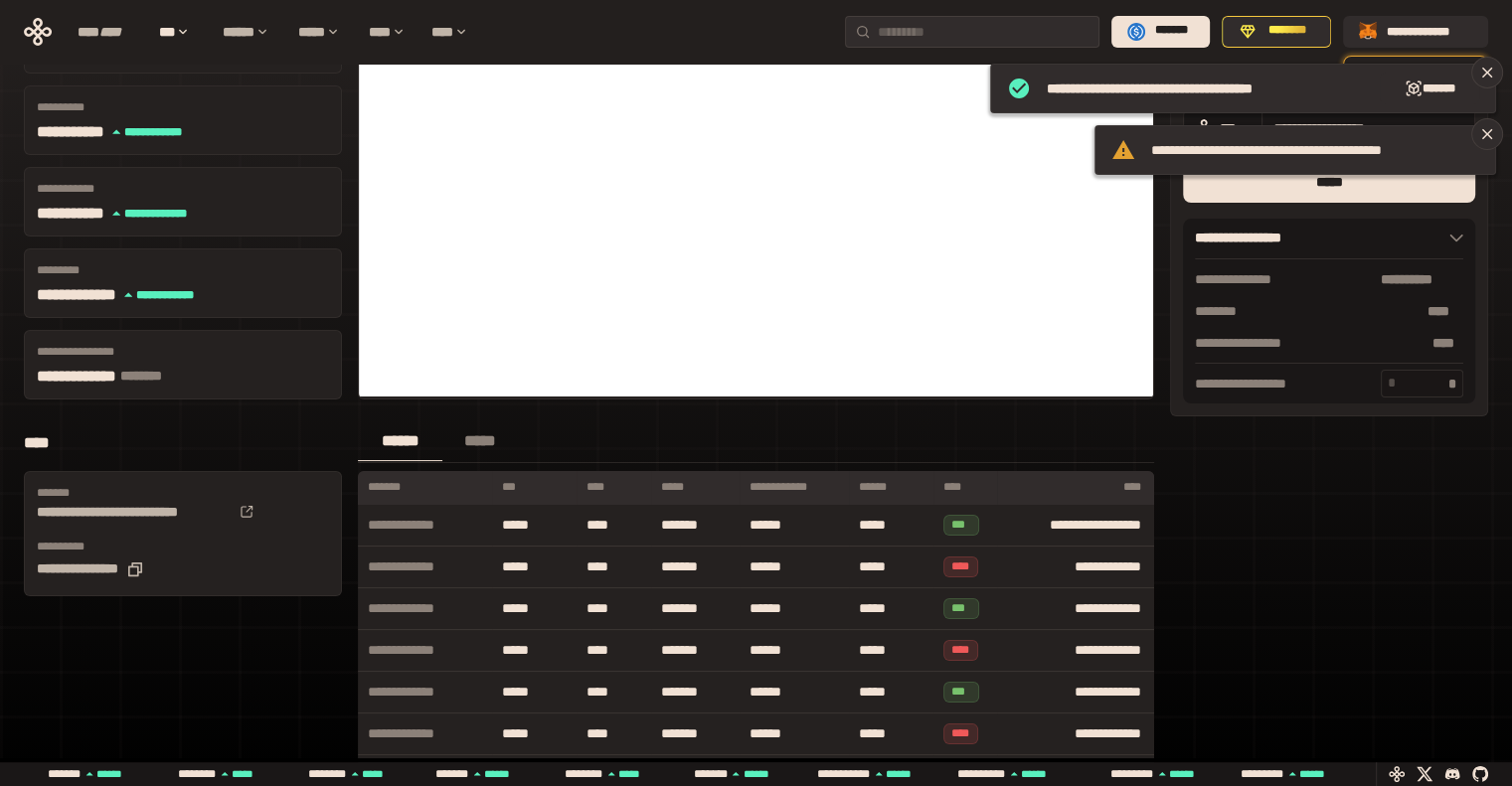 scroll, scrollTop: 0, scrollLeft: 0, axis: both 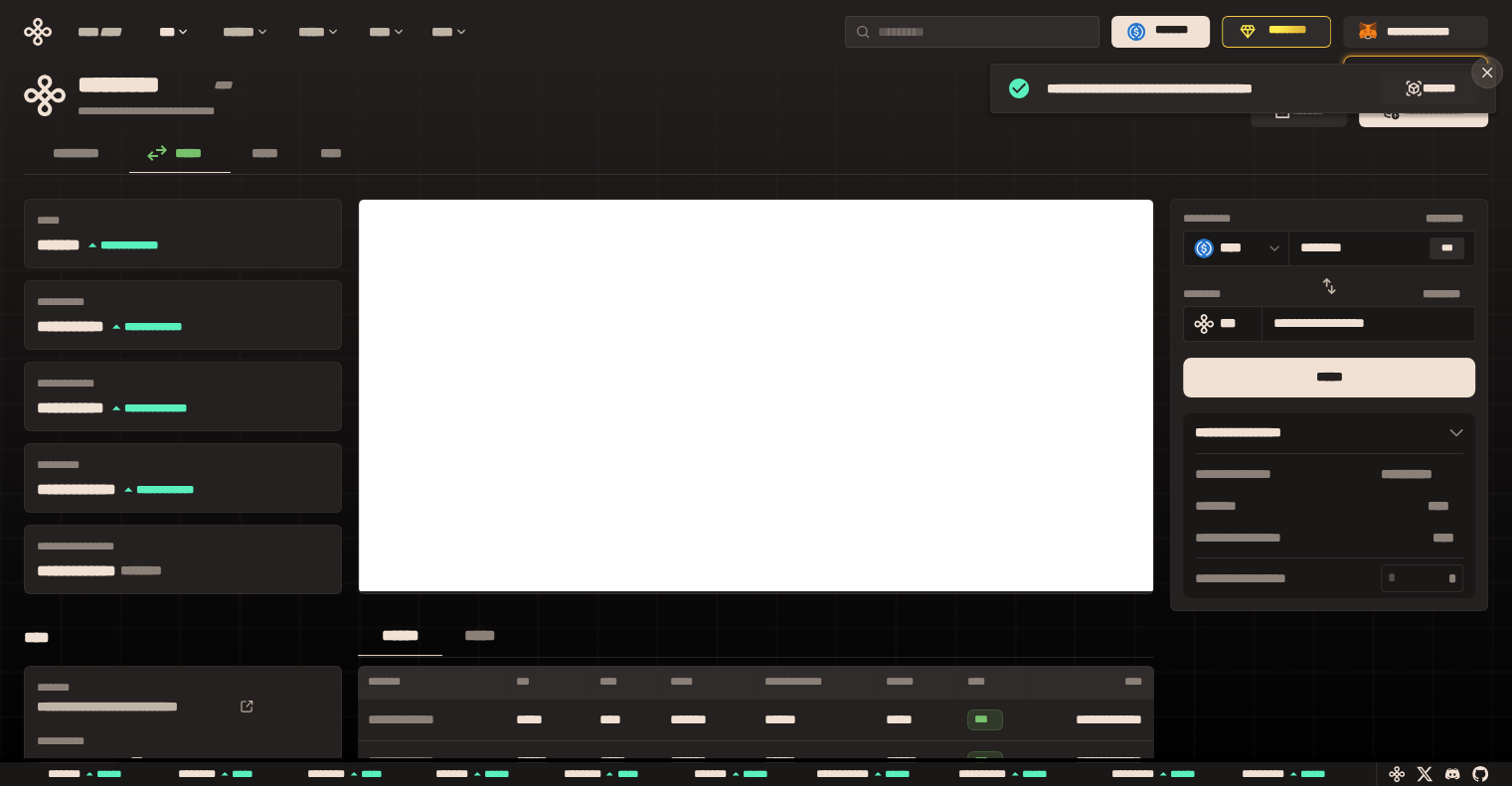 click 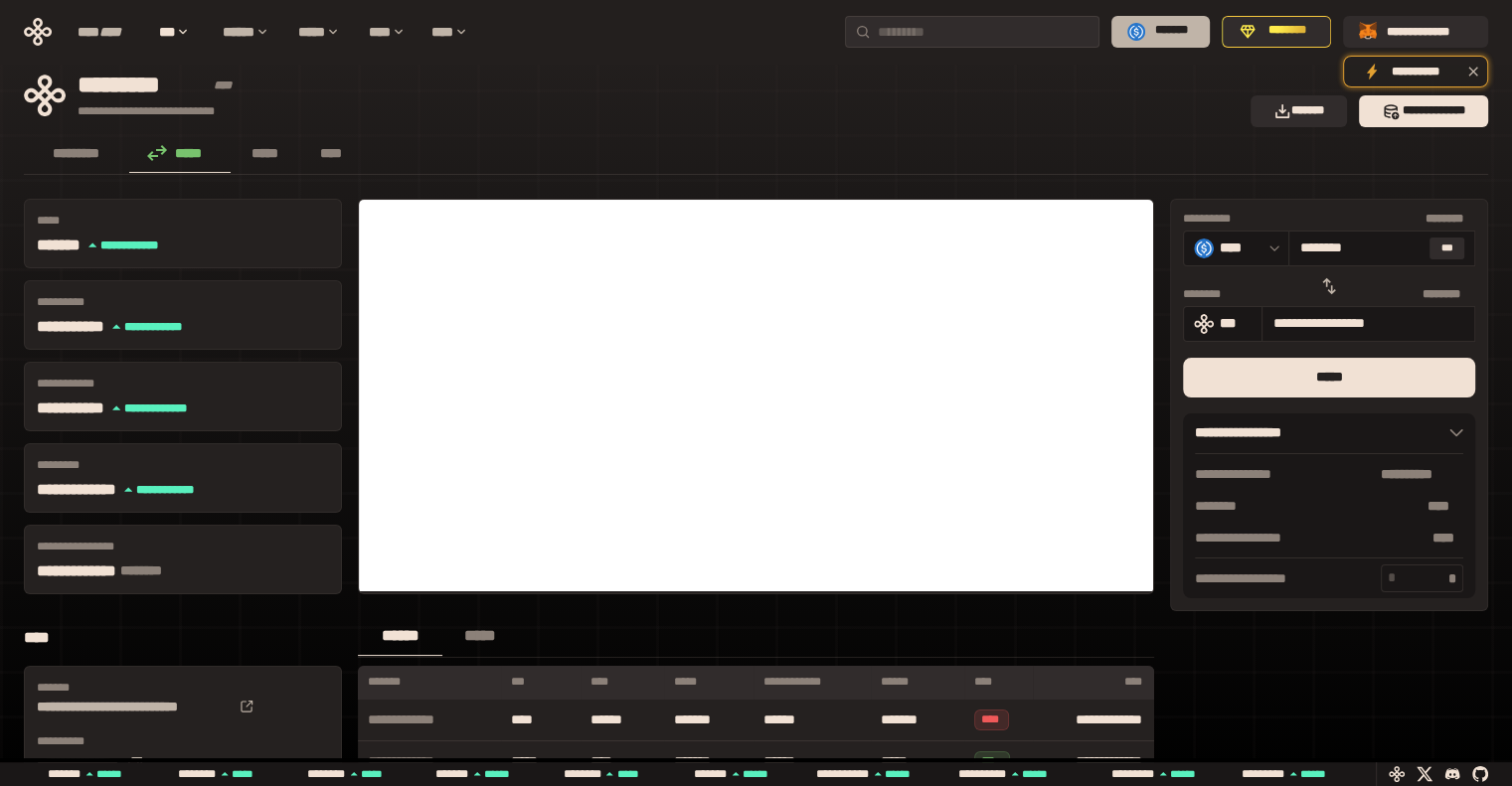 click on "*******" at bounding box center (1171, 31) 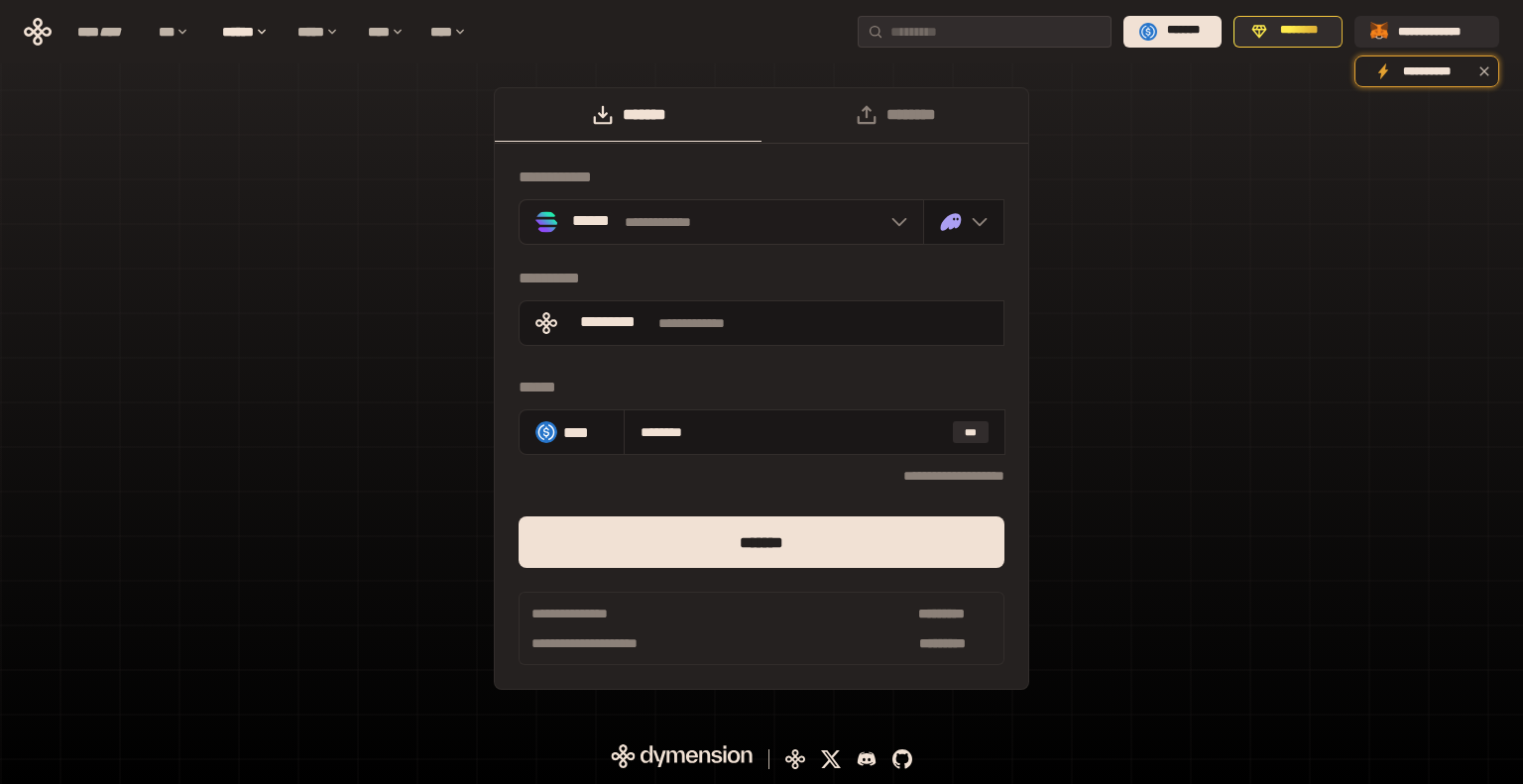 click on "**********" at bounding box center (721, 222) 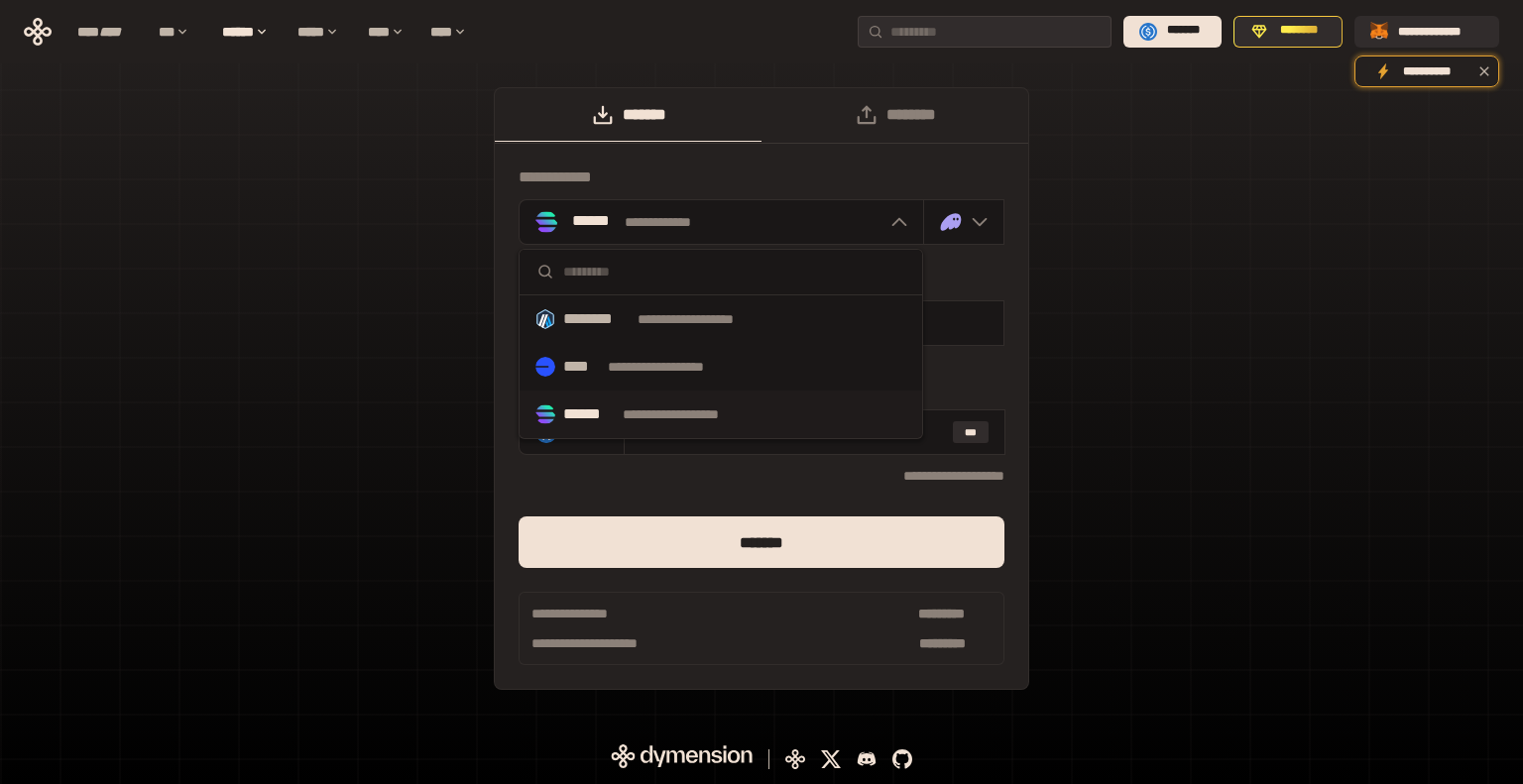 click on "[FIRST] [LAST] [NUMBER] [STREET] [CITY] [STATE] [POSTAL_CODE] [COUNTRY] [PHONE] [EMAIL] [SSN] [PASSPORT] [DRIVER_LICENSE] [CREDIT_CARD] [BIRTH_DATE] [AGE]" at bounding box center (762, 389) 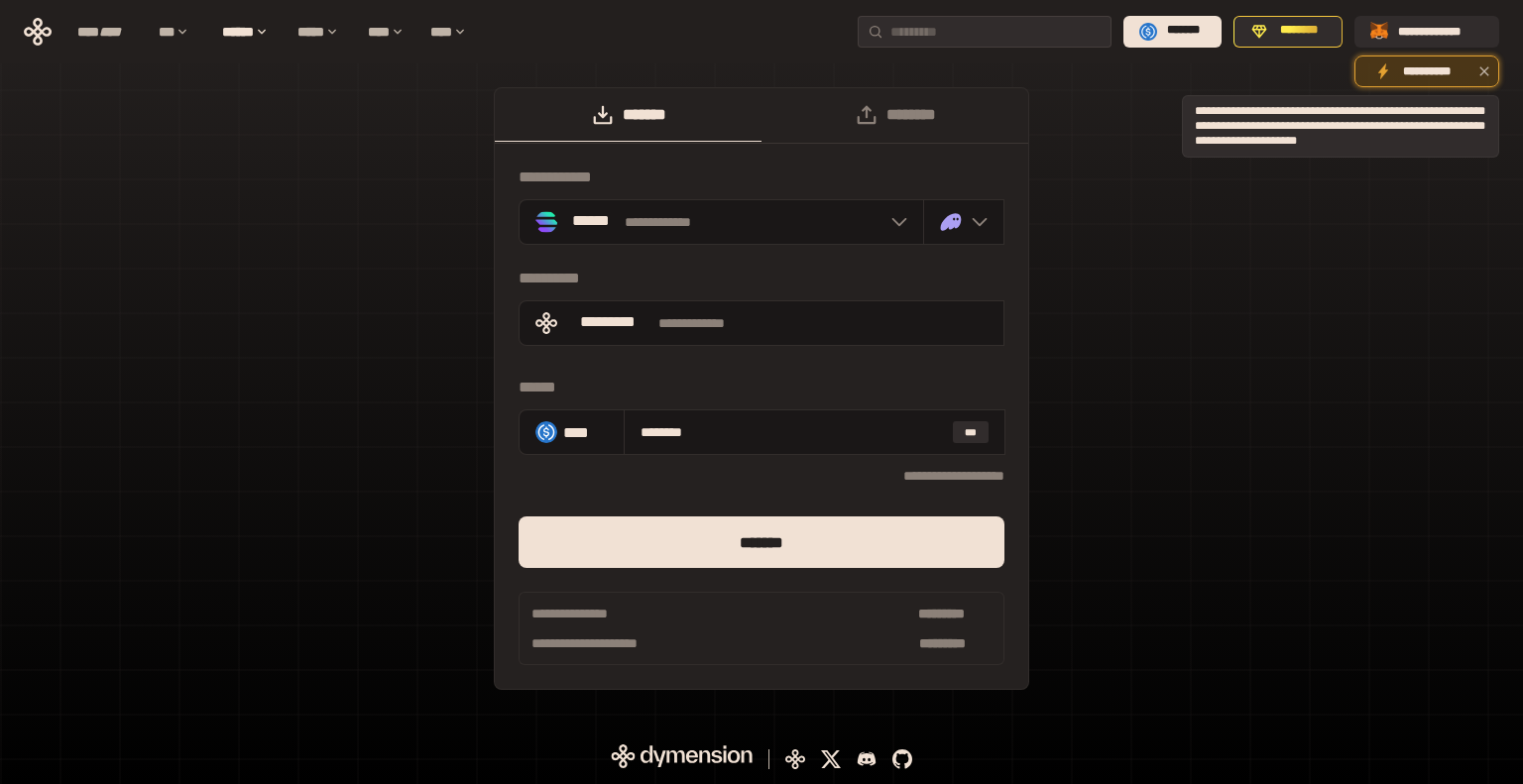 click 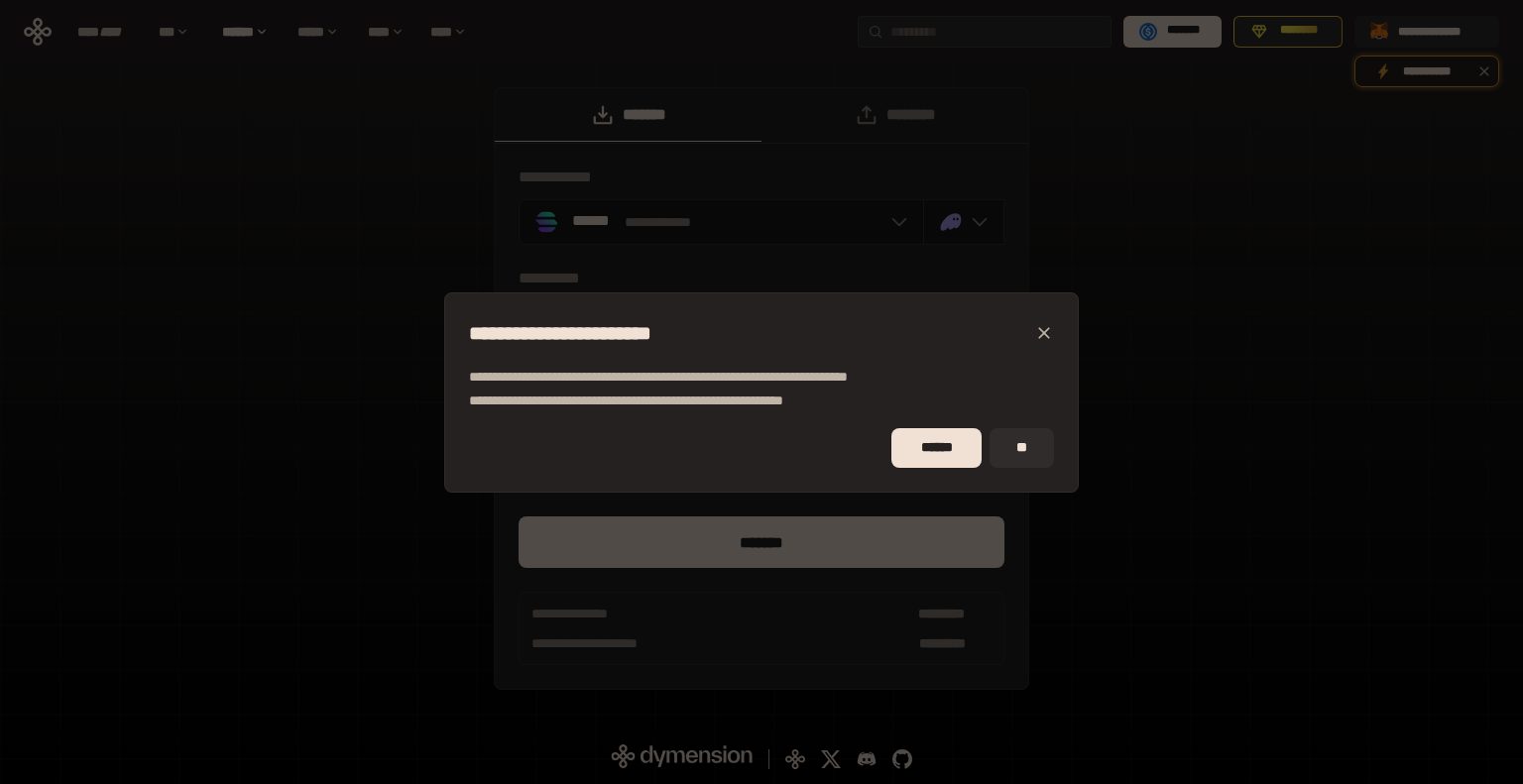 click 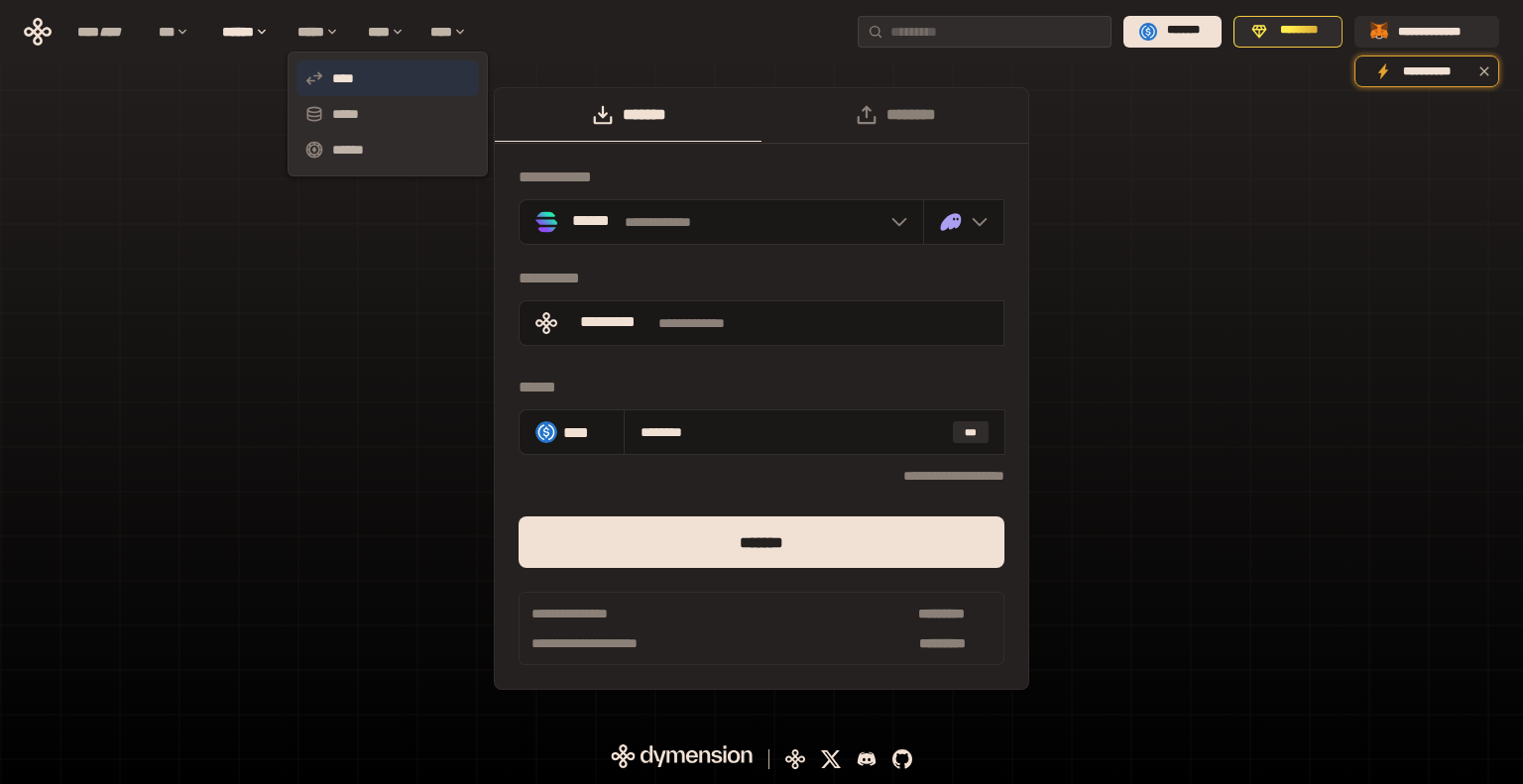 click on "****" at bounding box center [388, 78] 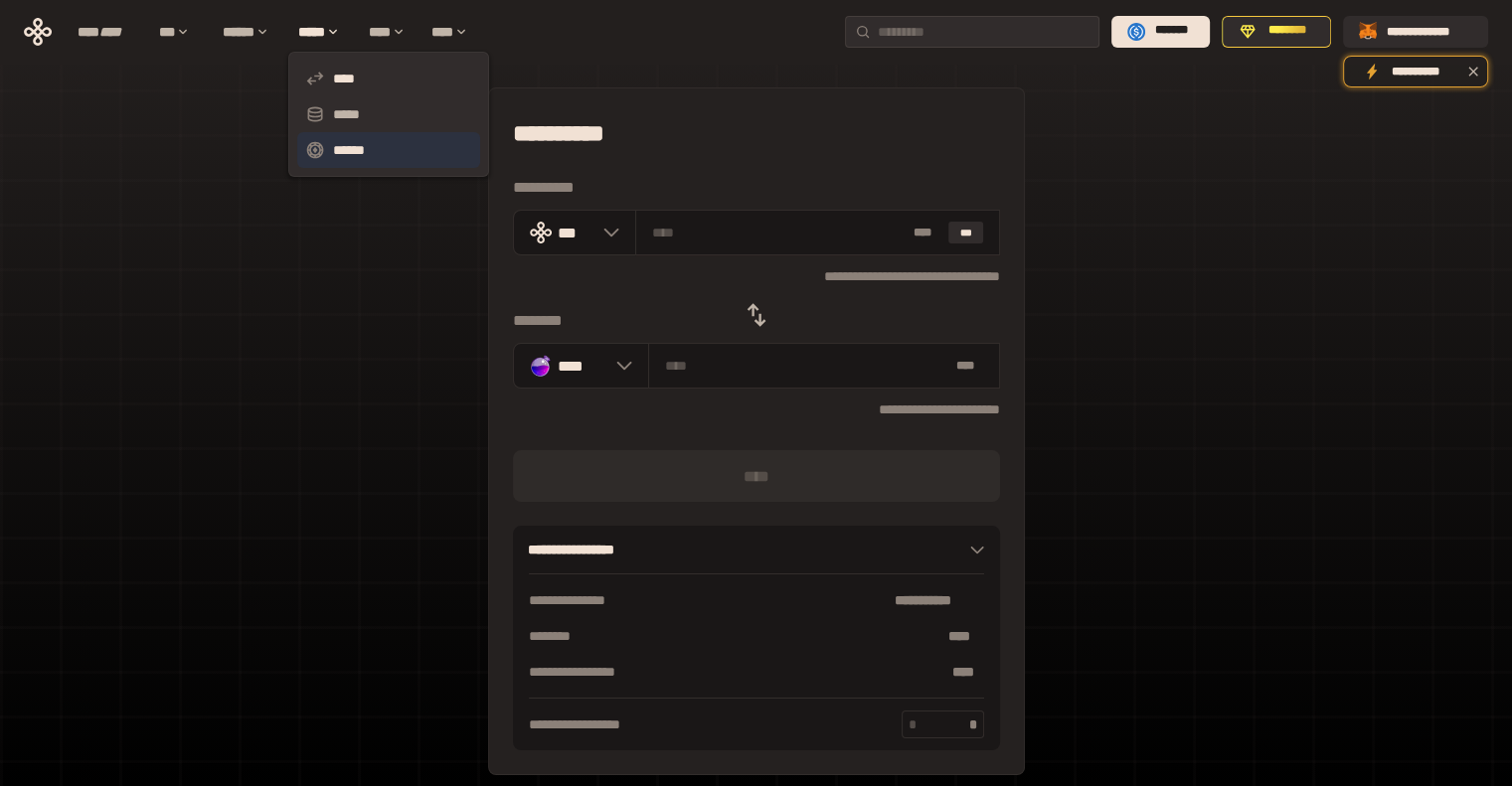 click on "******" at bounding box center [389, 150] 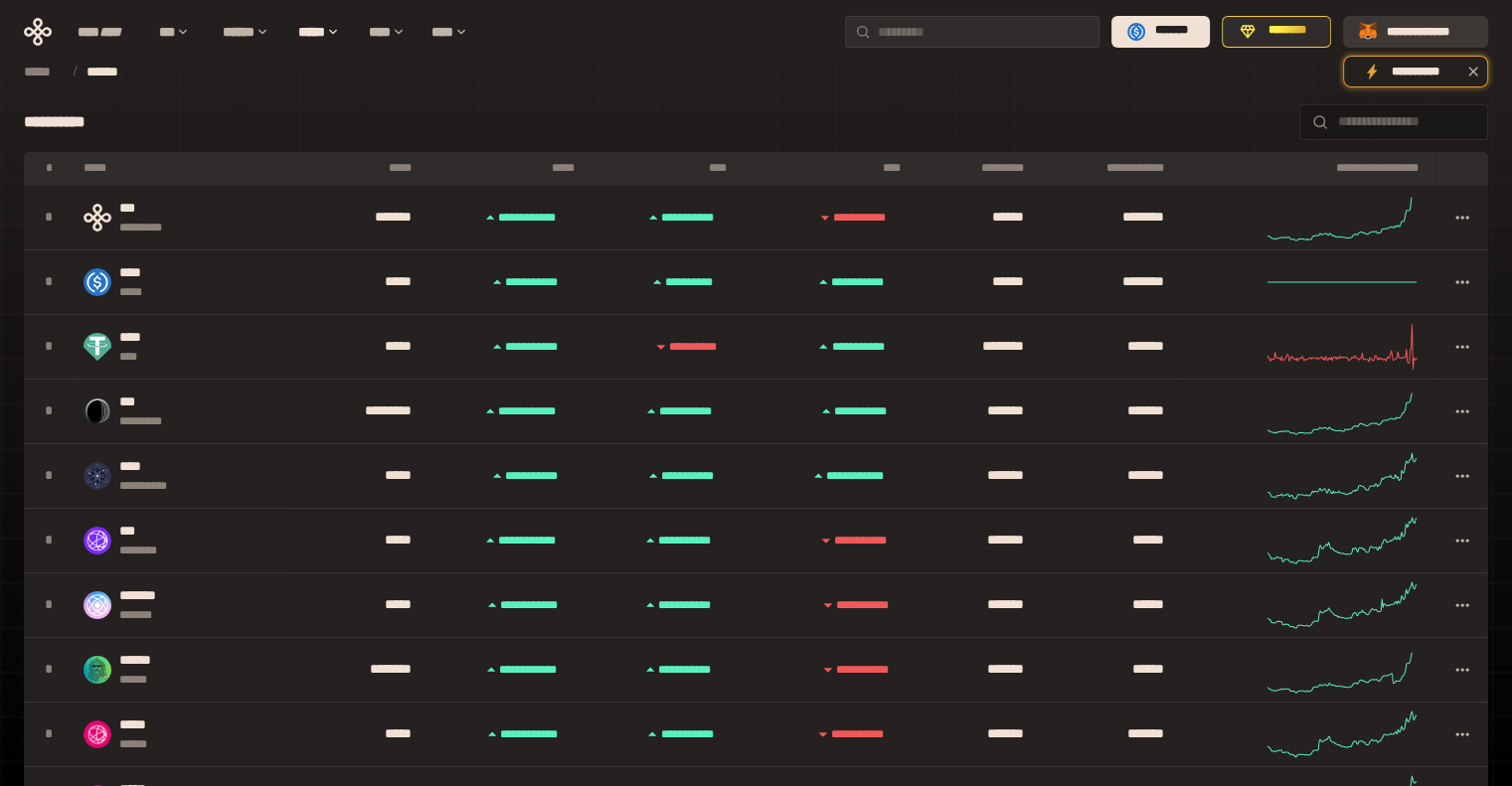 click on "**********" at bounding box center (1429, 31) 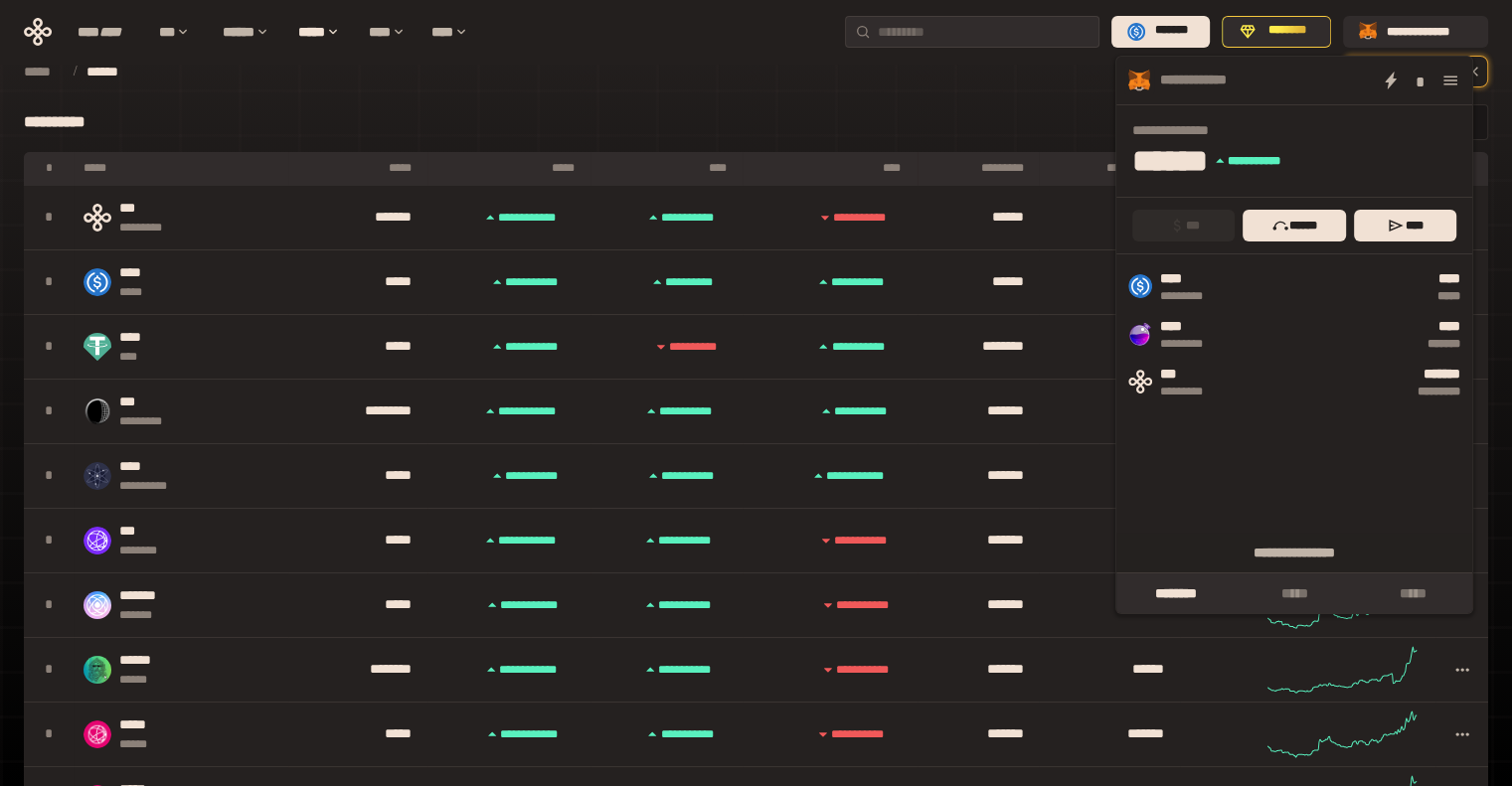 click 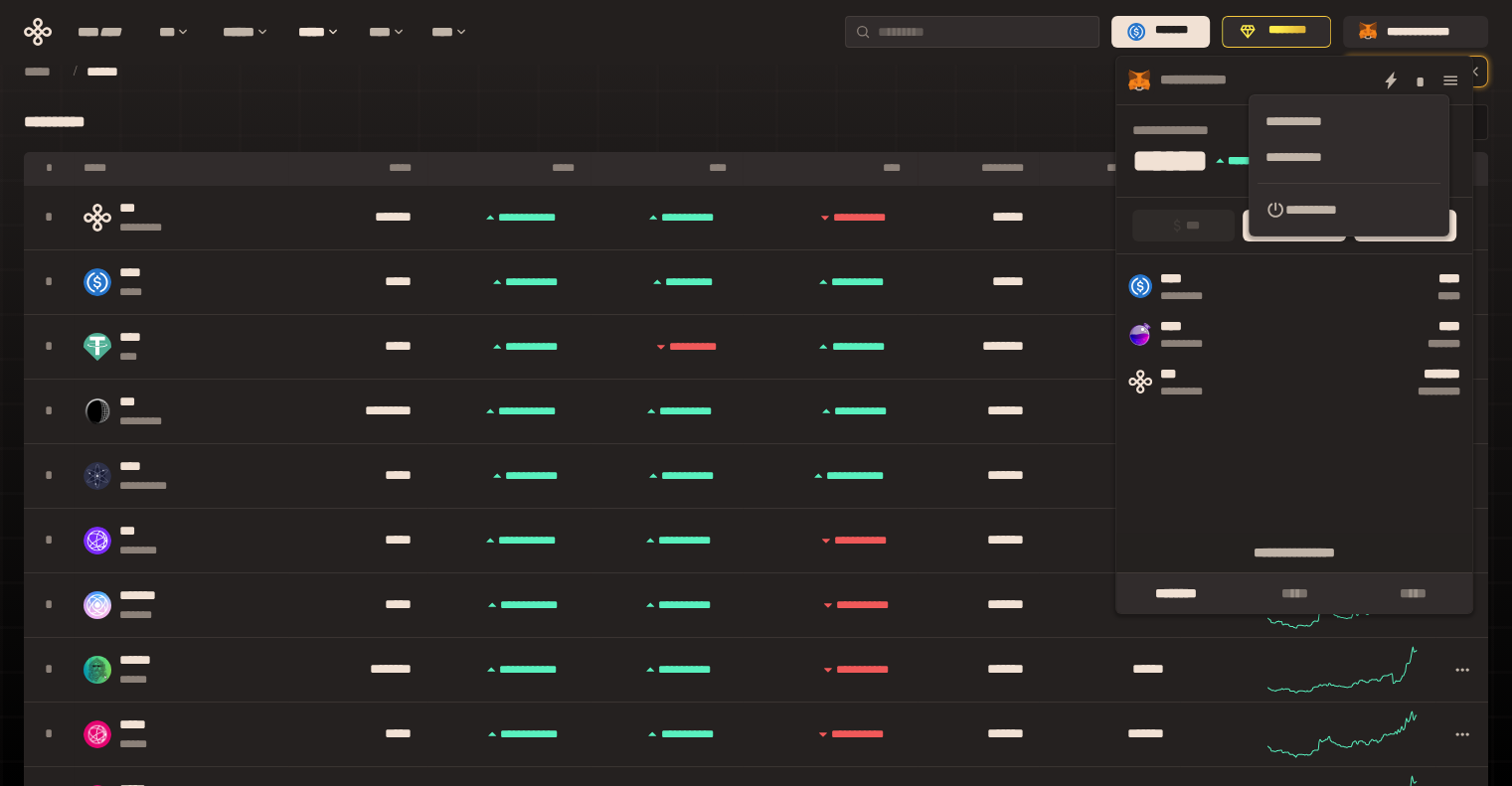 click 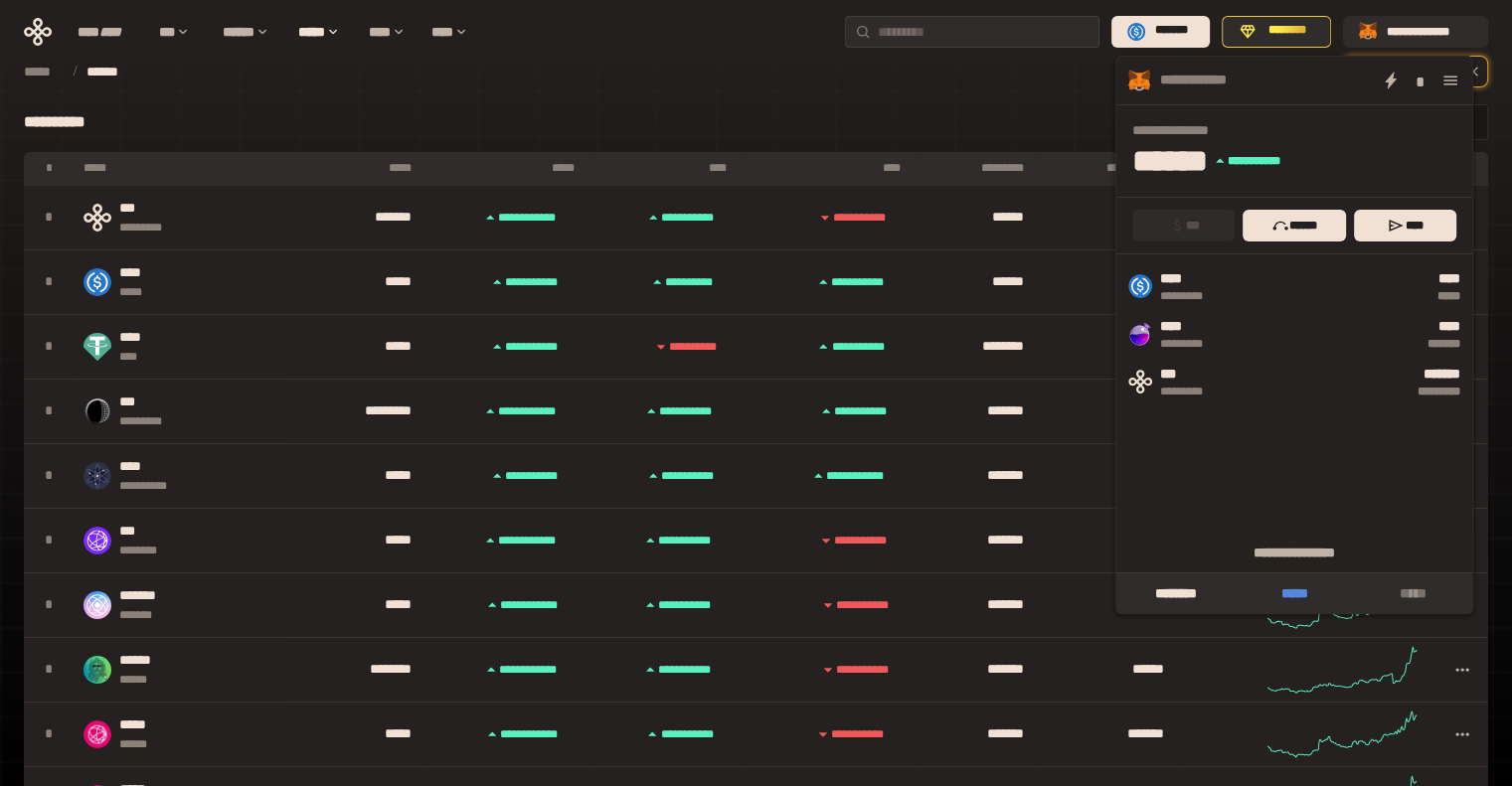 click on "*****" at bounding box center (1293, 593) 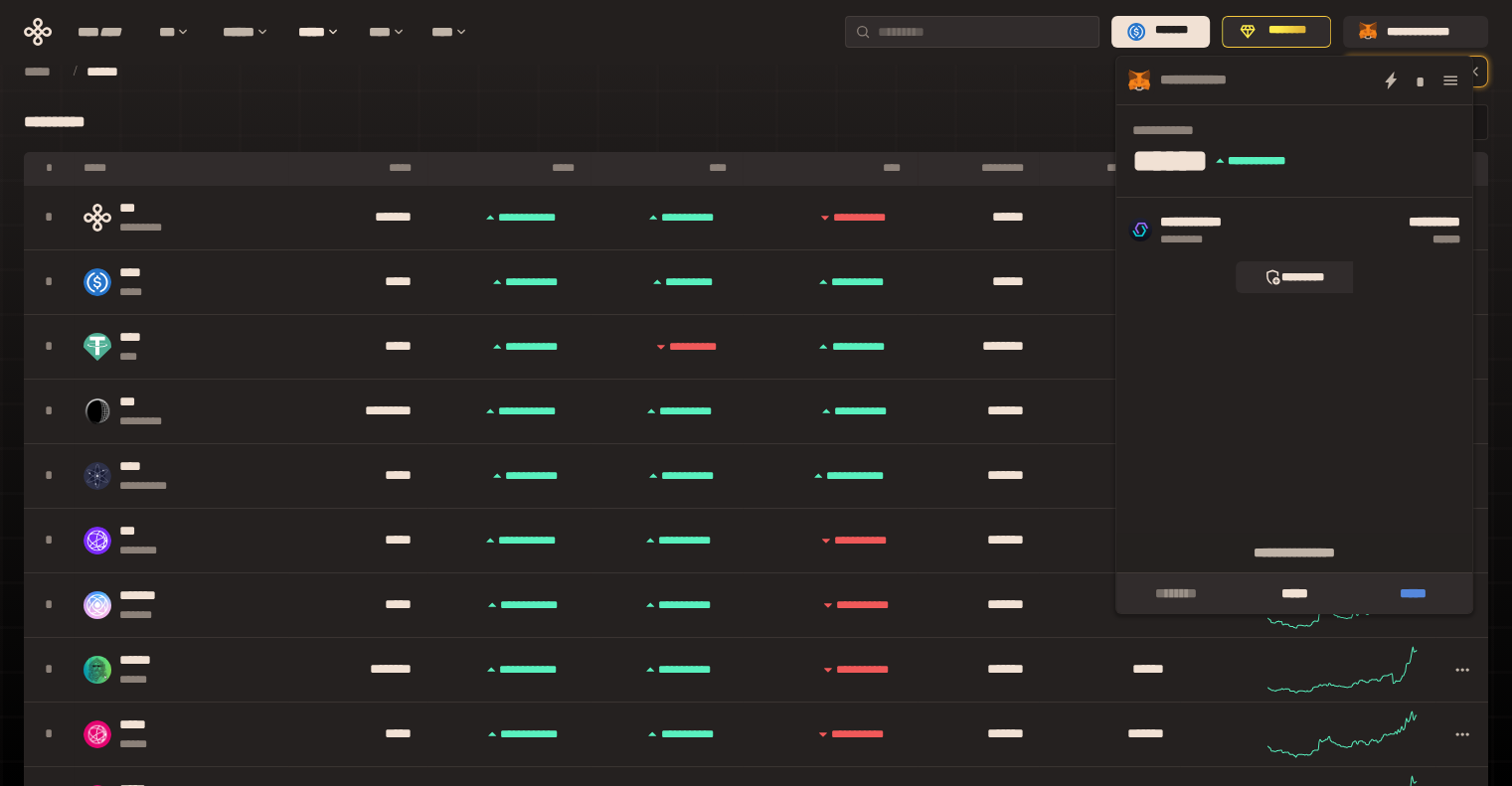 click on "*****" at bounding box center (1413, 593) 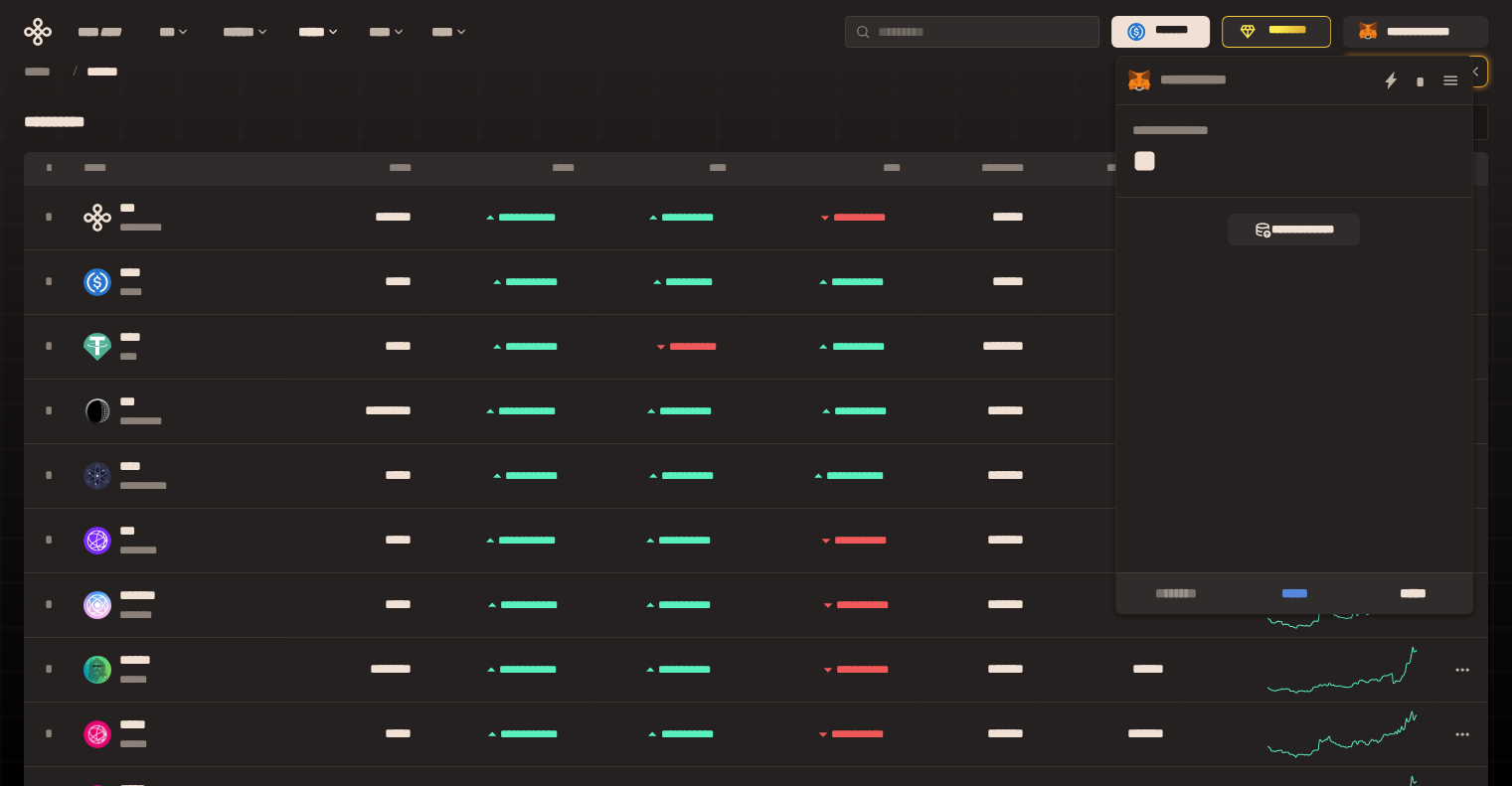 click on "*****" at bounding box center [1293, 593] 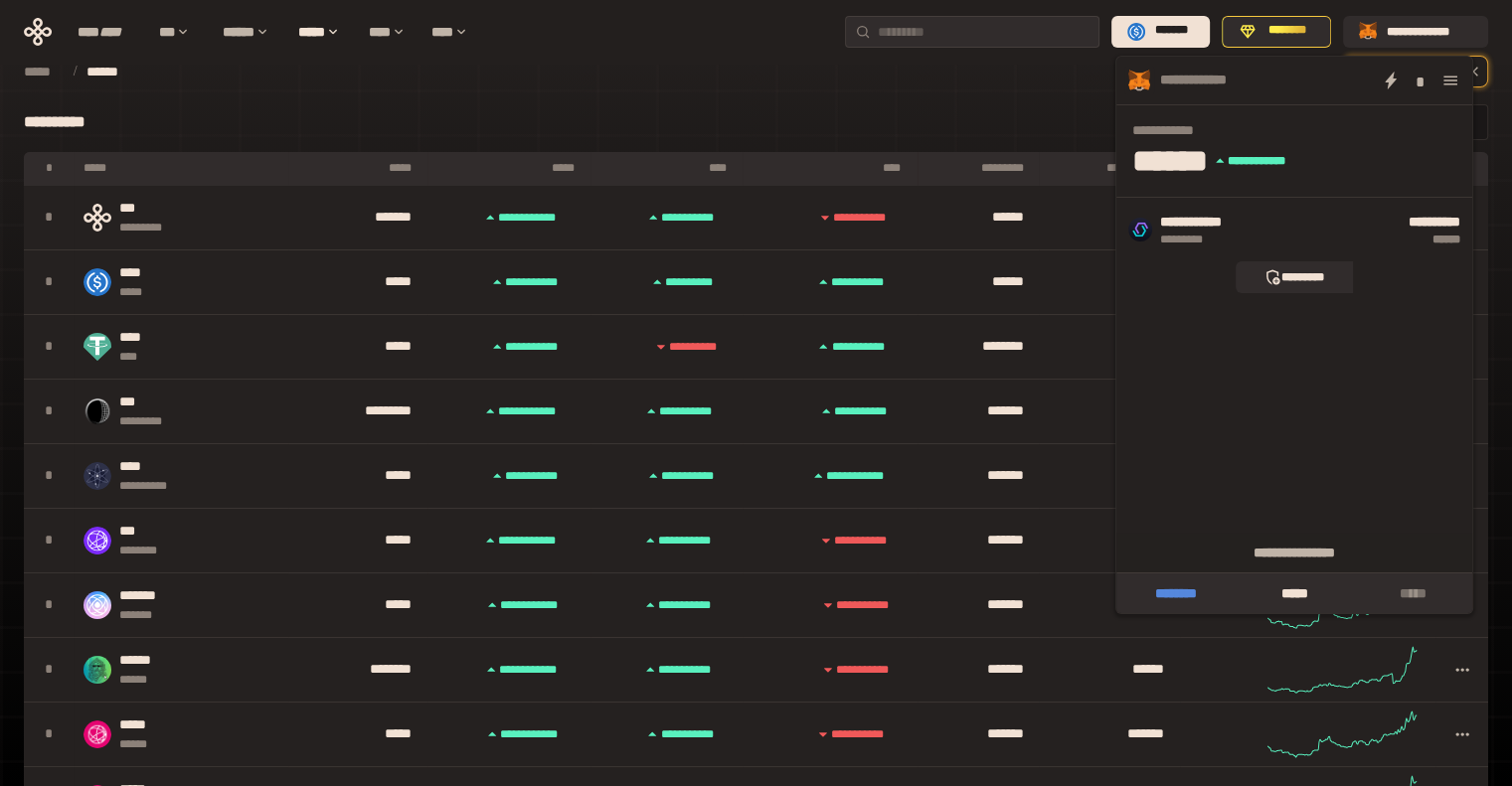 click on "********" at bounding box center [1175, 593] 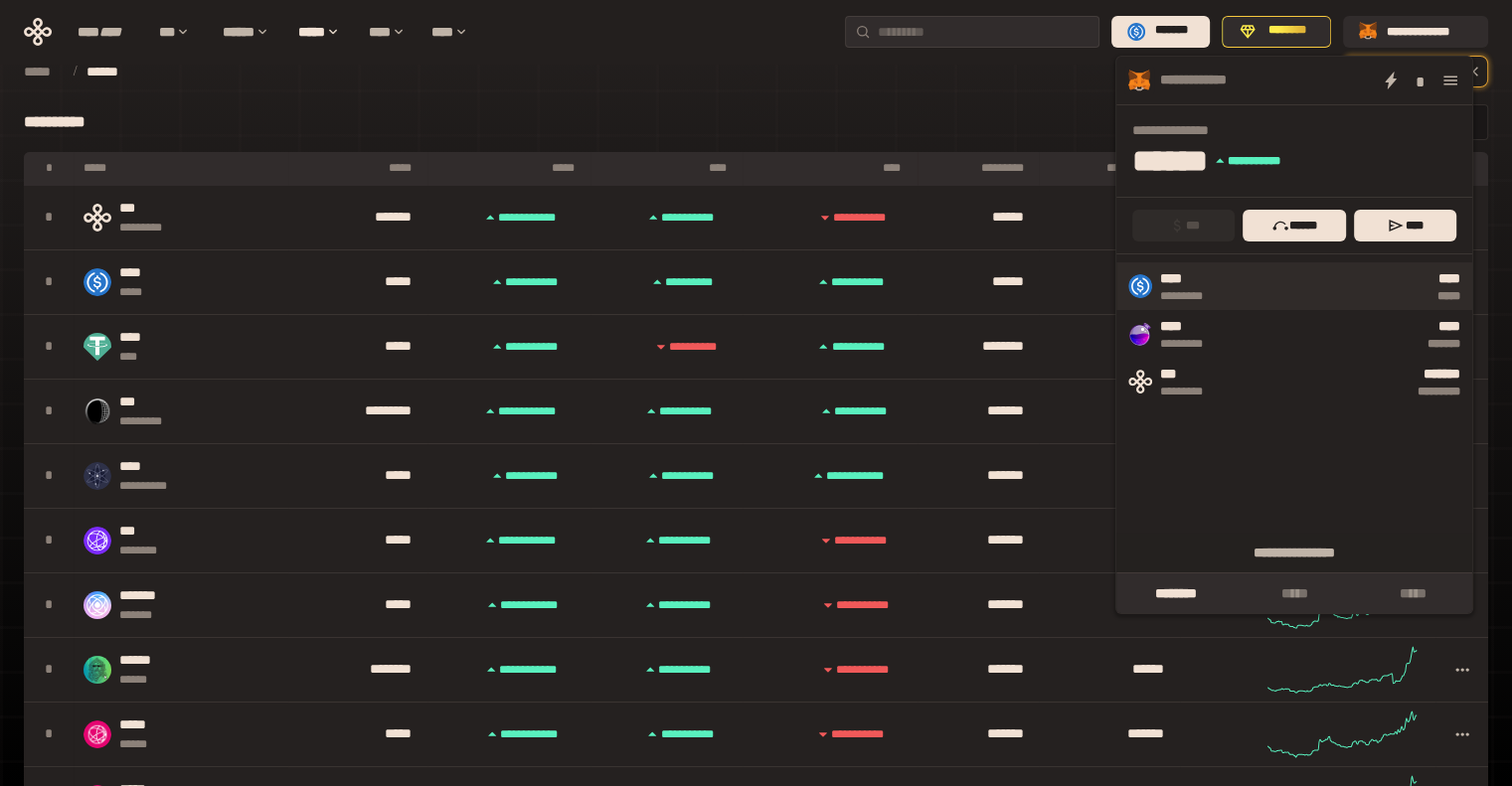 click on "**** *****" at bounding box center (1345, 286) 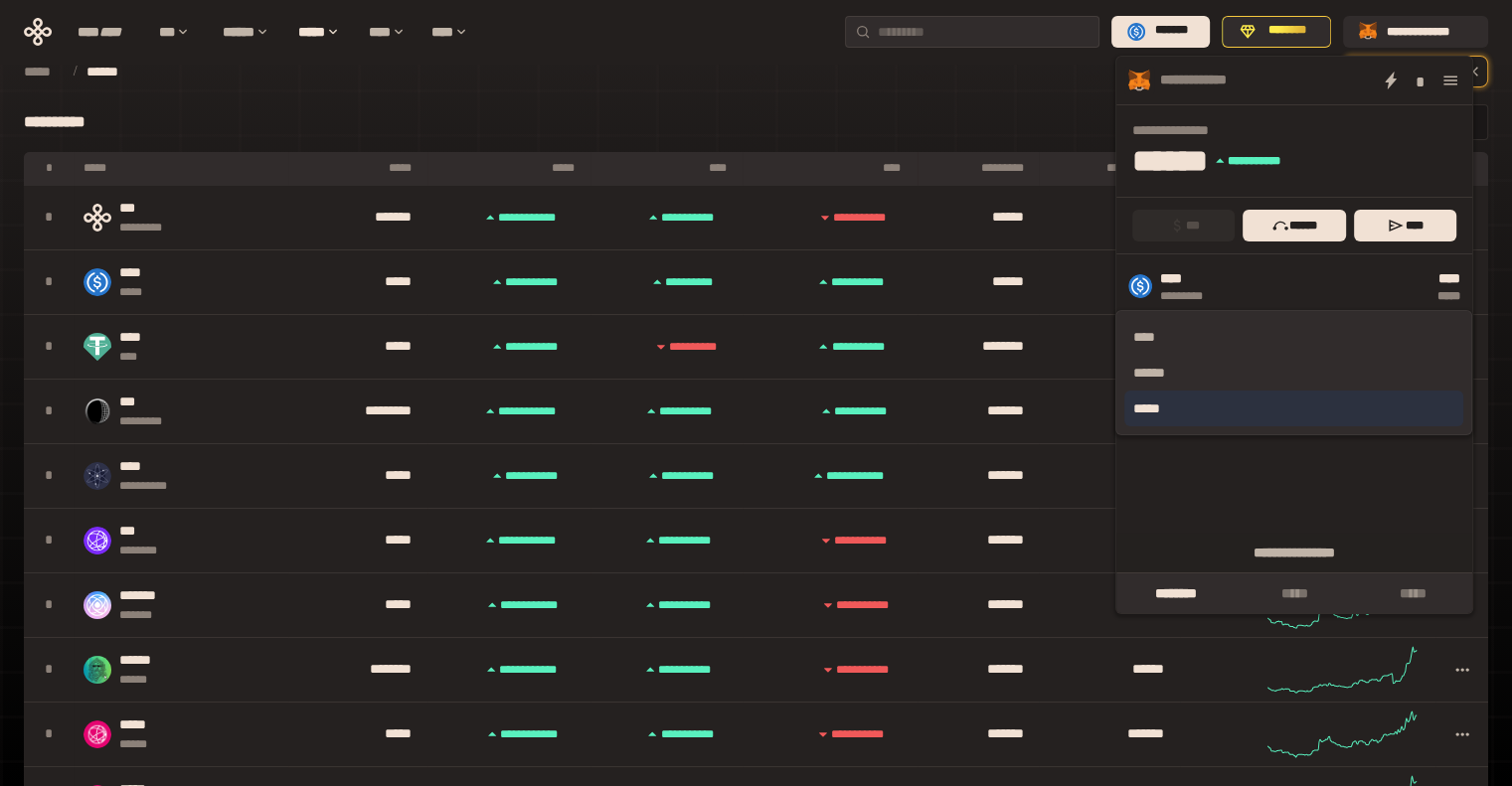click on "*****" at bounding box center [1293, 408] 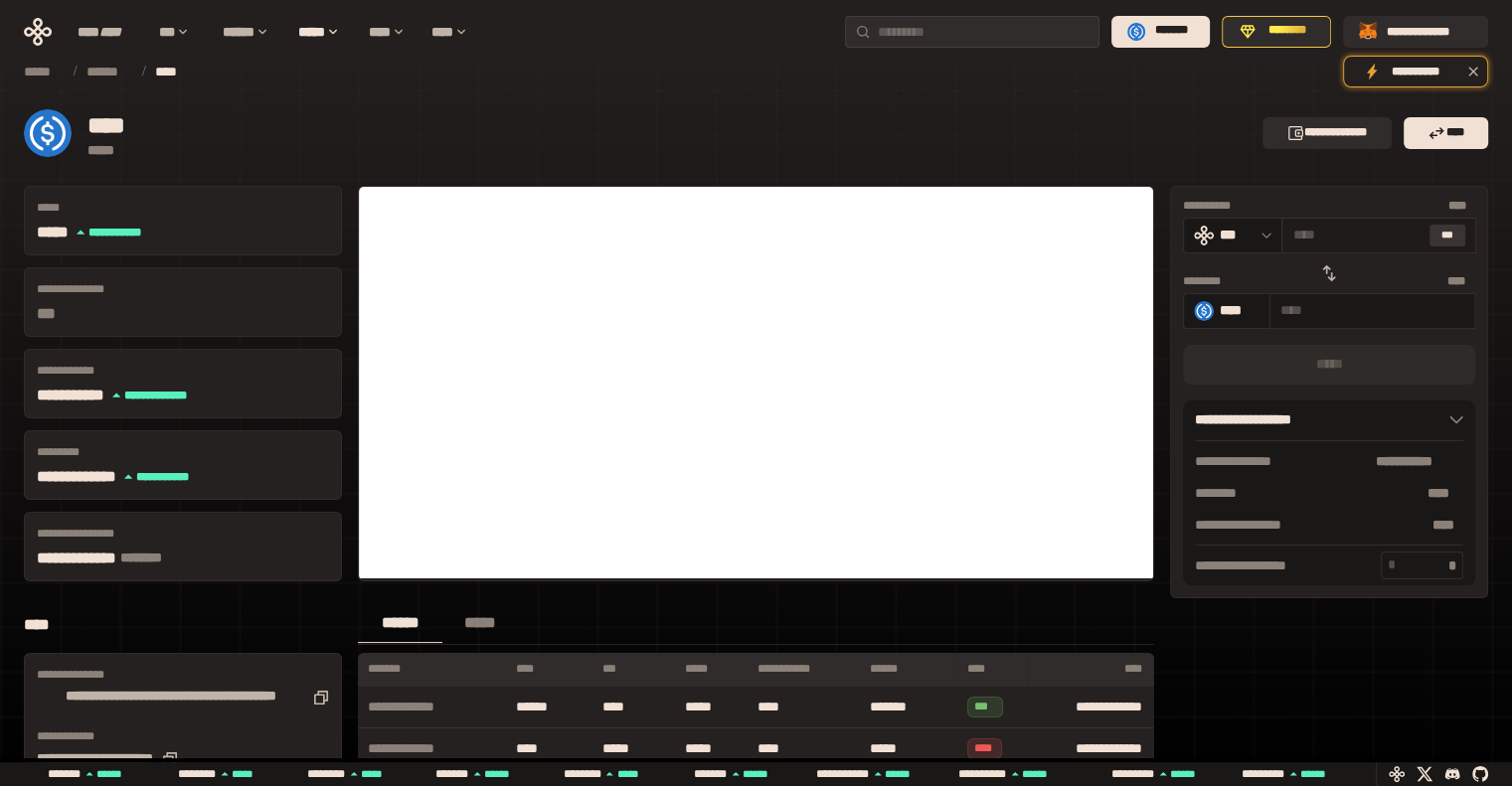 click on "***" at bounding box center [1447, 236] 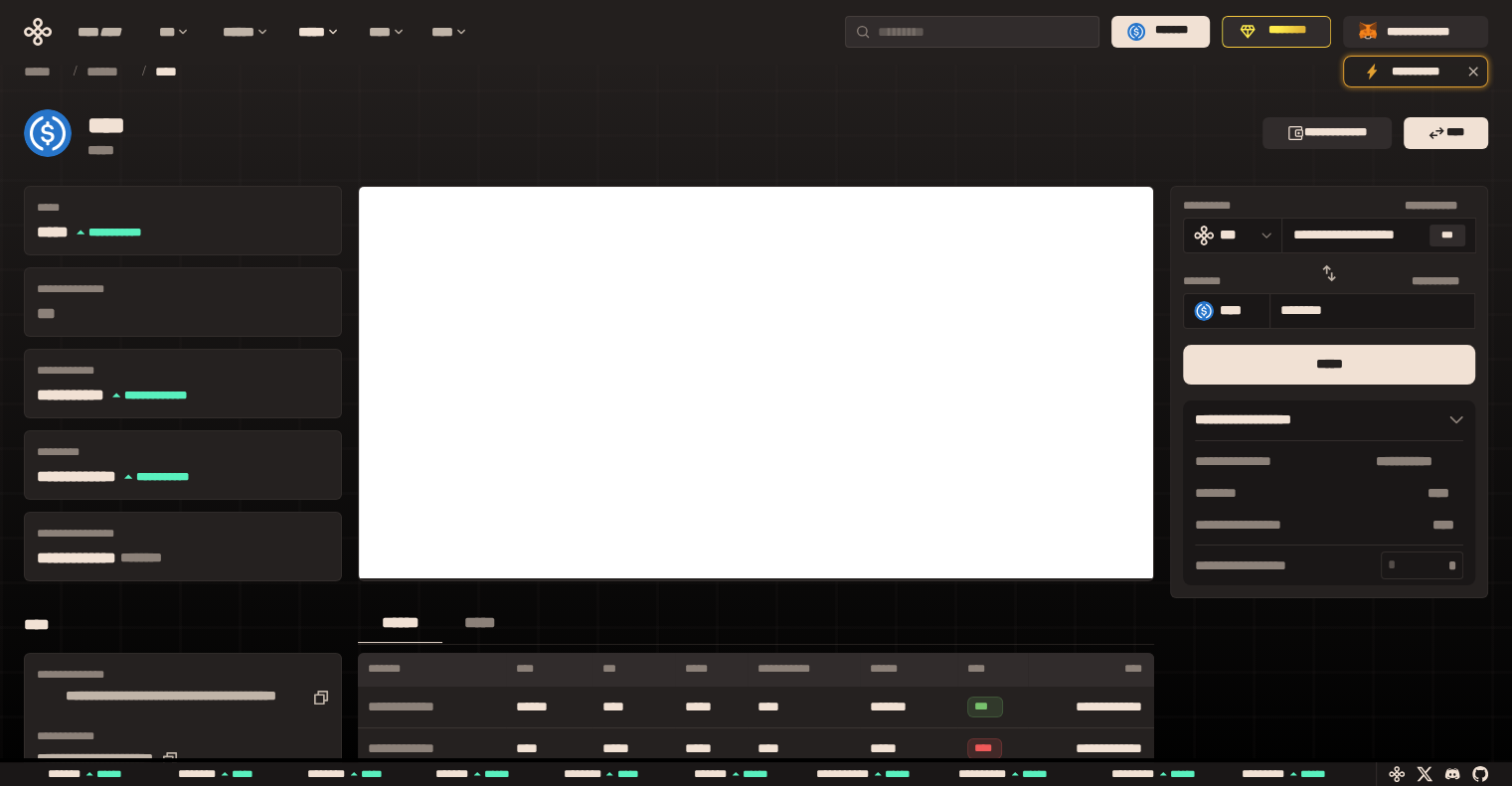click at bounding box center [1329, 273] 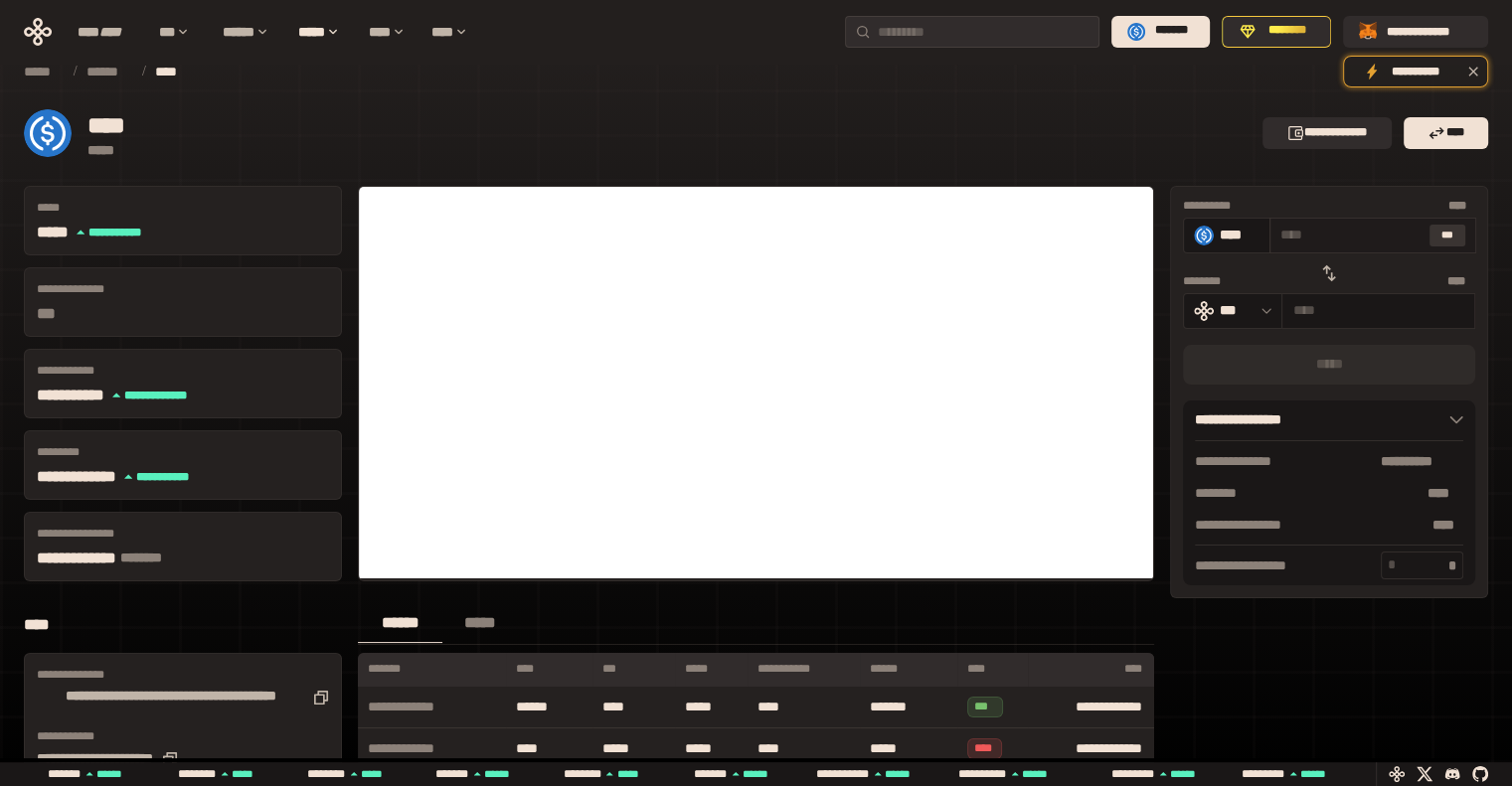 click on "***" at bounding box center (1447, 236) 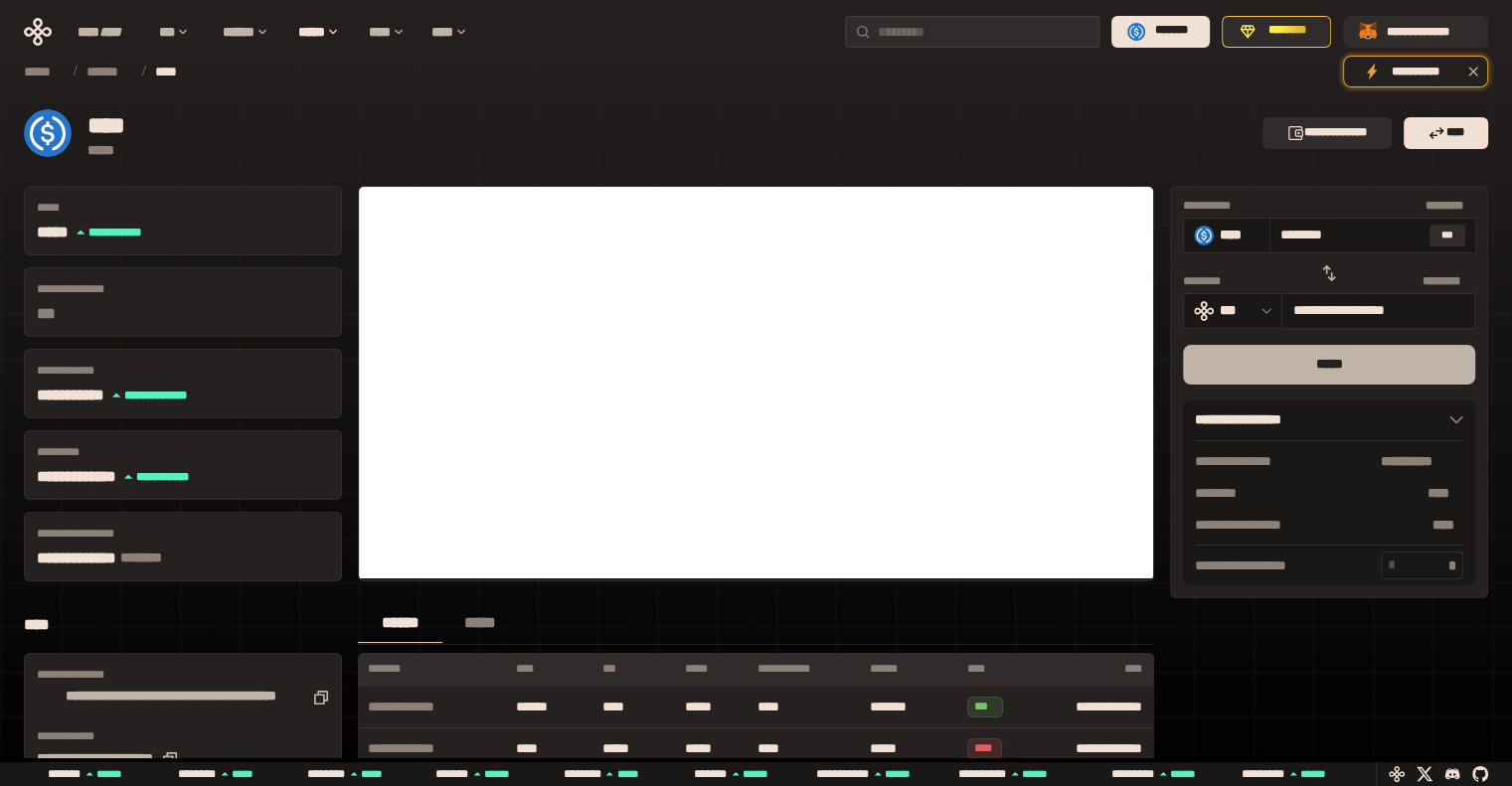 click on "*****" at bounding box center (1329, 365) 